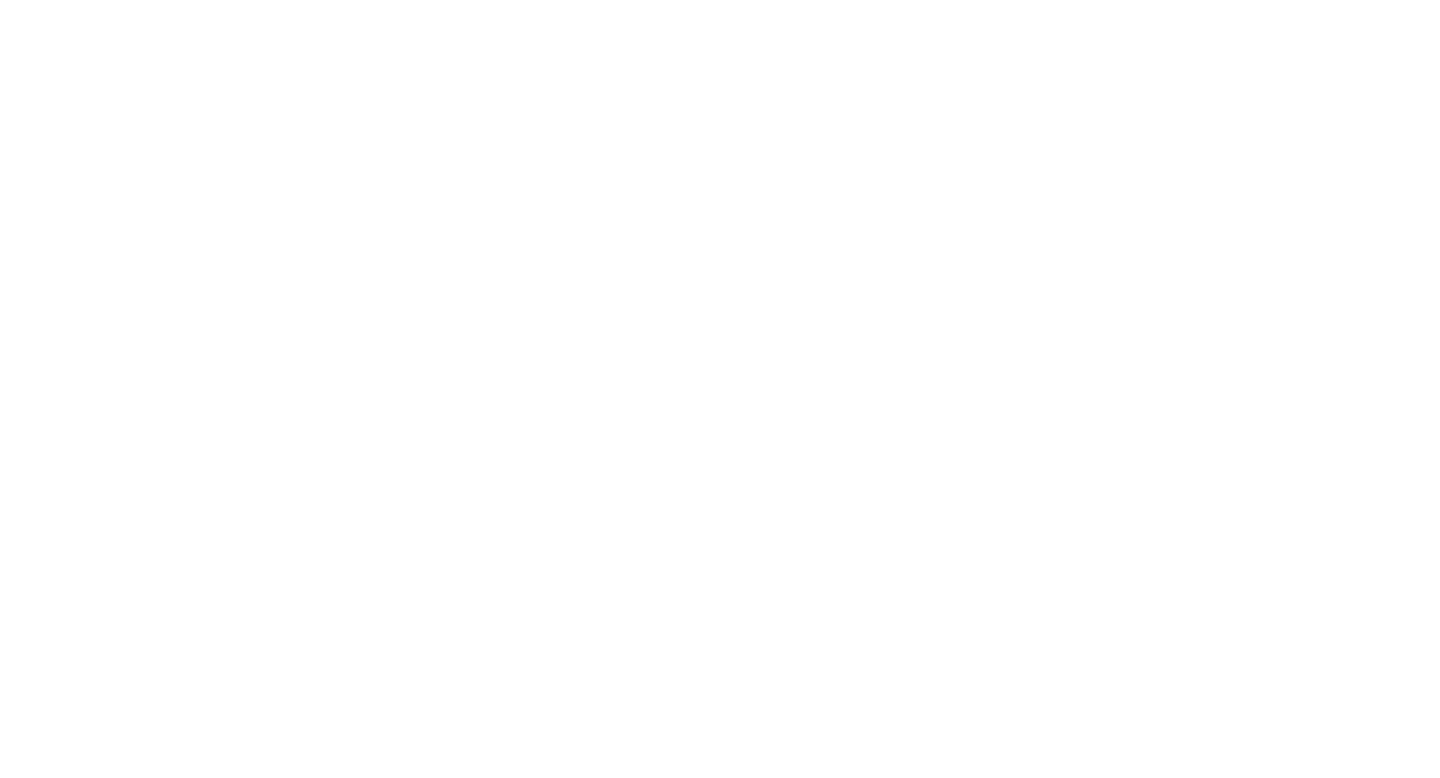 scroll, scrollTop: 0, scrollLeft: 0, axis: both 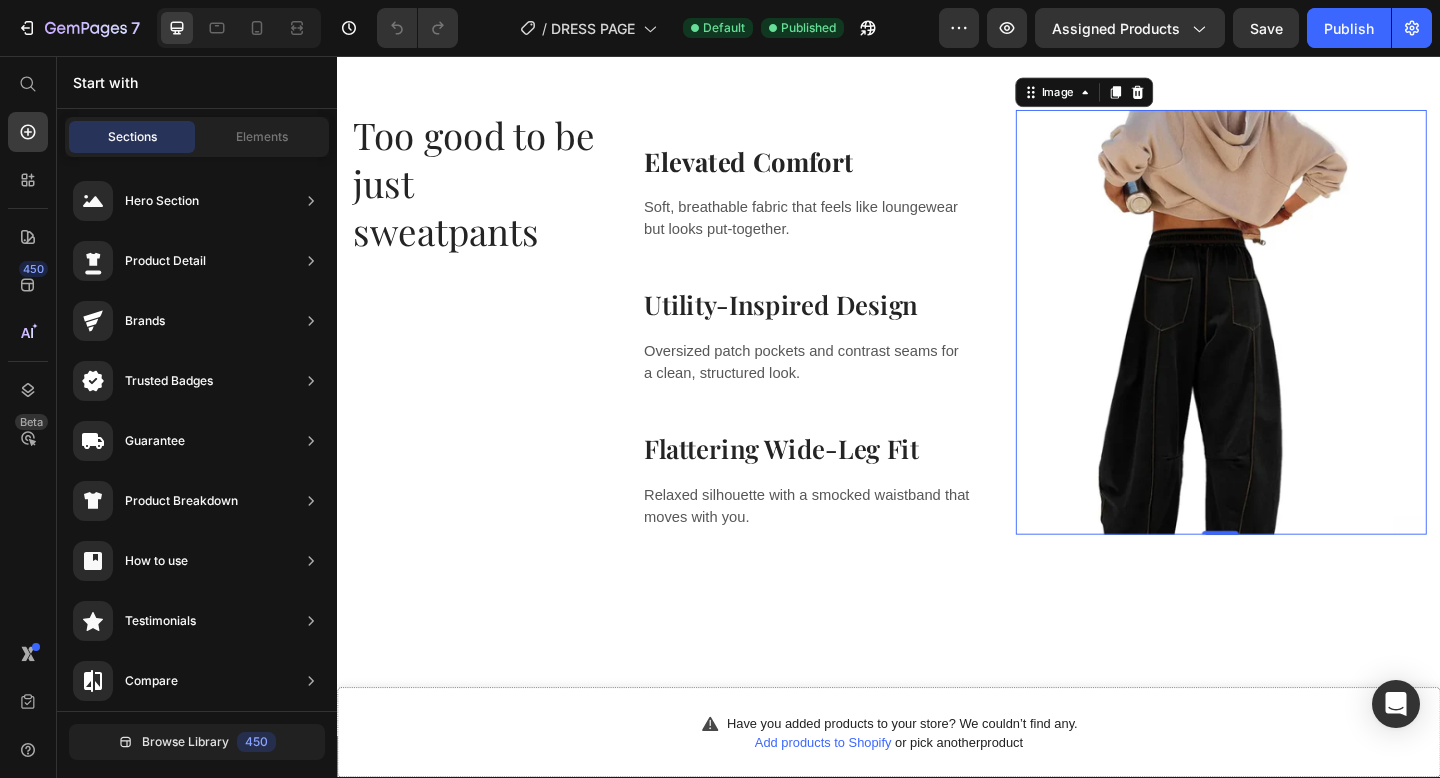 drag, startPoint x: 1088, startPoint y: 533, endPoint x: 1088, endPoint y: 520, distance: 13 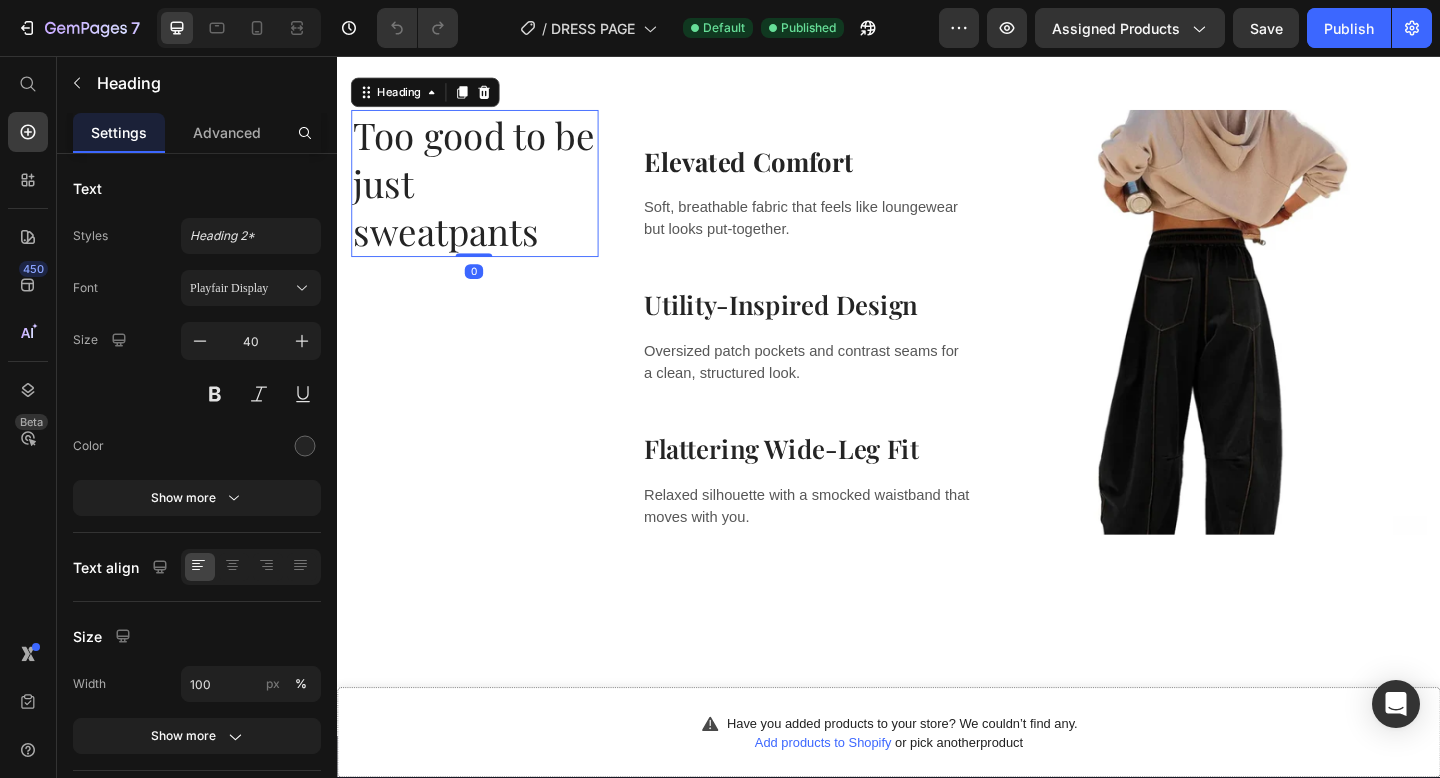 click on "Too good to be just sweatpants" at bounding box center (486, 195) 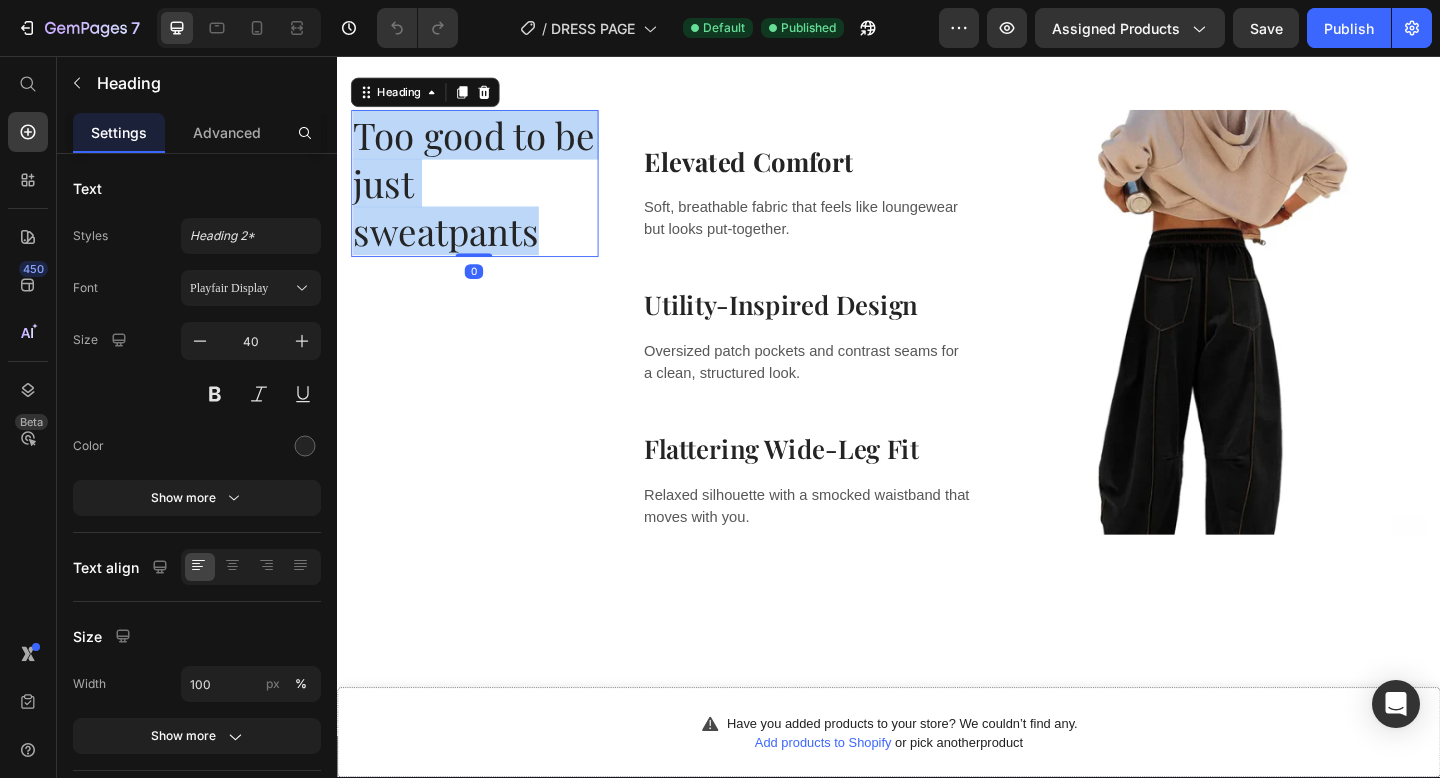click on "Too good to be just sweatpants" at bounding box center (486, 195) 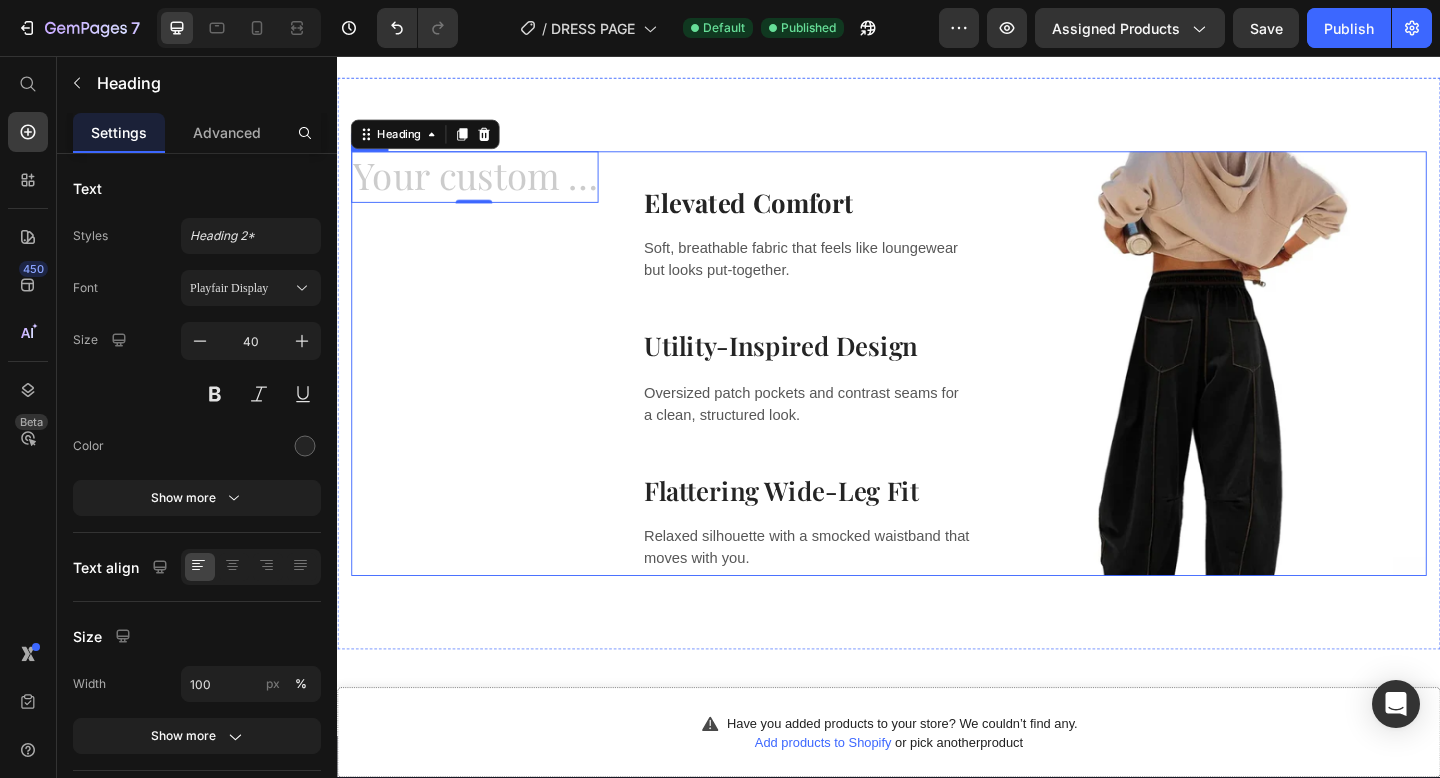 scroll, scrollTop: 1382, scrollLeft: 0, axis: vertical 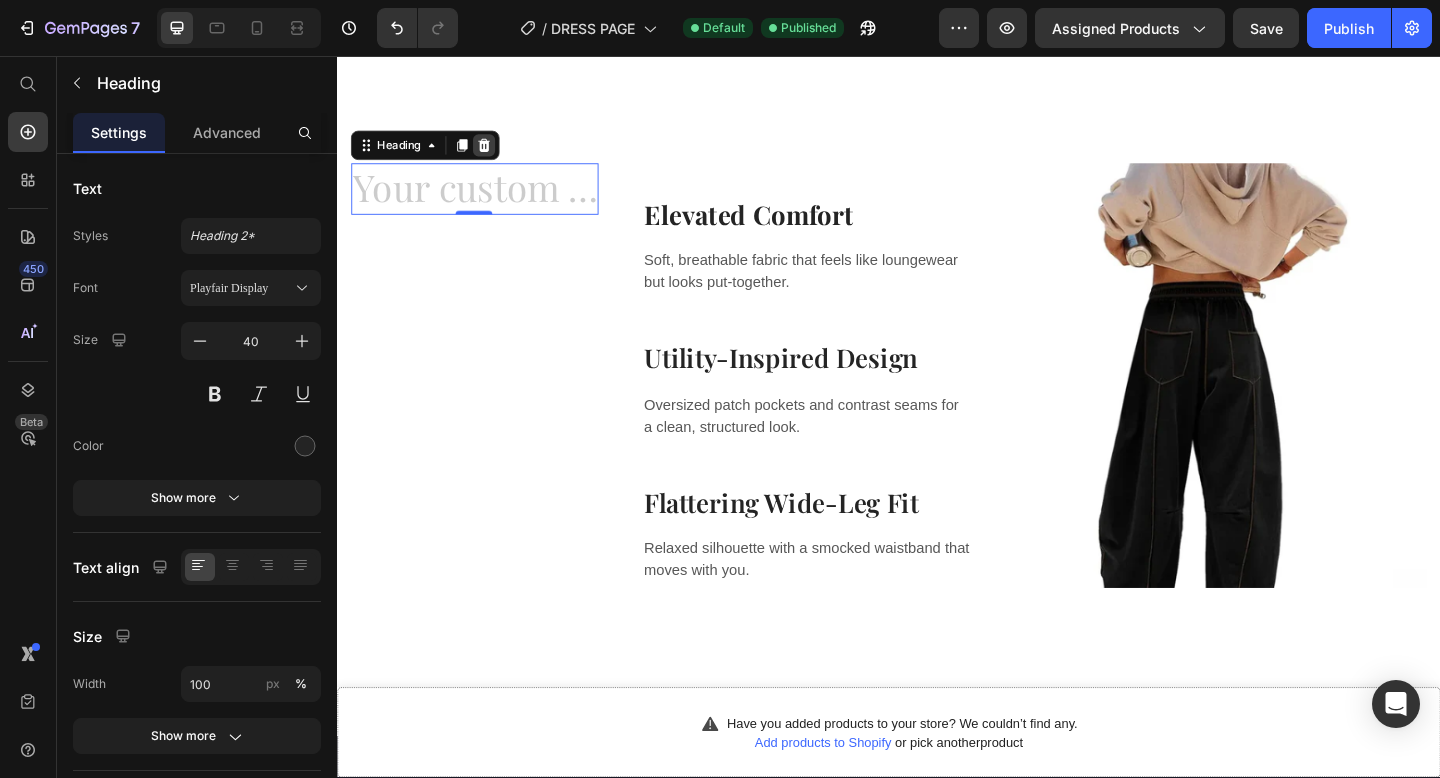 click 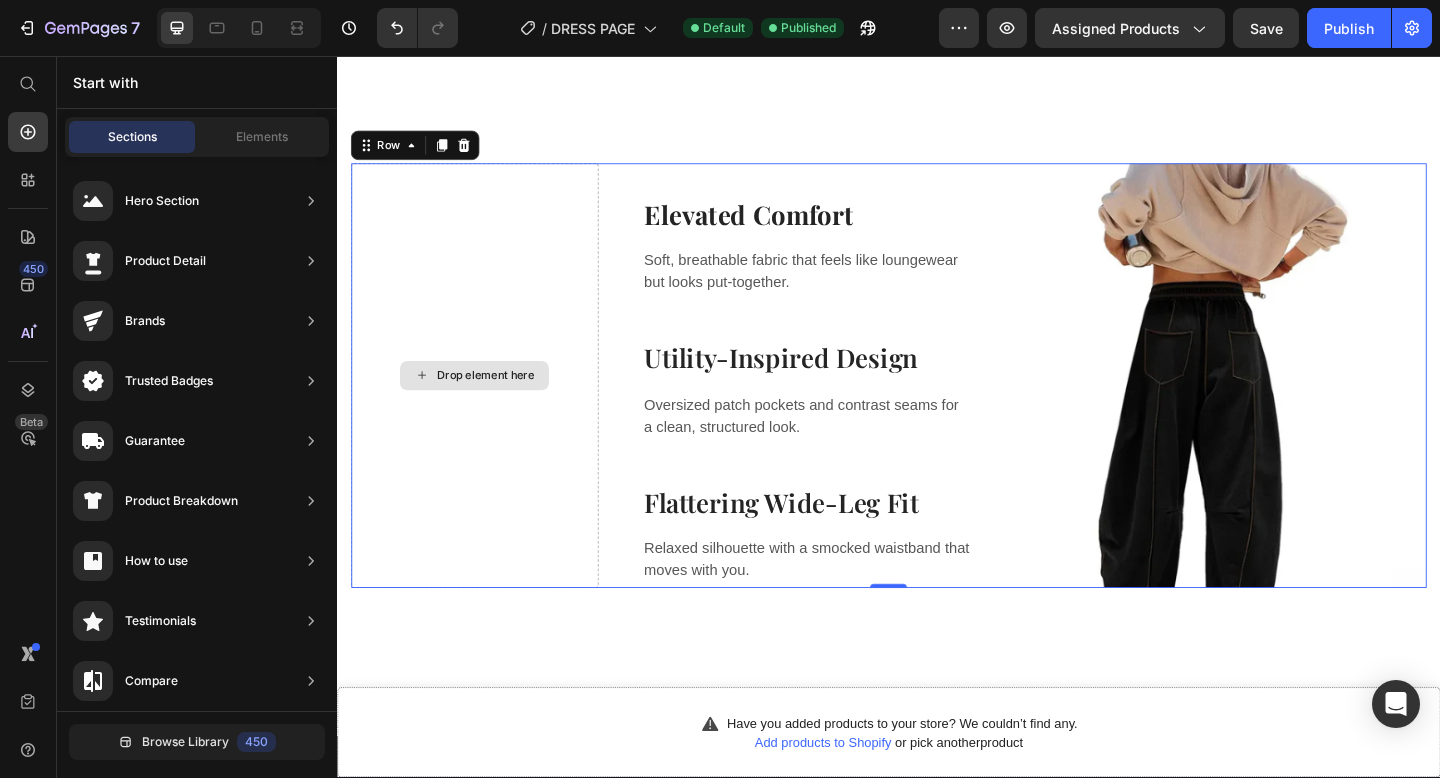 click on "Drop element here" at bounding box center [486, 404] 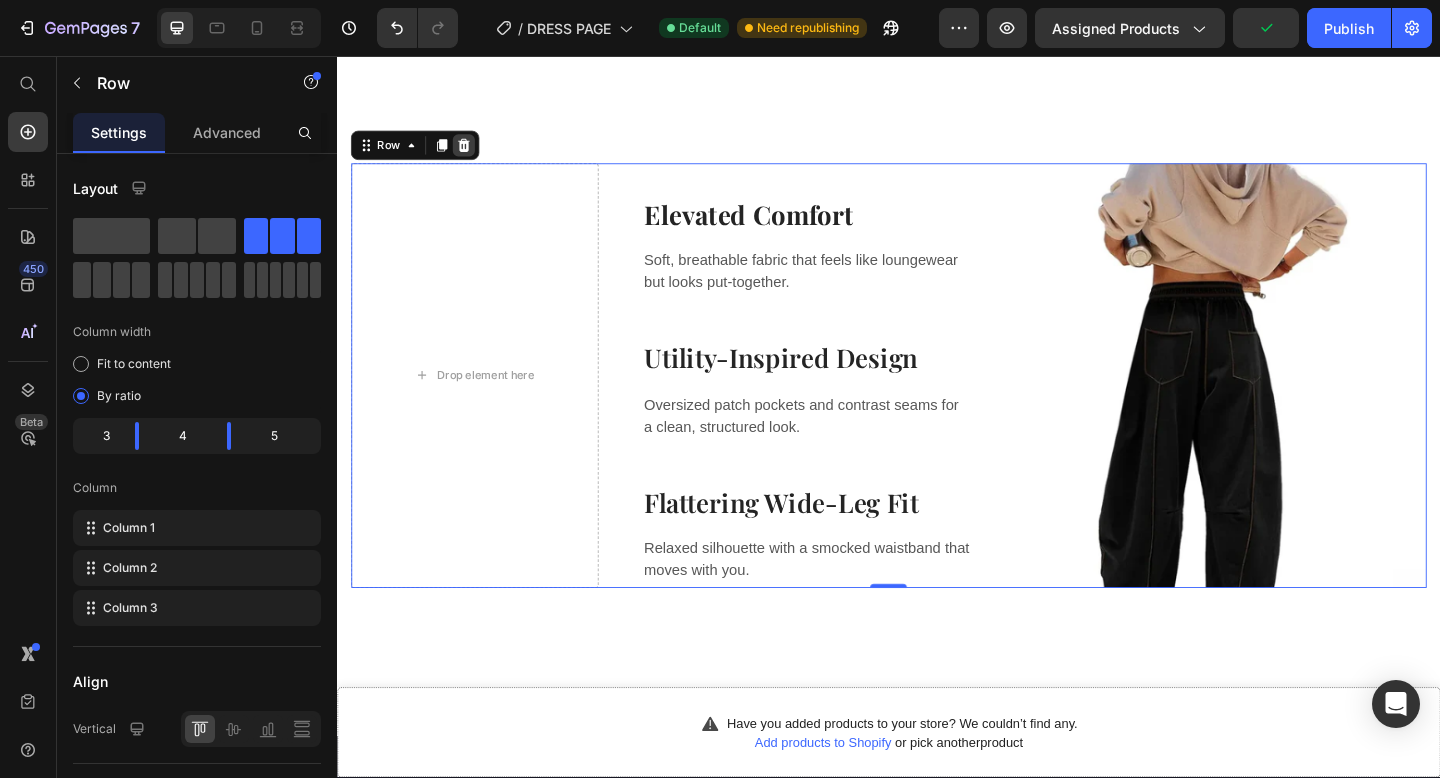 click 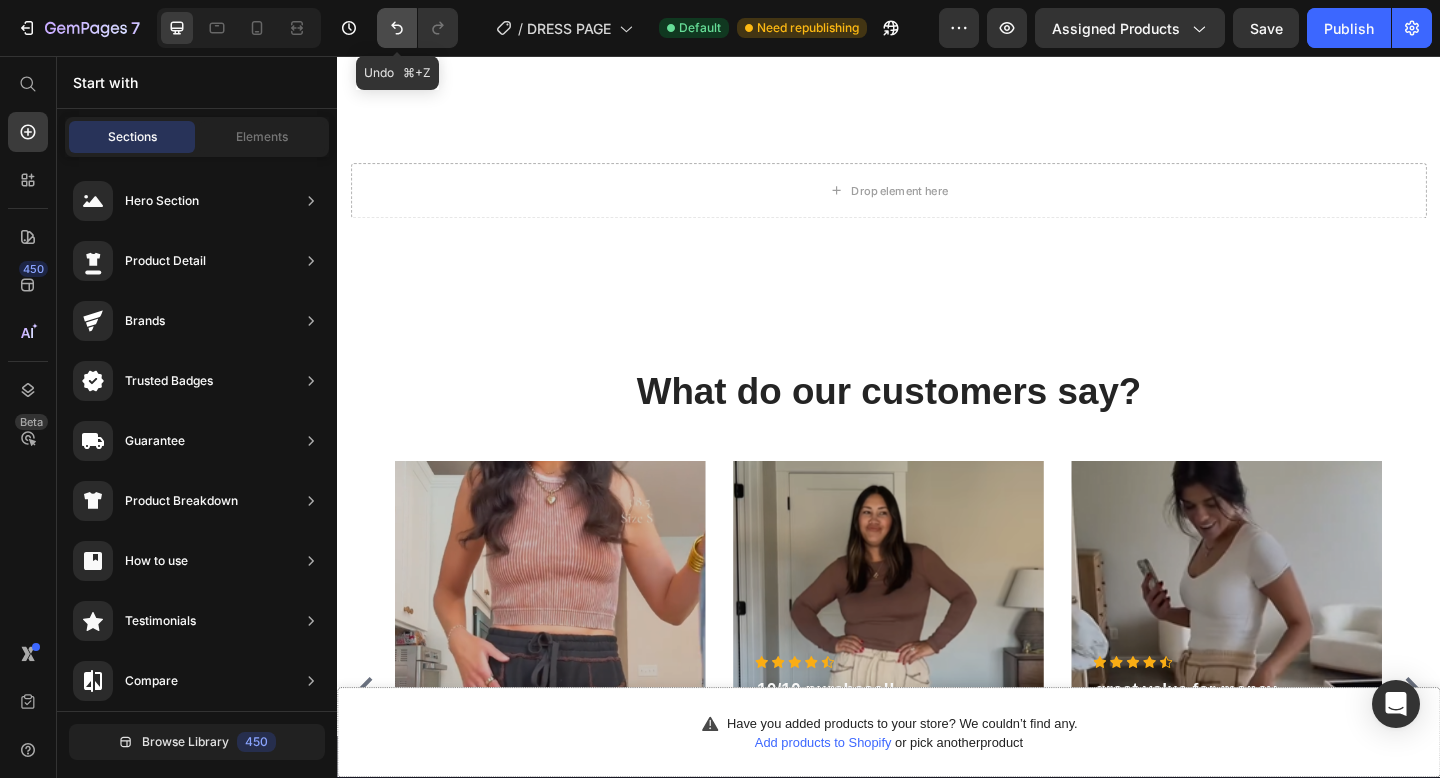 click 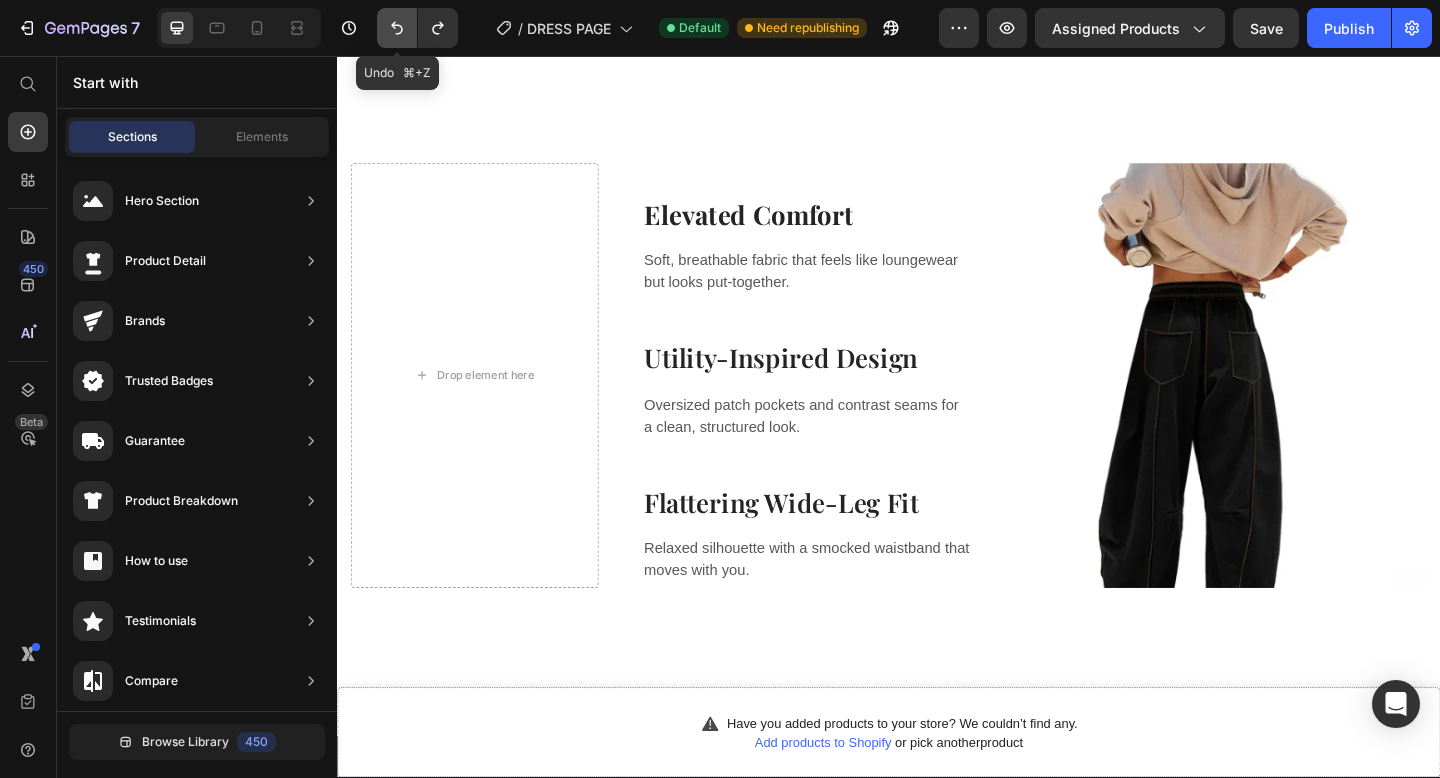 click 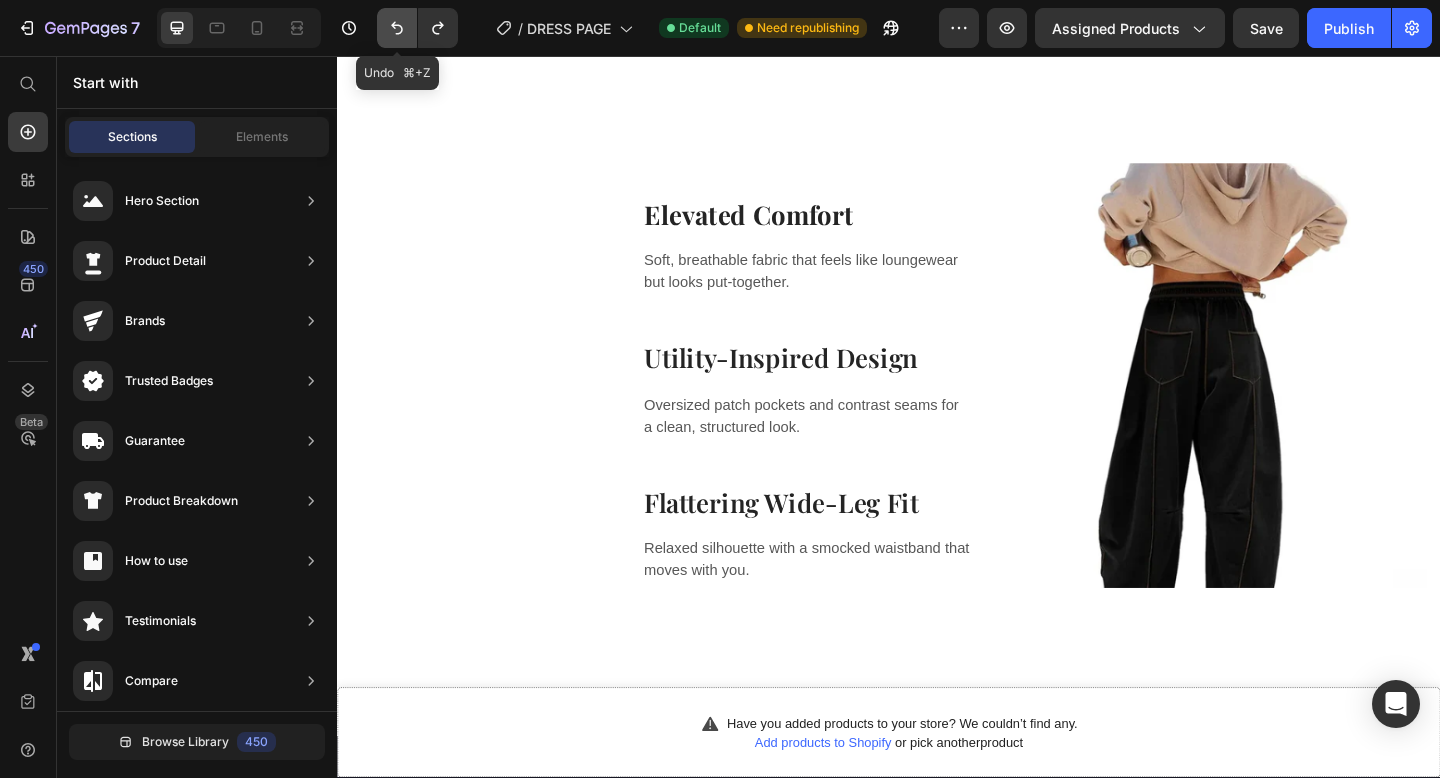 click 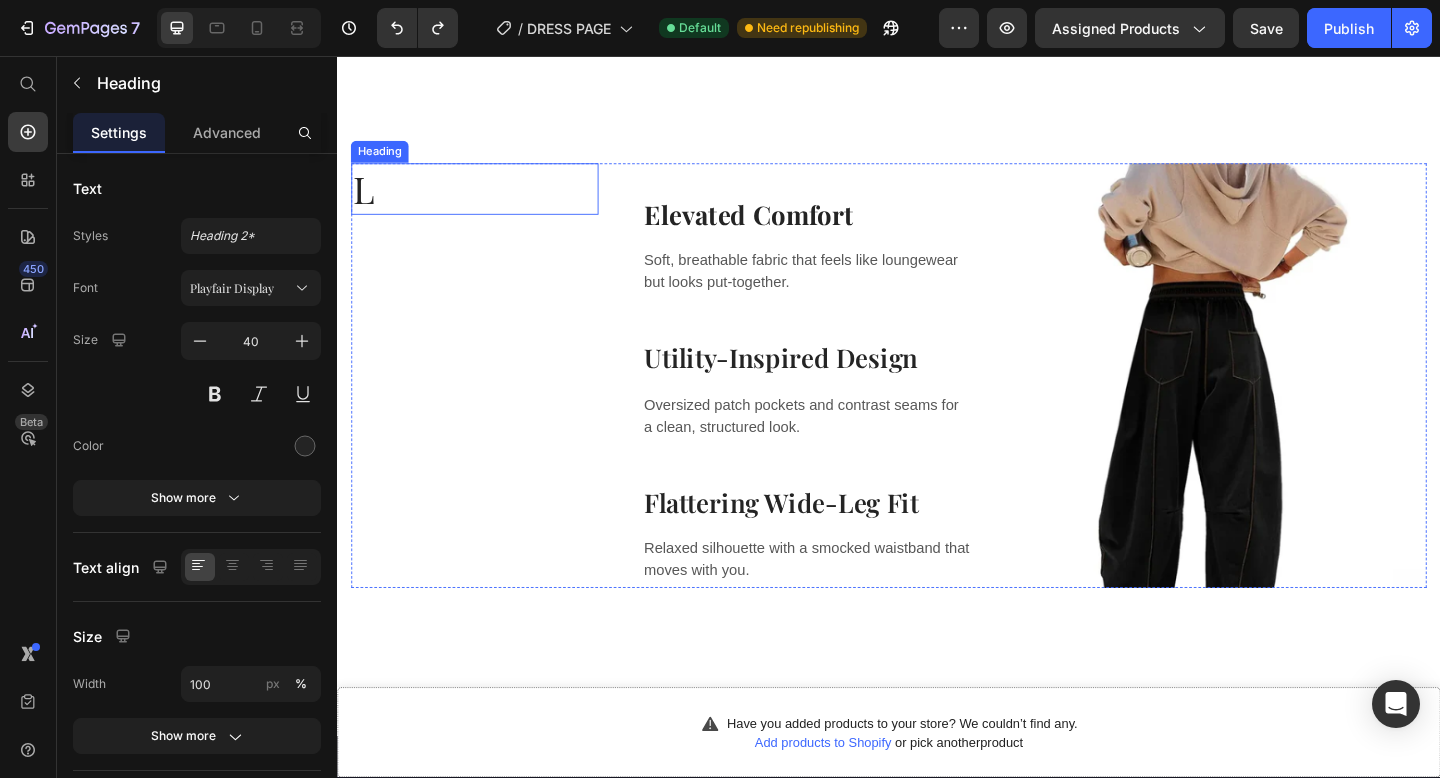 click on "L" at bounding box center [486, 201] 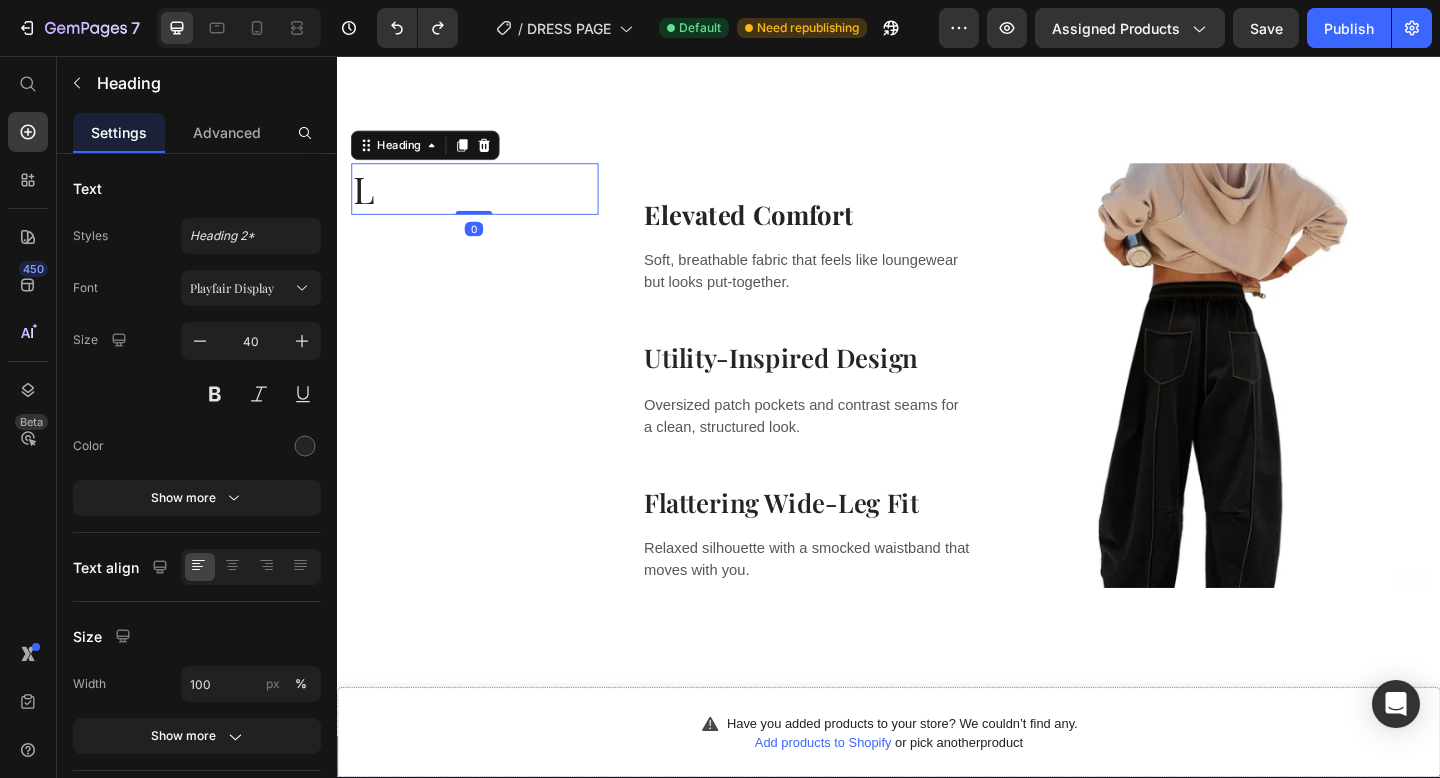click on "L" at bounding box center (486, 201) 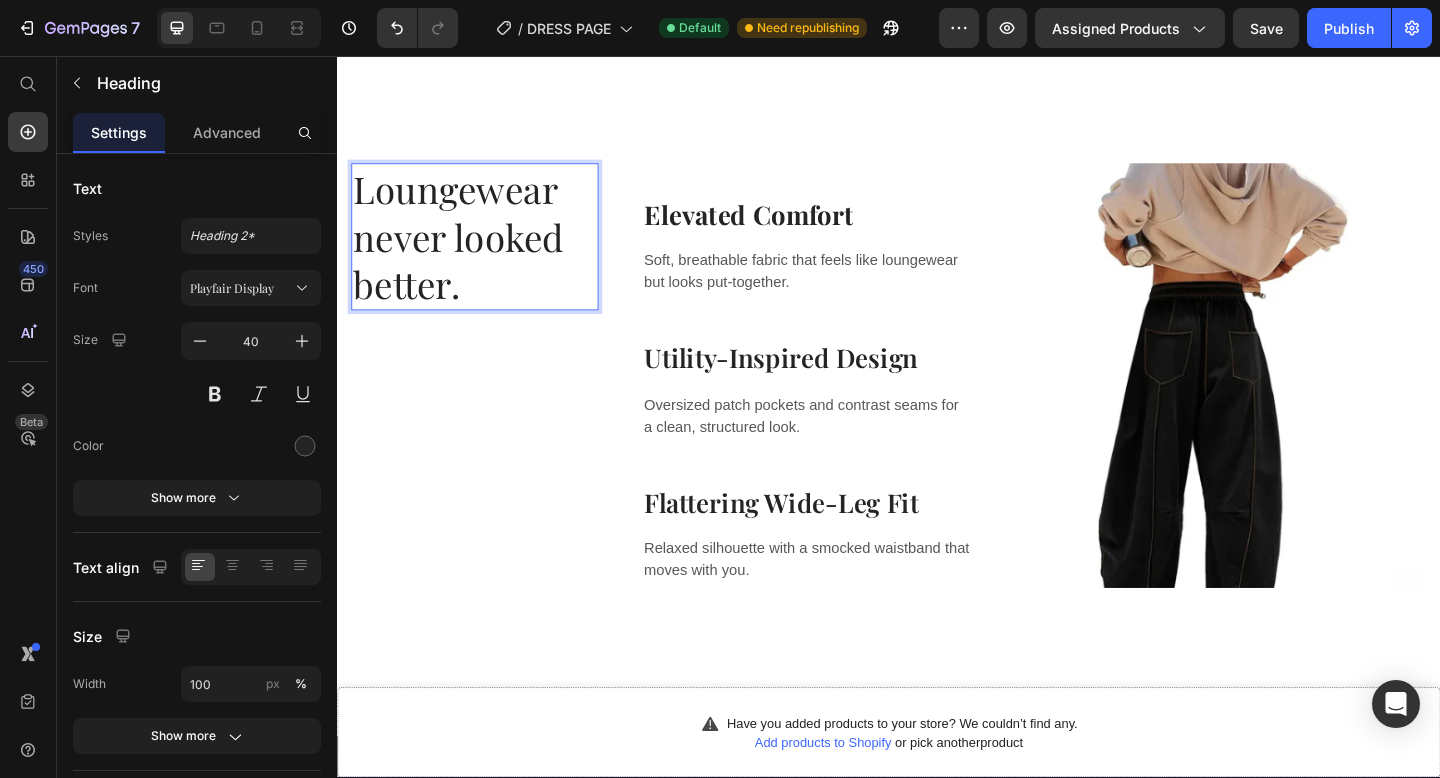 click on "Loungewear never looked better." at bounding box center (486, 253) 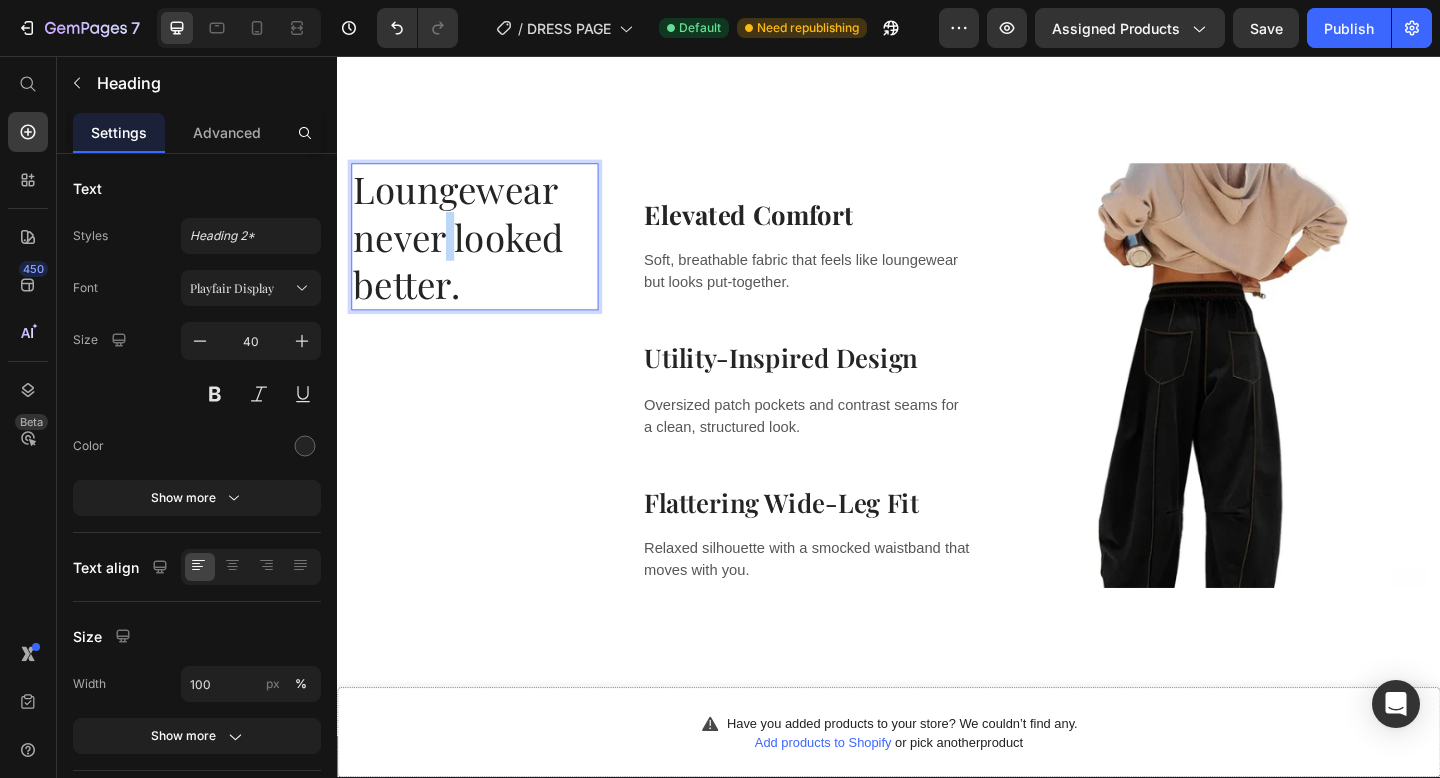 click on "Loungewear never looked better." at bounding box center (486, 253) 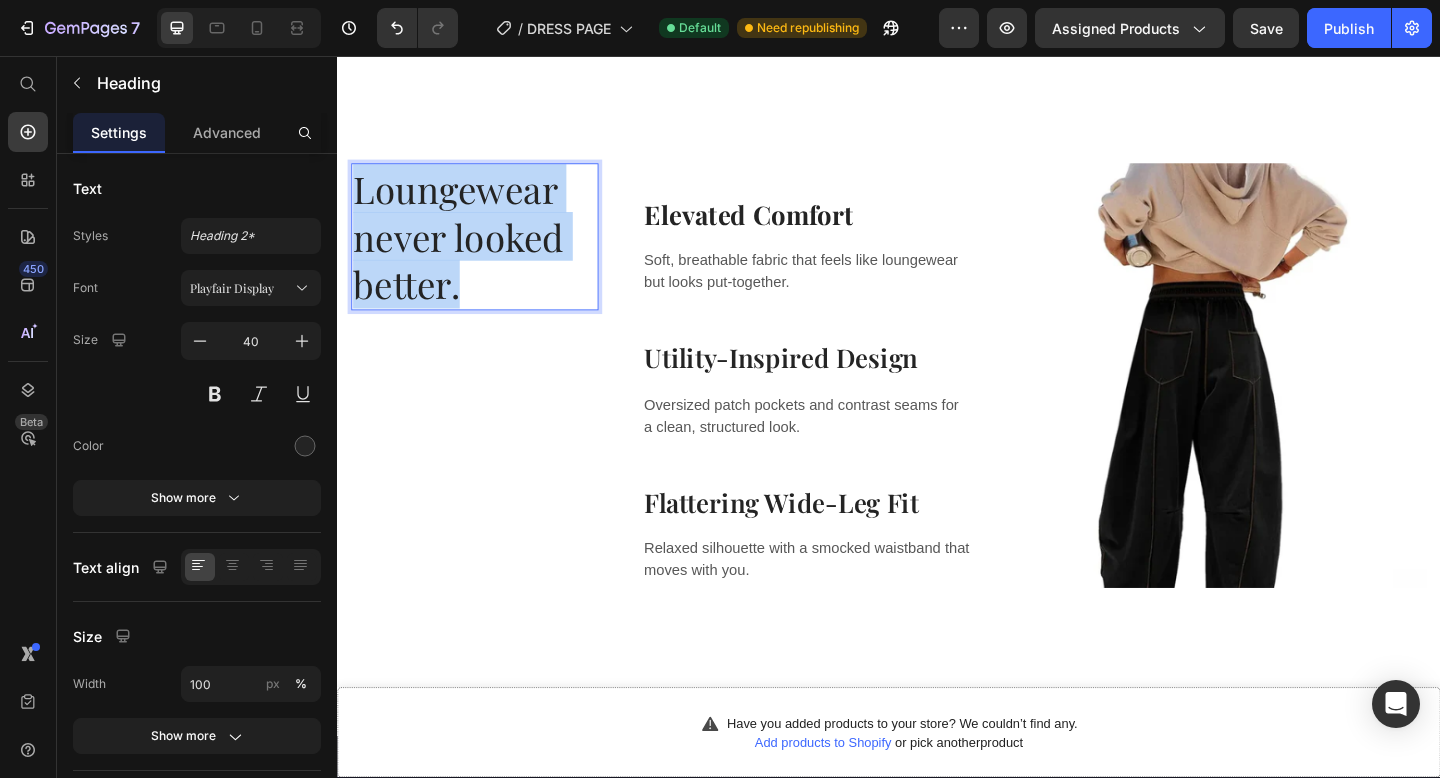 click on "Loungewear never looked better." at bounding box center [486, 253] 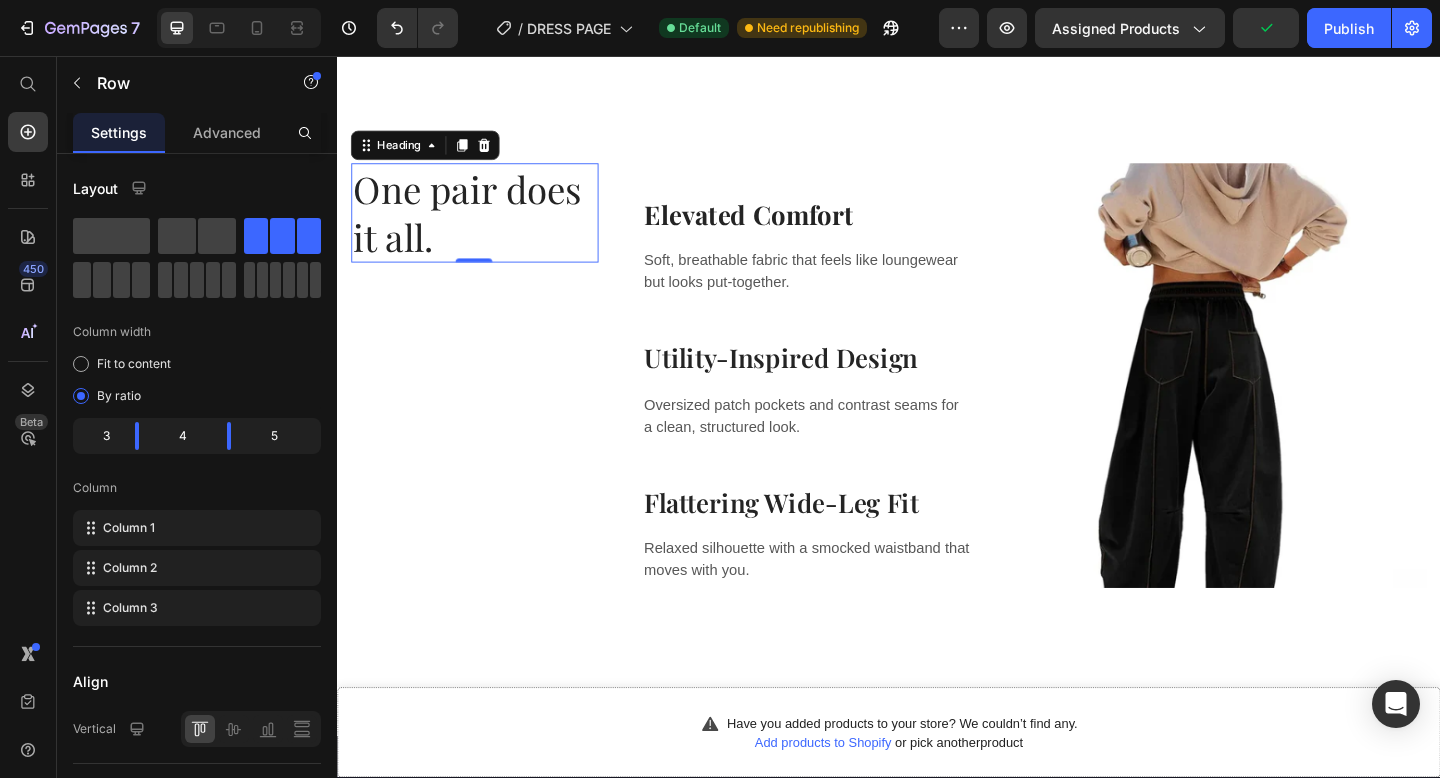 click on "One pair does it all." at bounding box center [486, 227] 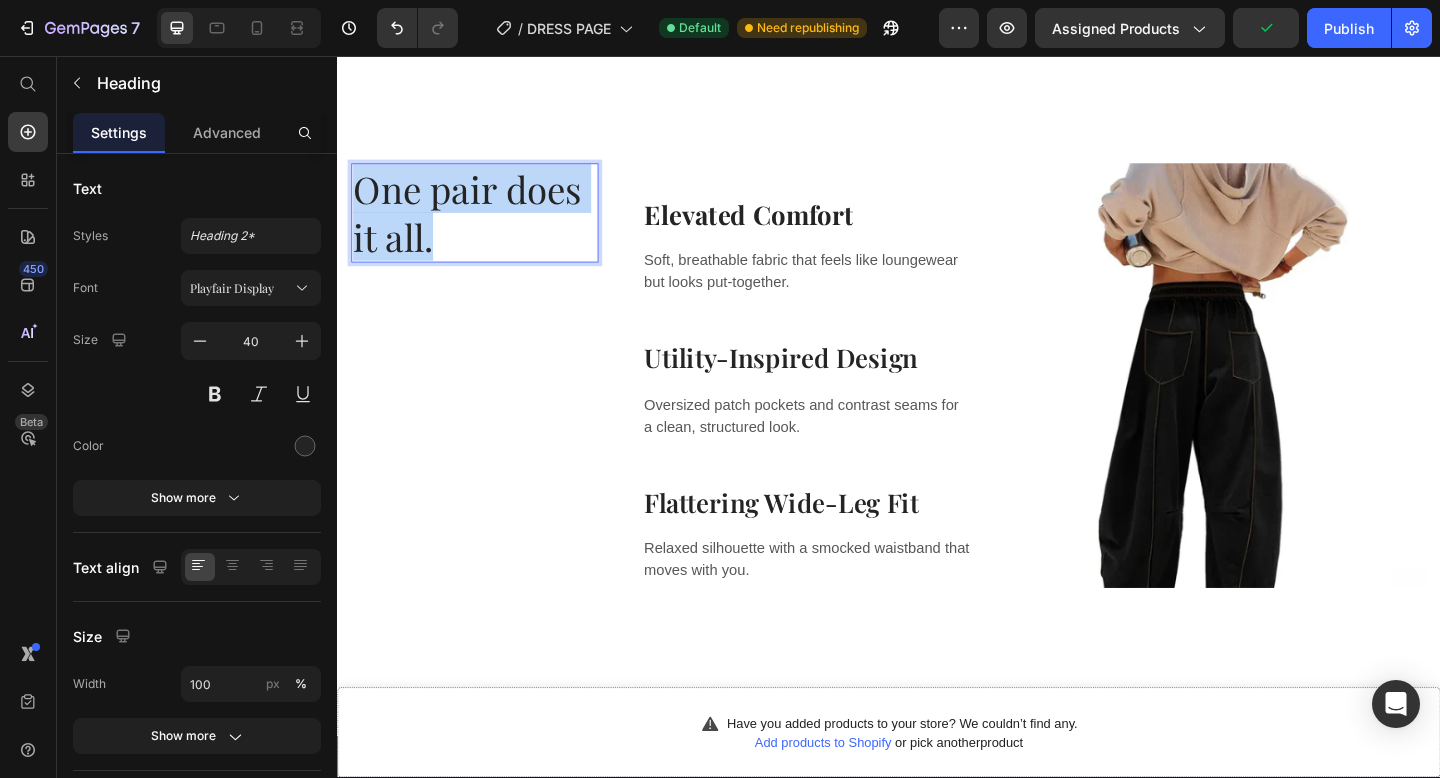 click on "One pair does it all." at bounding box center [486, 227] 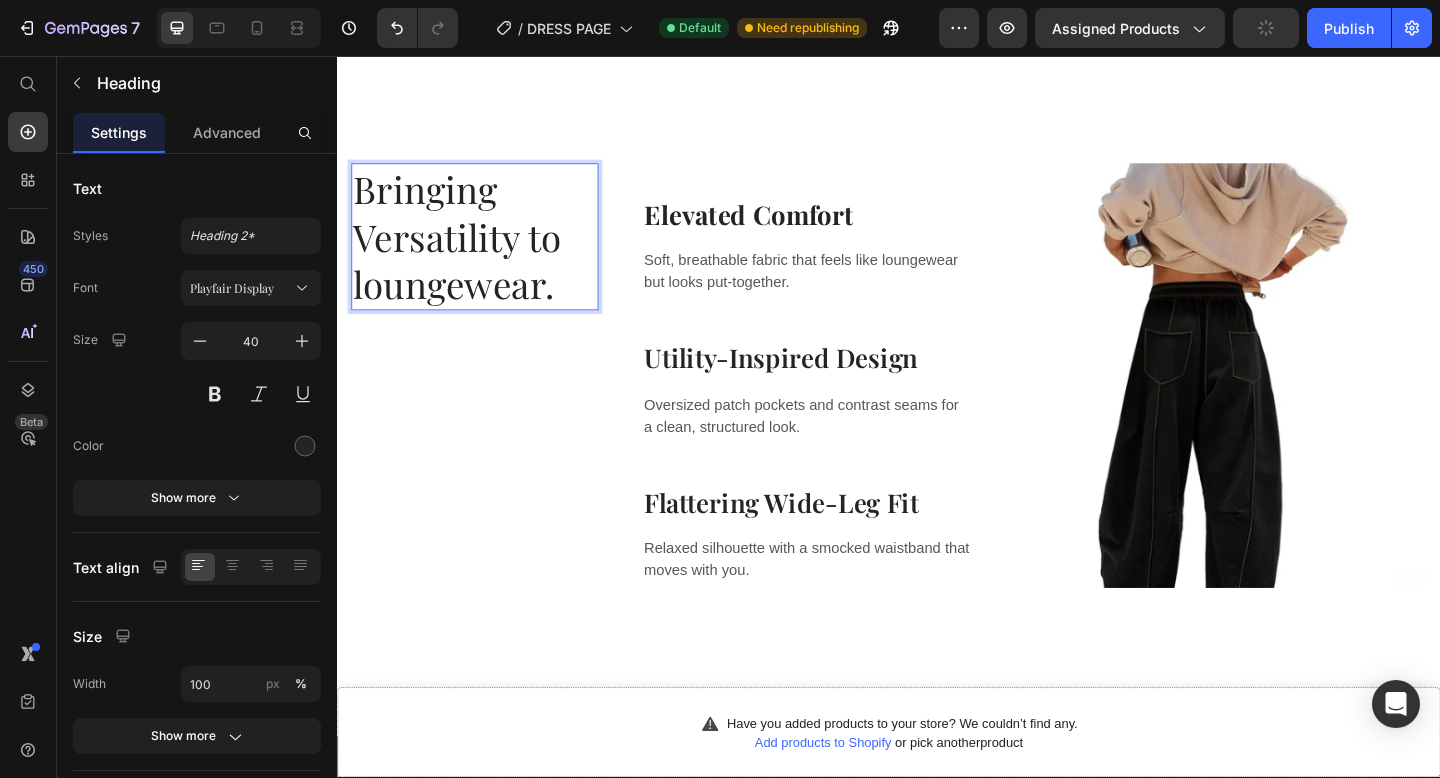 click on "Bringing Versatility to loungewear." at bounding box center (486, 253) 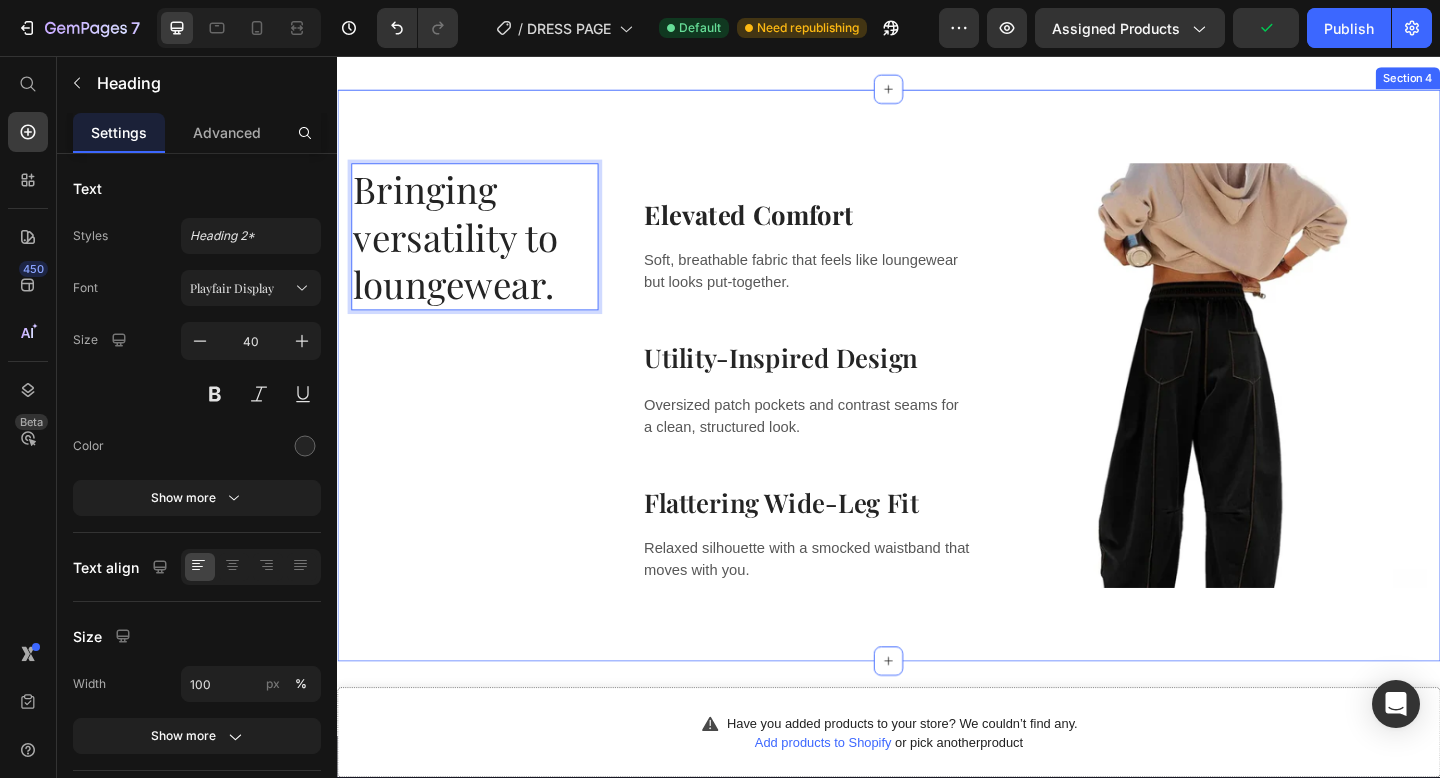 click on "Bringing versatility to loungewear. Heading   0 Text block Elevated Comfort Heading Soft, breathable fabric that feels like loungewear but looks put-together. Text block Row Utility-Inspired Design Heading Oversized patch pockets and contrast seams for a clean, structured look. Text block Row Flattering Wide-Leg Fit Heading Relaxed silhouette with a smocked waistband that moves with you. Text block Row Image Row Section 4" at bounding box center [937, 404] 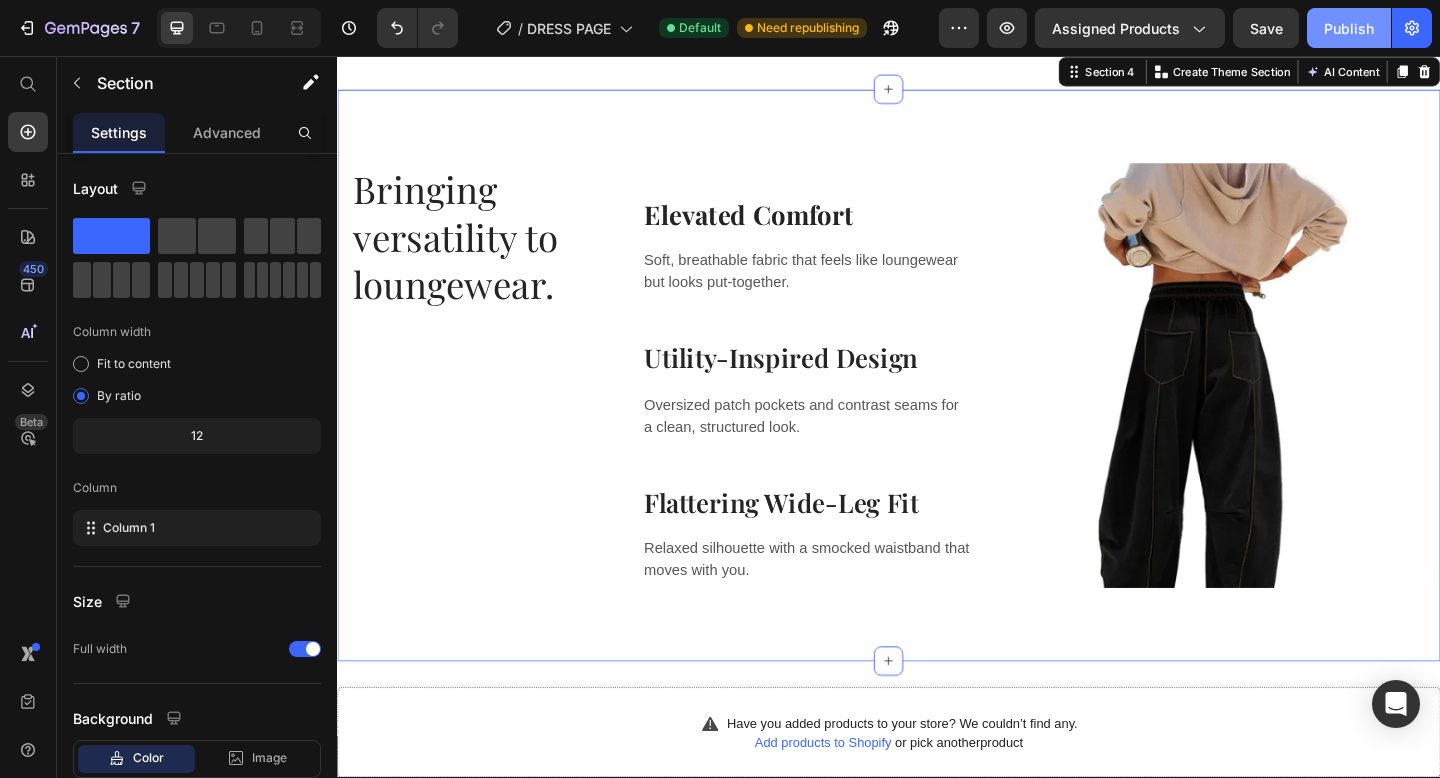 click on "Publish" at bounding box center (1349, 28) 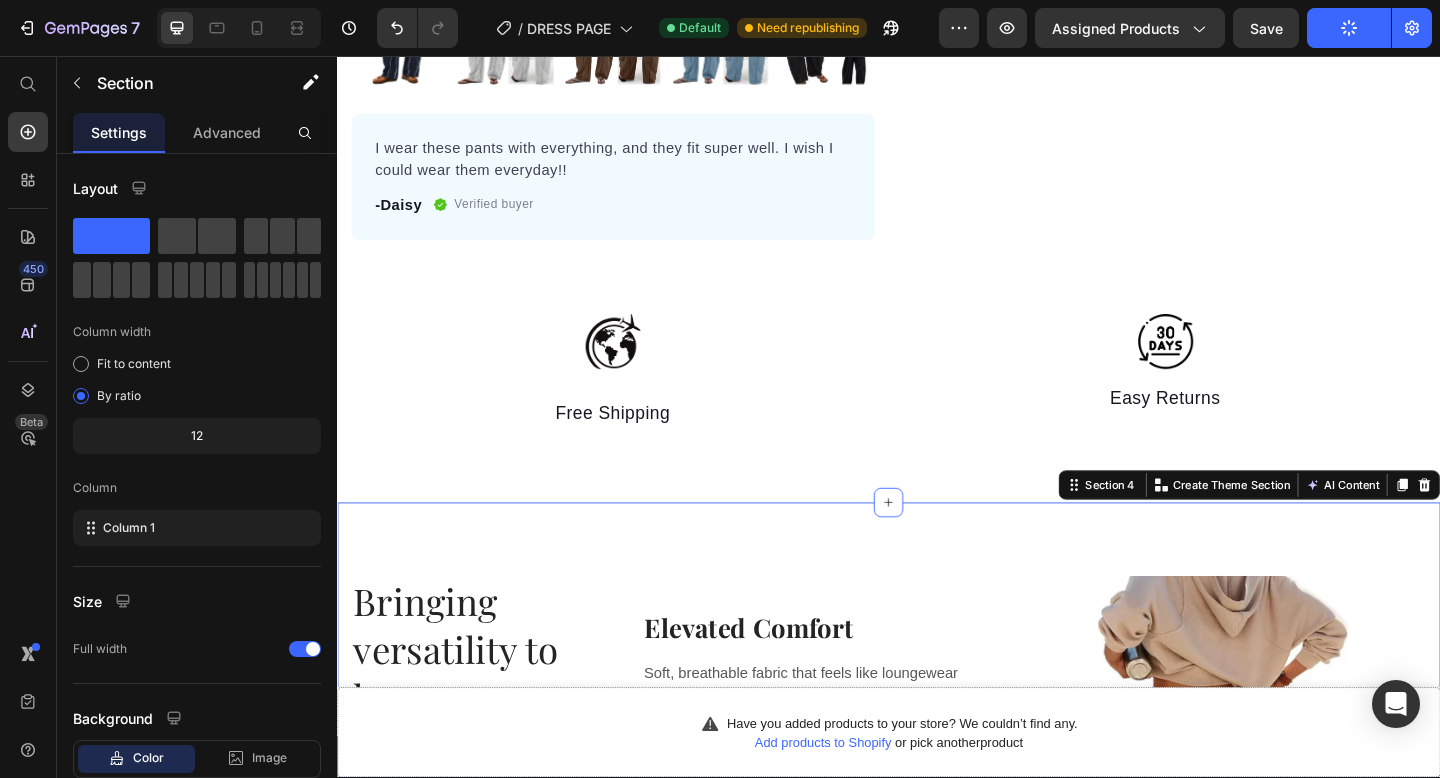 scroll, scrollTop: 1045, scrollLeft: 0, axis: vertical 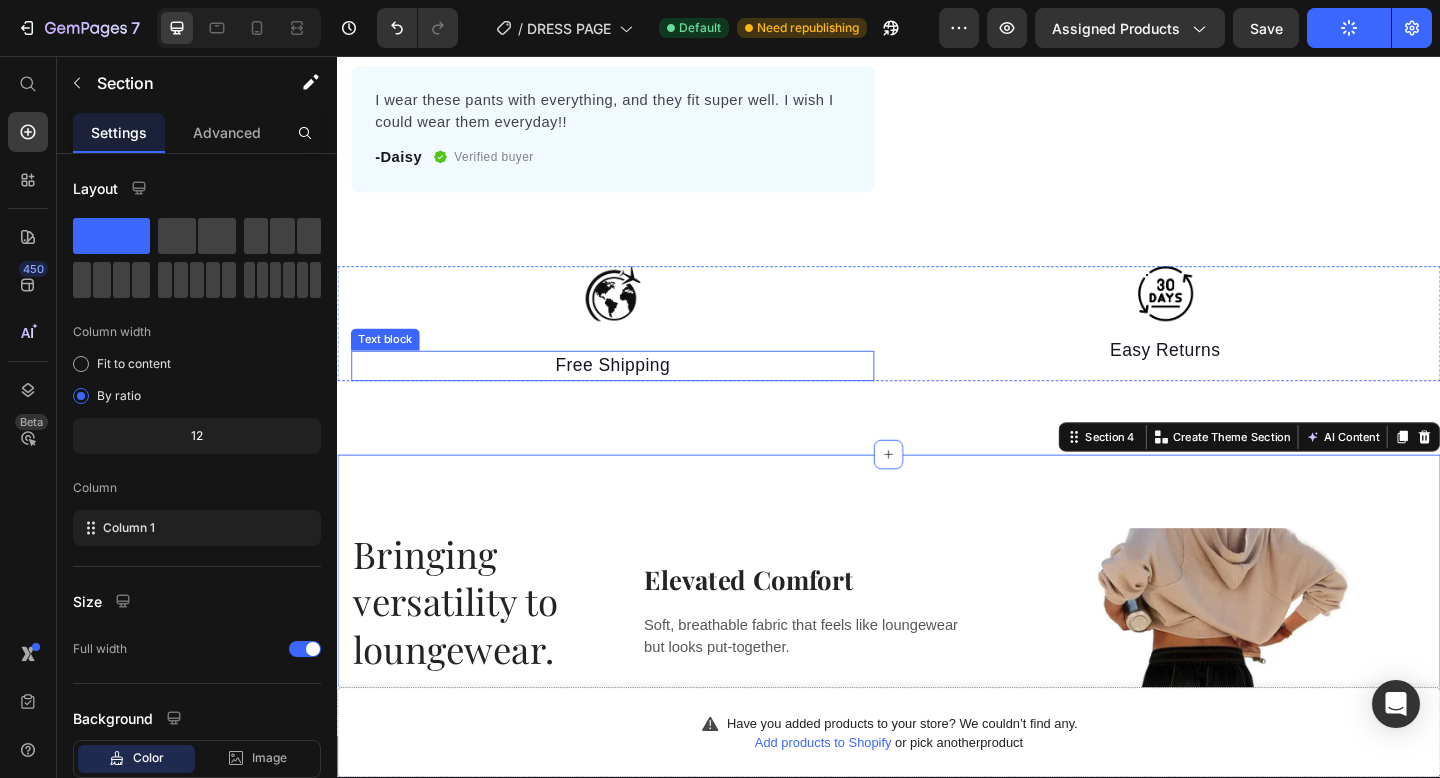 click on "Free Shipping" at bounding box center [636, 393] 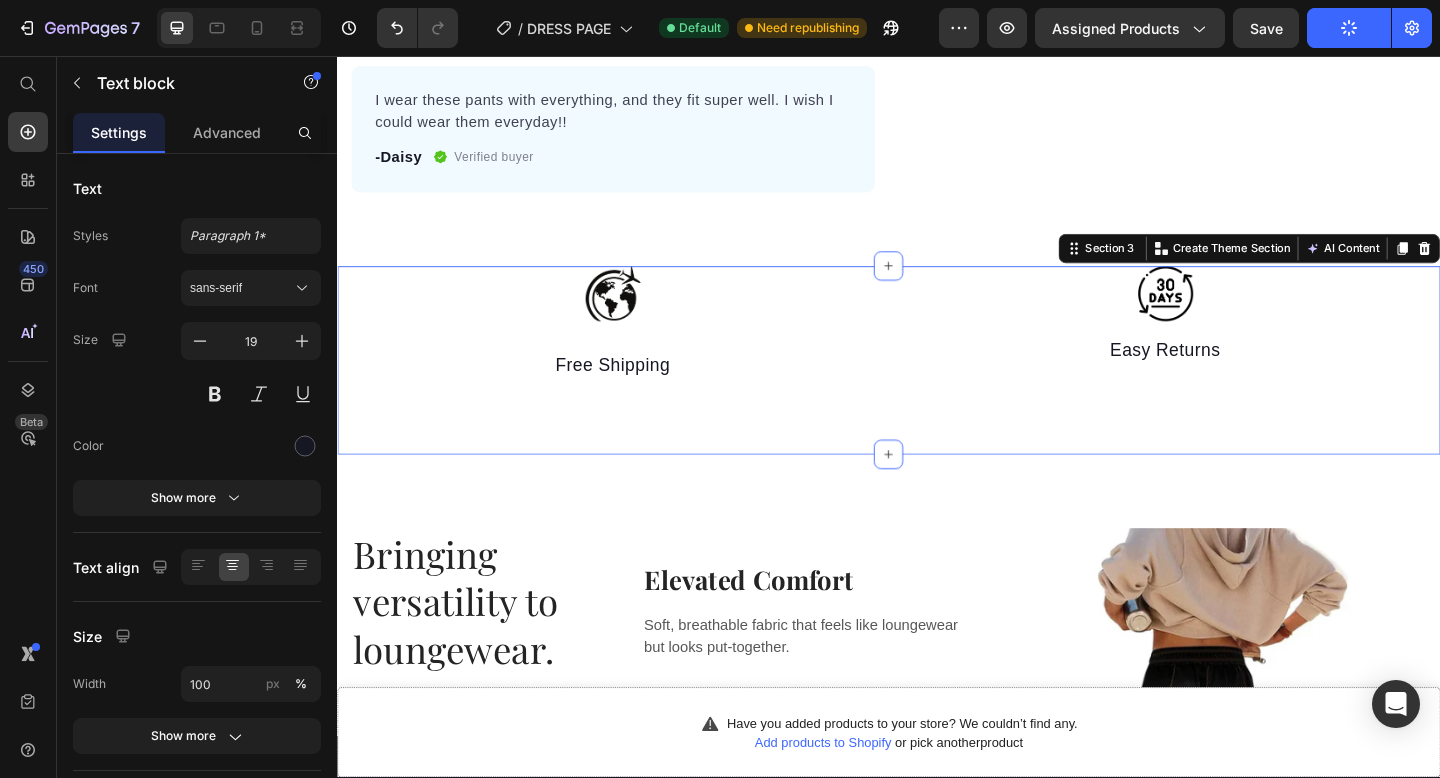 click on "Image Free Shipping Text block Image Easy Returns Text block Row Section 3   You can create reusable sections Create Theme Section AI Content Write with GemAI What would you like to describe here? Tone and Voice Persuasive Product Glowria Barrel Lounge Pants Show more Generate" at bounding box center [937, 387] 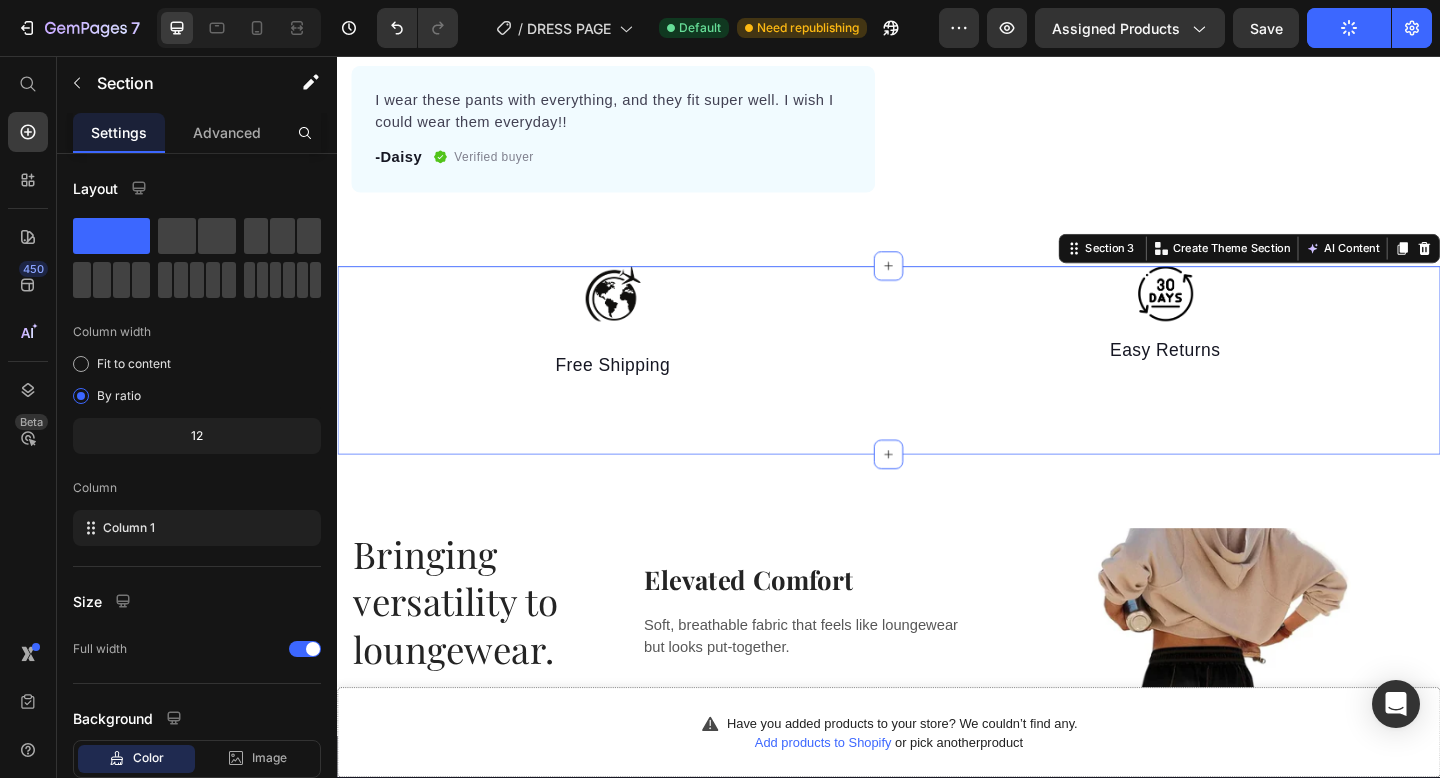 click on "Image Free Shipping Text block Image Easy Returns Text block Row Section 3   You can create reusable sections Create Theme Section AI Content Write with GemAI What would you like to describe here? Tone and Voice Persuasive Product Glowria Barrel Lounge Pants Show more Generate" at bounding box center (937, 387) 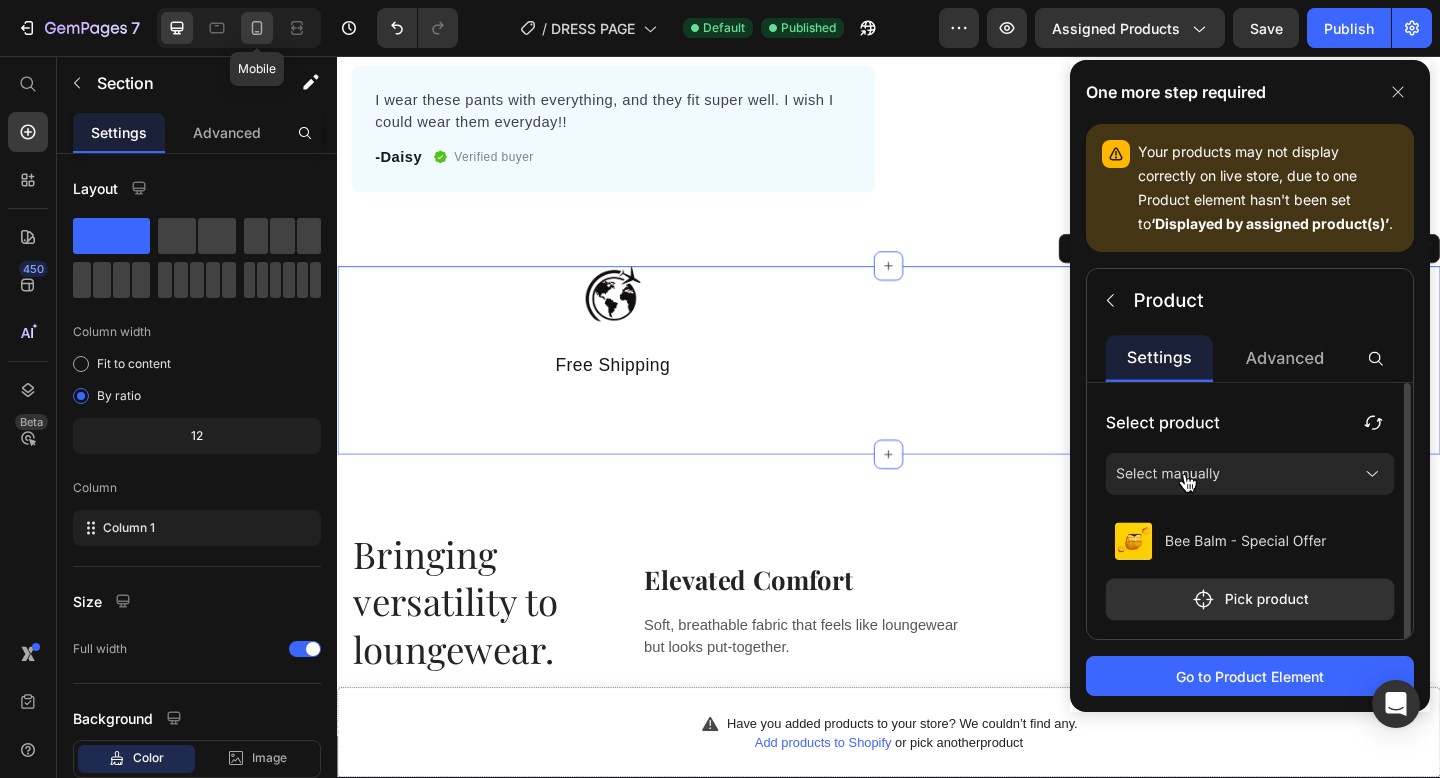click 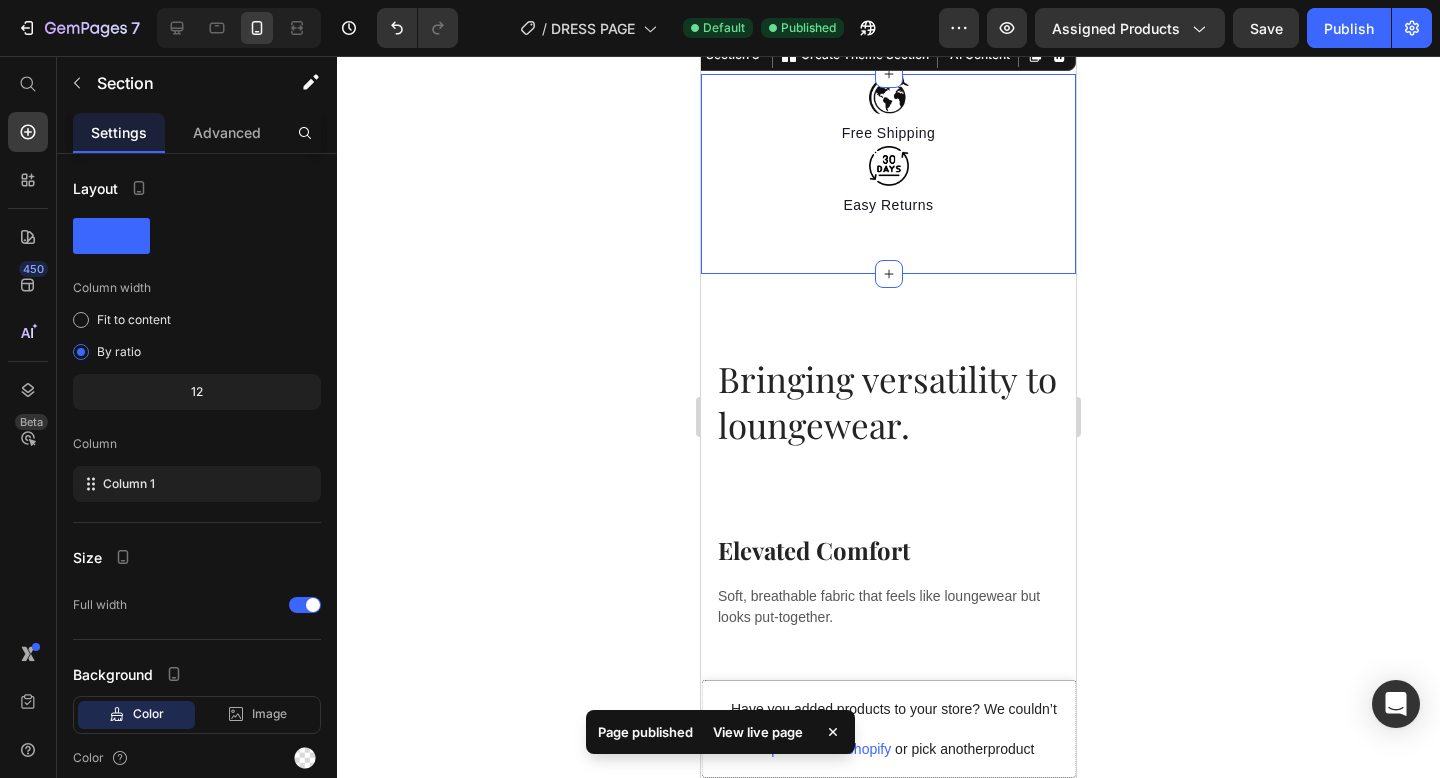 scroll, scrollTop: 1014, scrollLeft: 0, axis: vertical 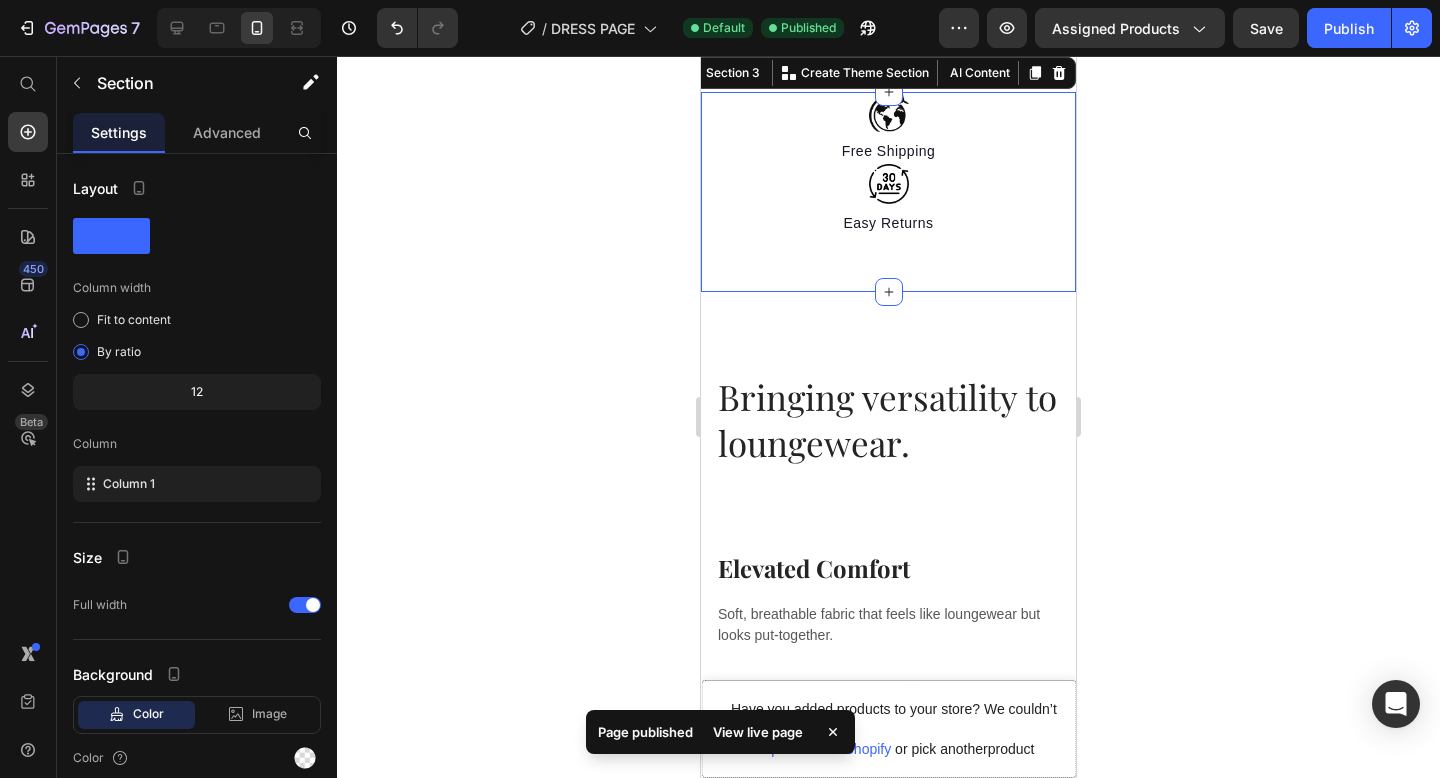 click on "Image Free Shipping Text block Image Easy Returns Text block Row Section 3   You can create reusable sections Create Theme Section AI Content Write with GemAI What would you like to describe here? Tone and Voice Persuasive Product Glowria Barrel Lounge Pants Show more Generate" at bounding box center [888, 192] 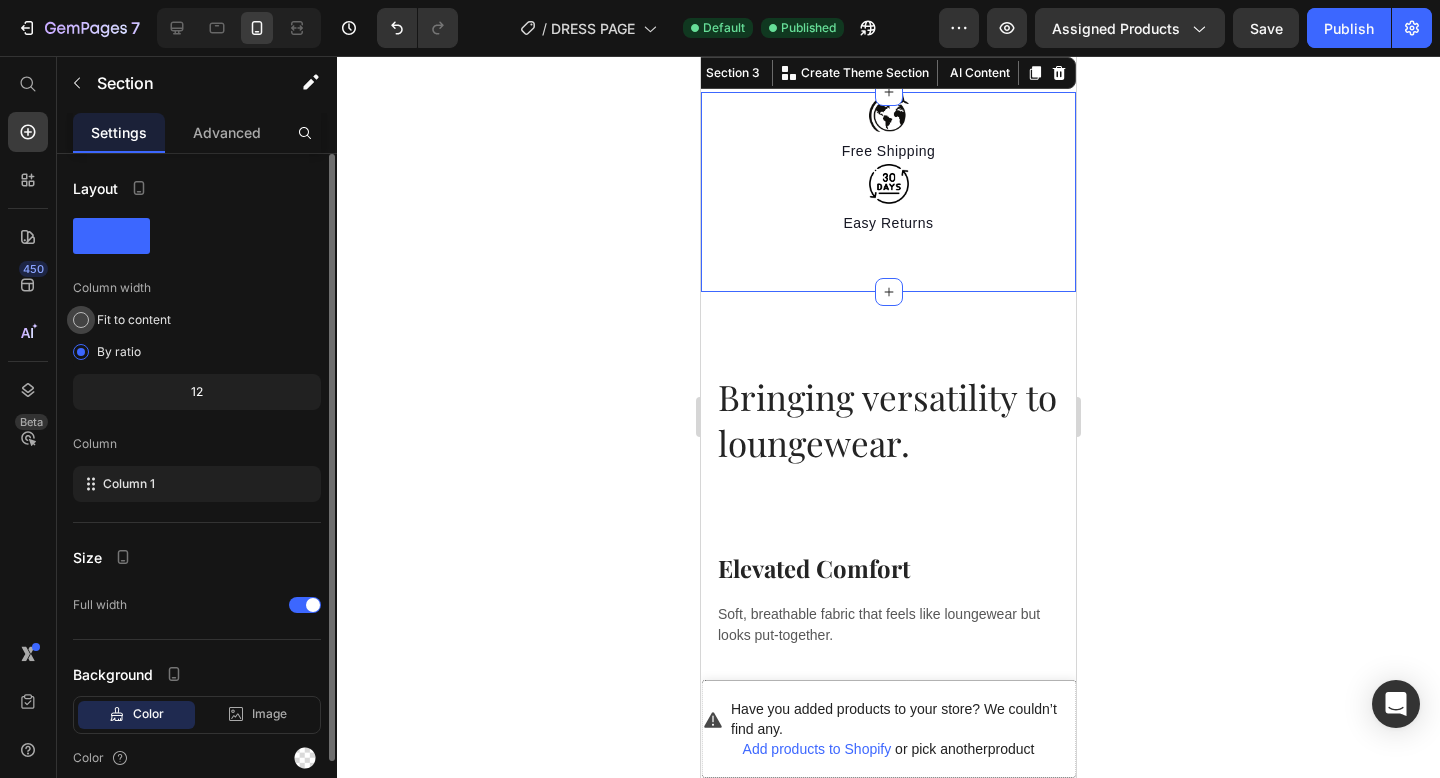 click on "Fit to content" at bounding box center (134, 320) 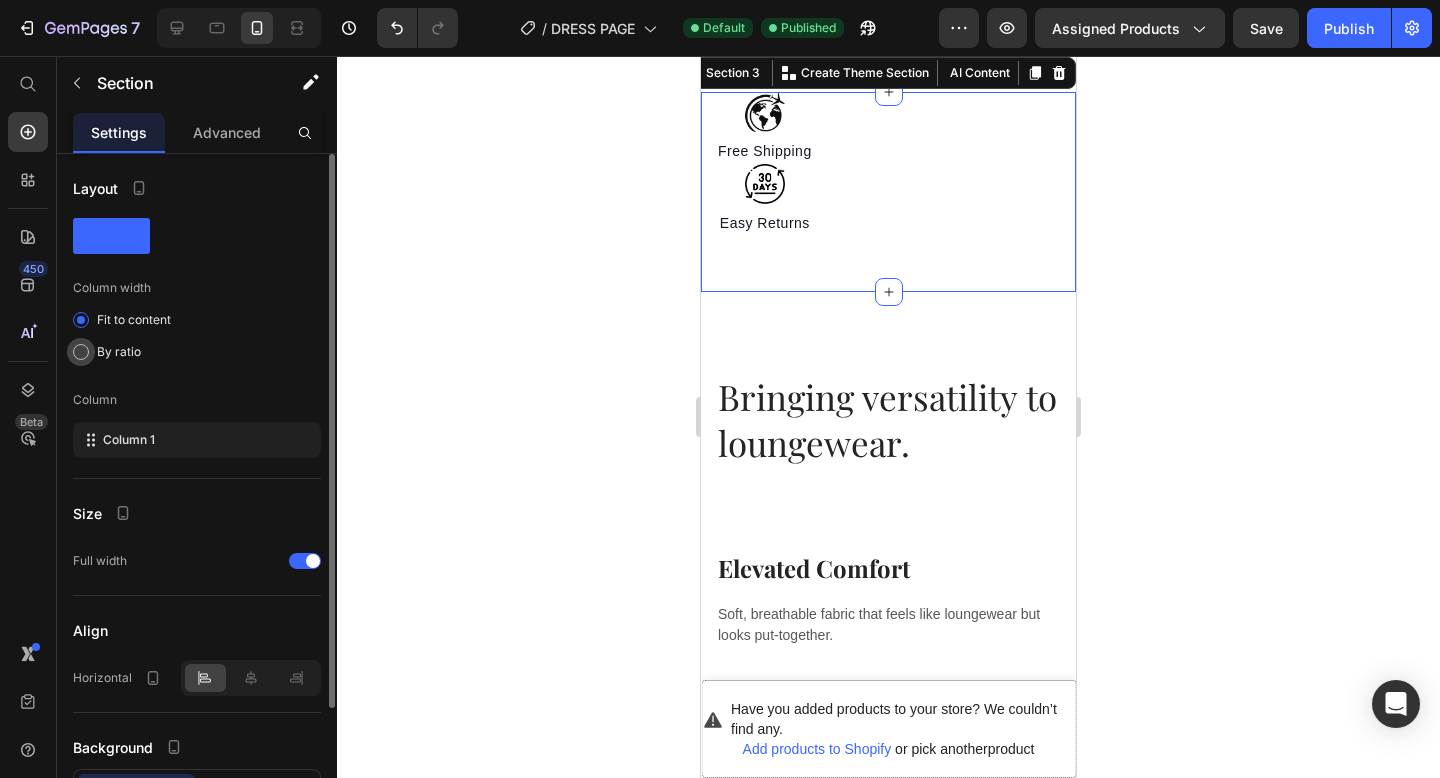 click on "By ratio" at bounding box center [119, 352] 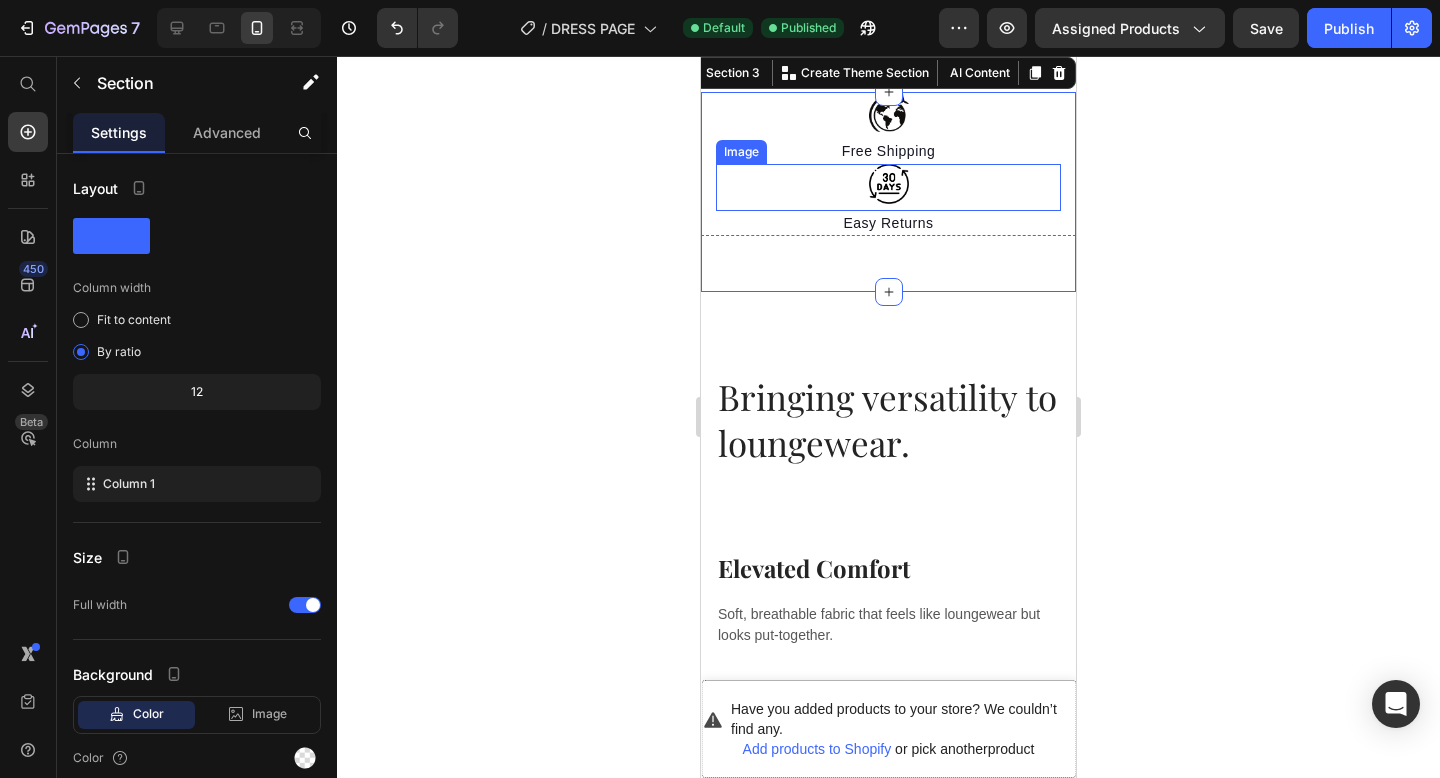 click at bounding box center (888, 187) 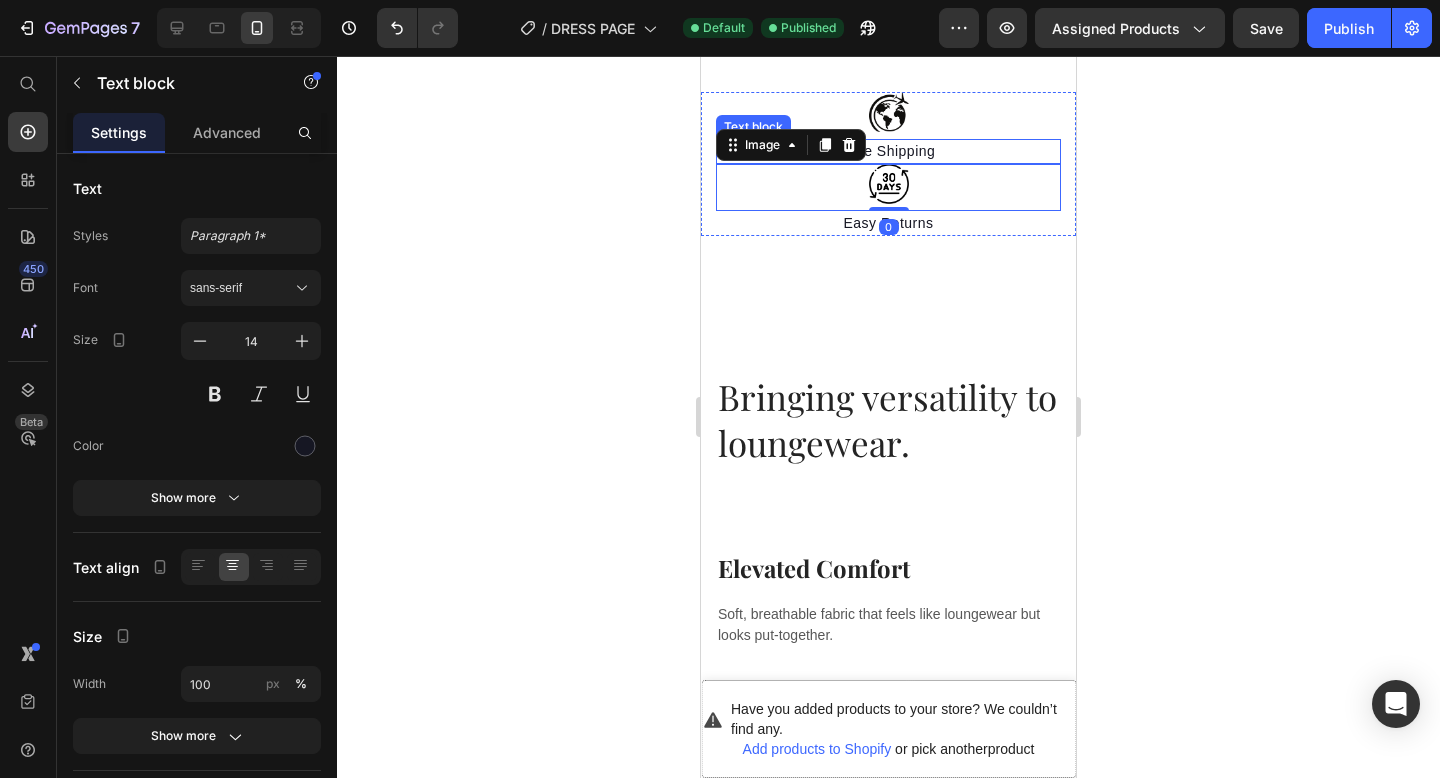 click on "Free Shipping" at bounding box center [888, 151] 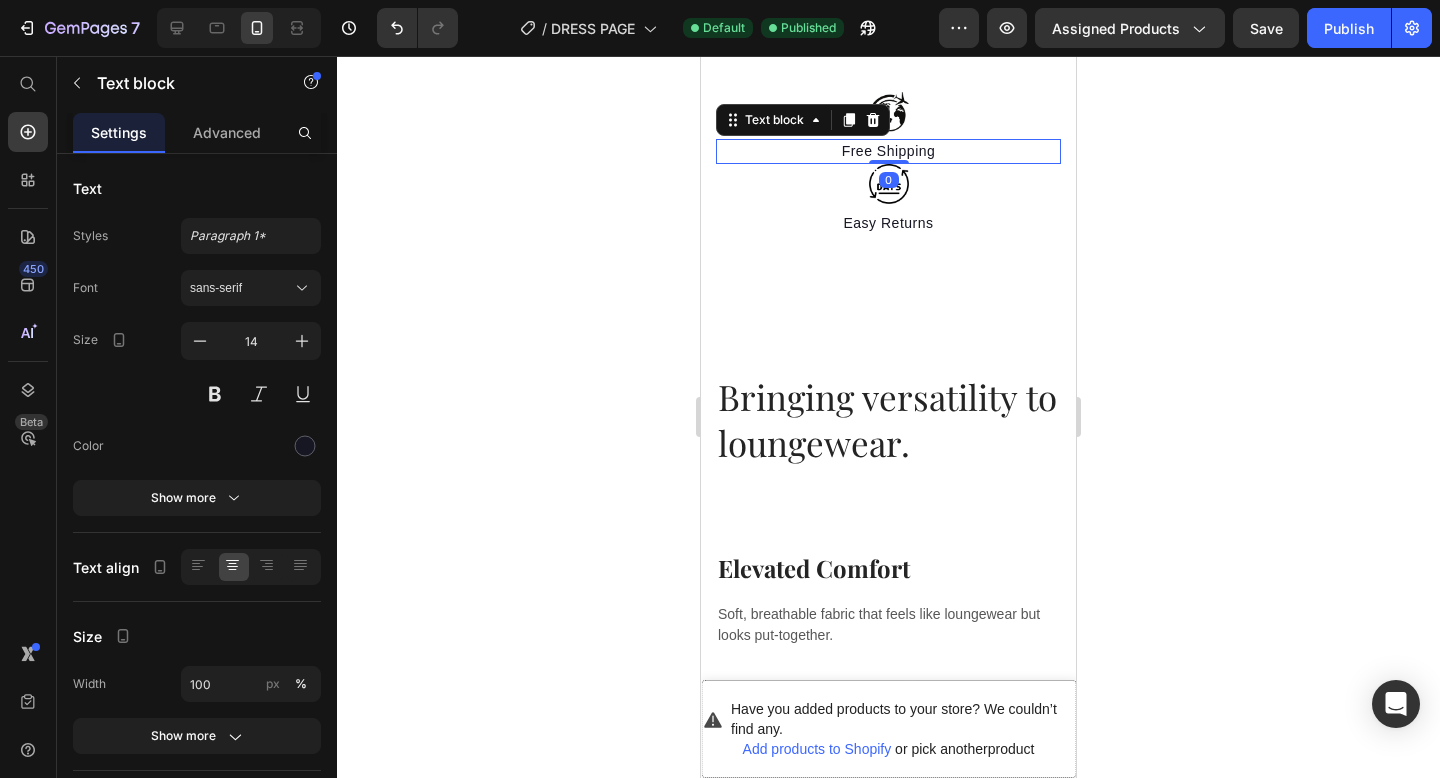 click on "Free Shipping" at bounding box center [888, 151] 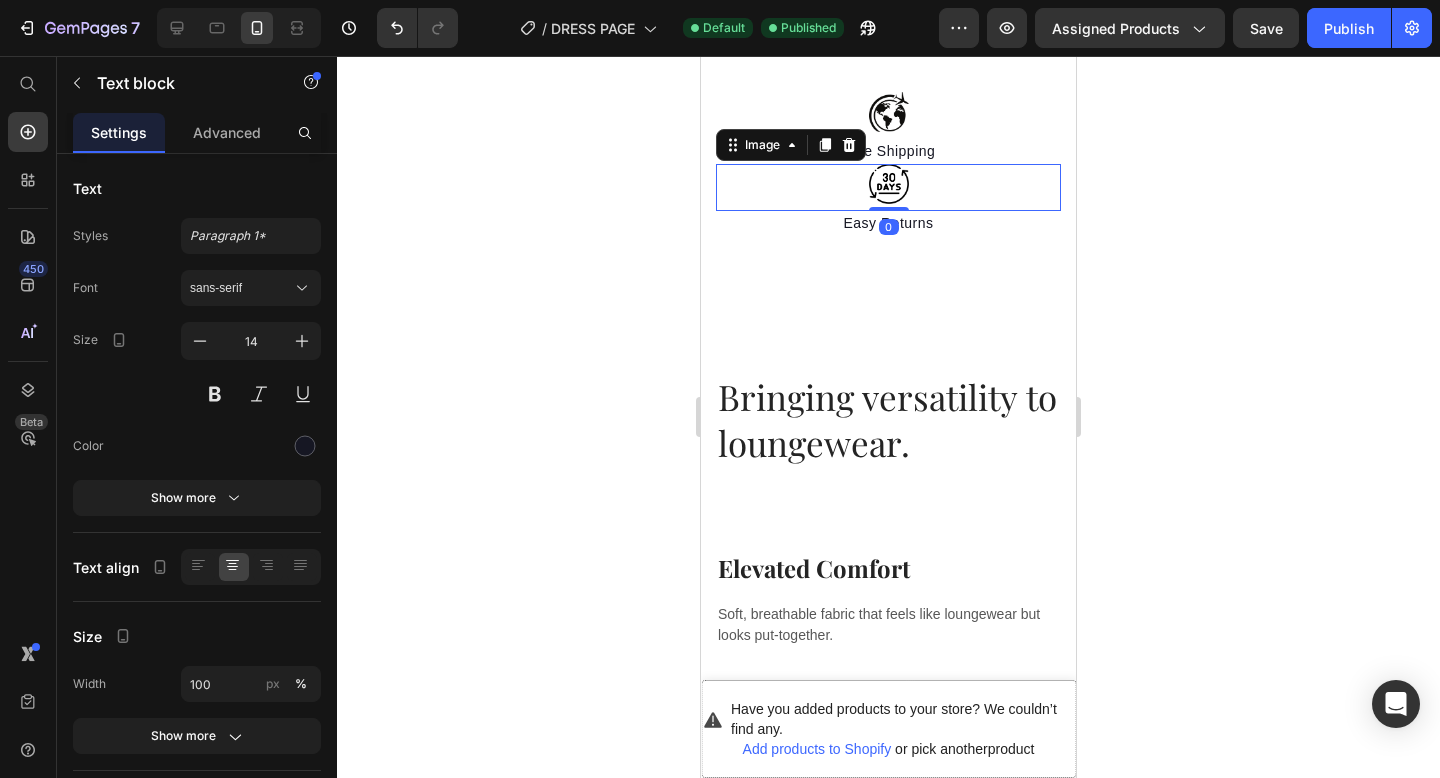 click at bounding box center (888, 187) 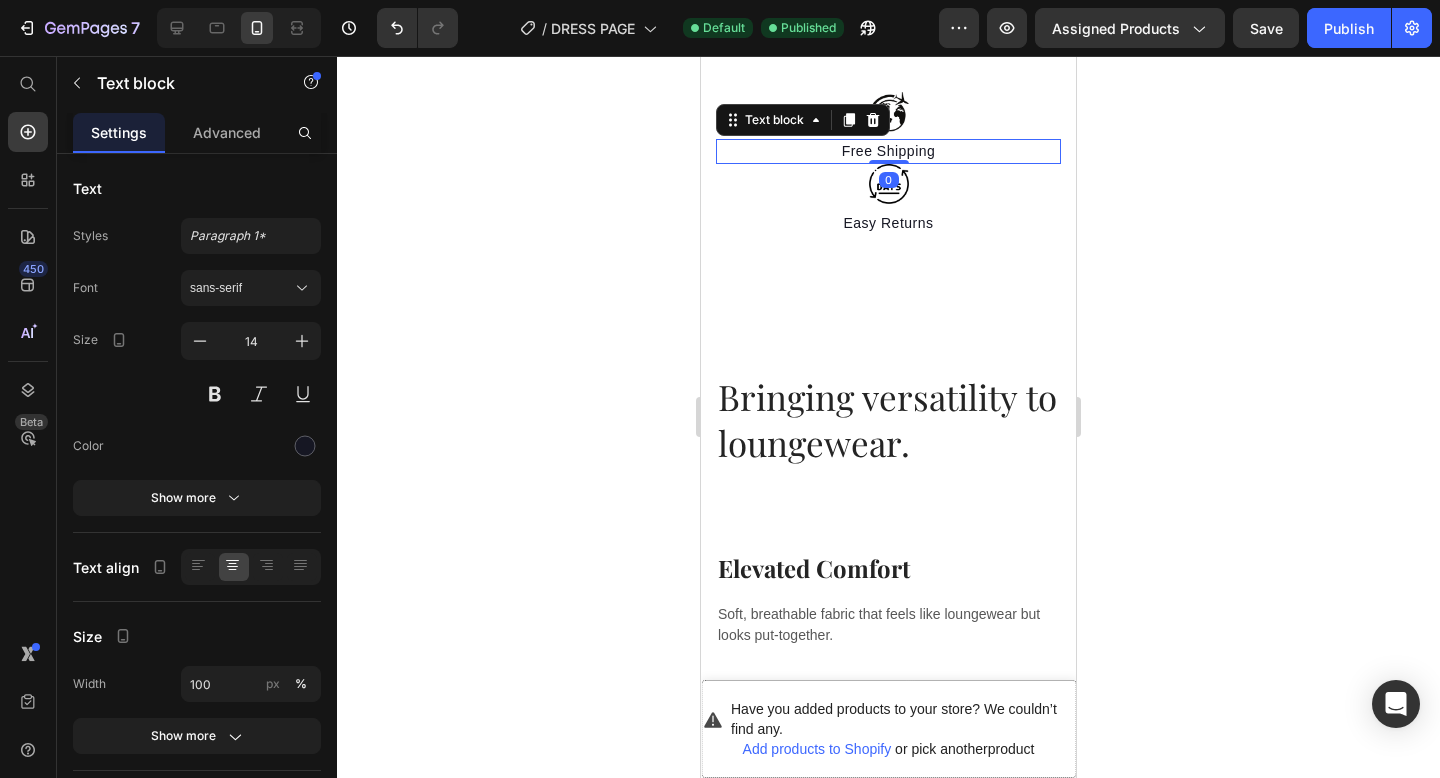 click on "Free Shipping" at bounding box center [888, 151] 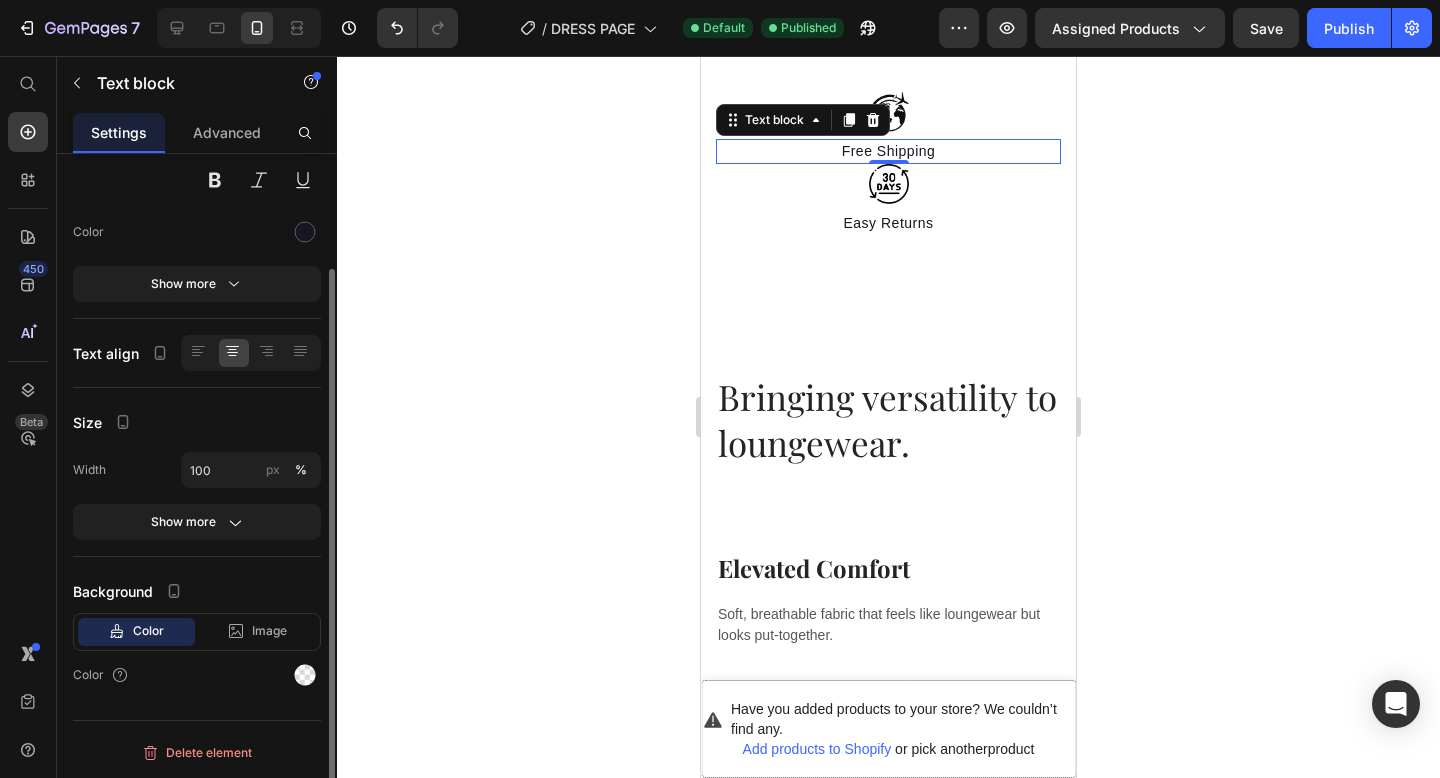 scroll, scrollTop: 0, scrollLeft: 0, axis: both 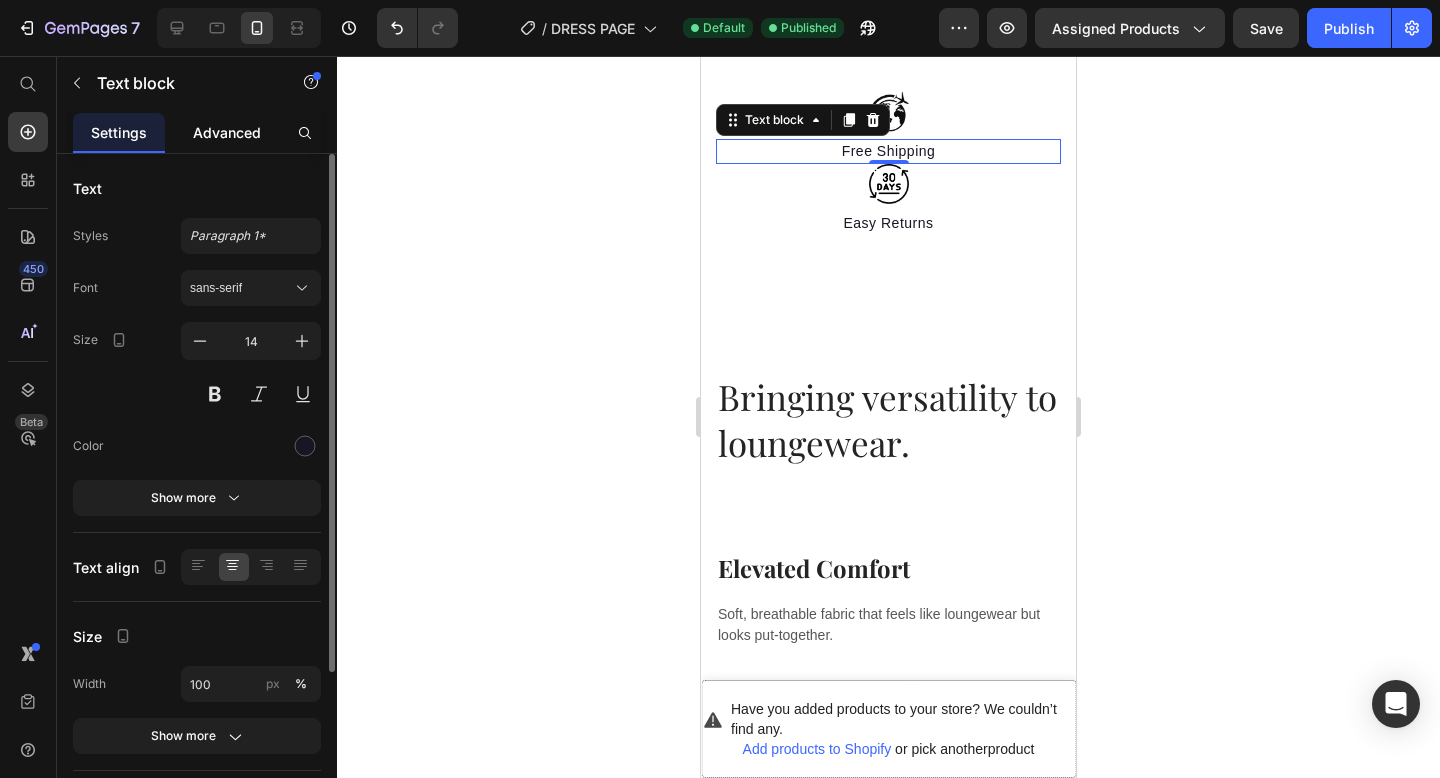 click on "Advanced" 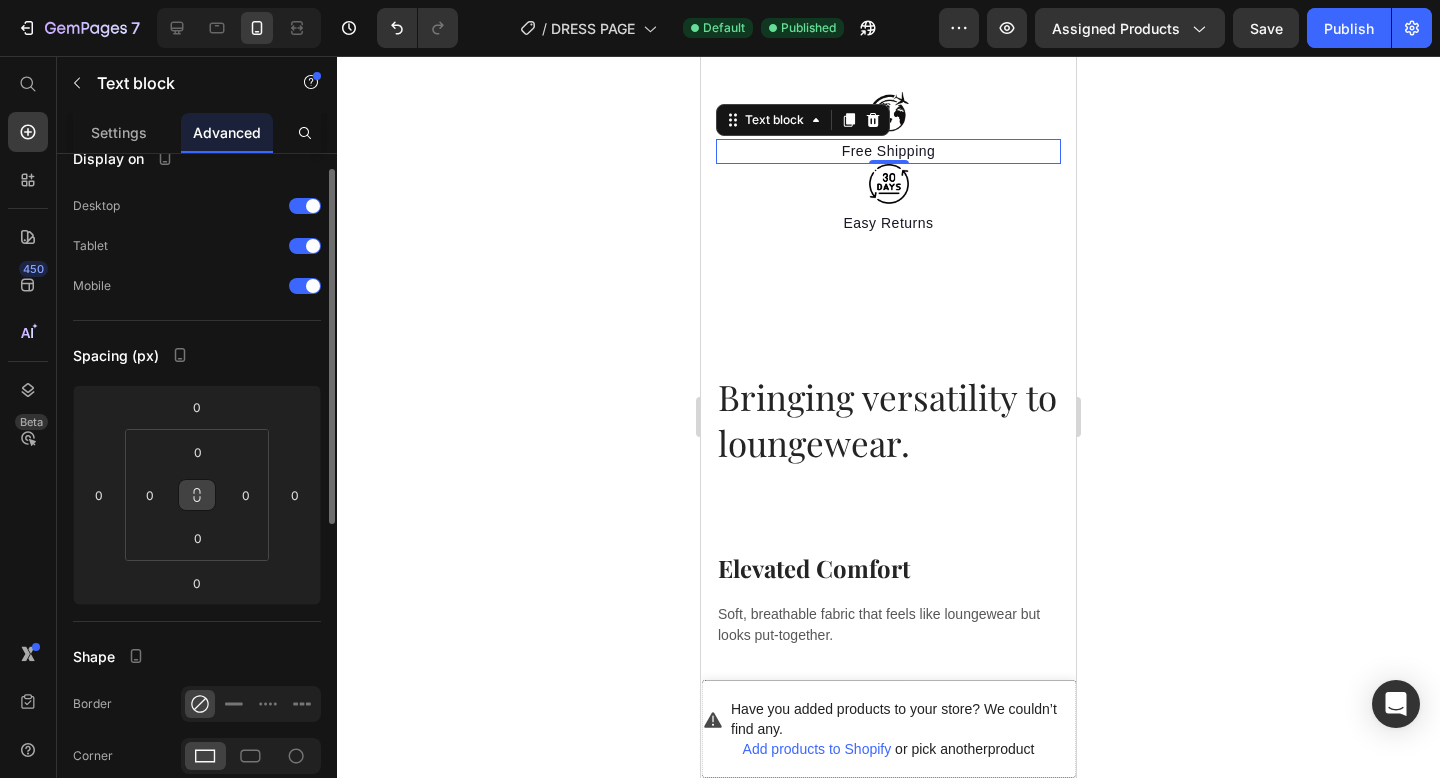 scroll, scrollTop: 72, scrollLeft: 0, axis: vertical 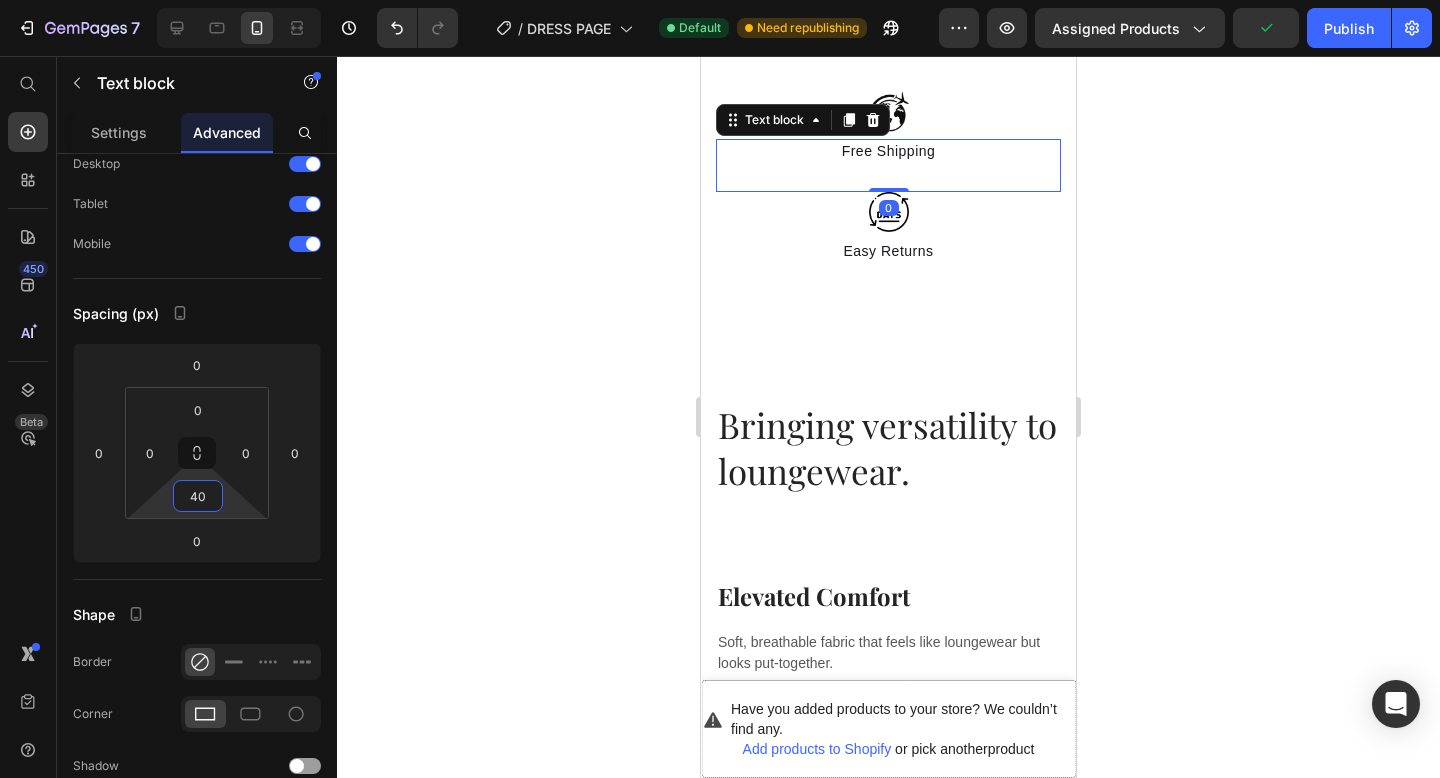 type on "42" 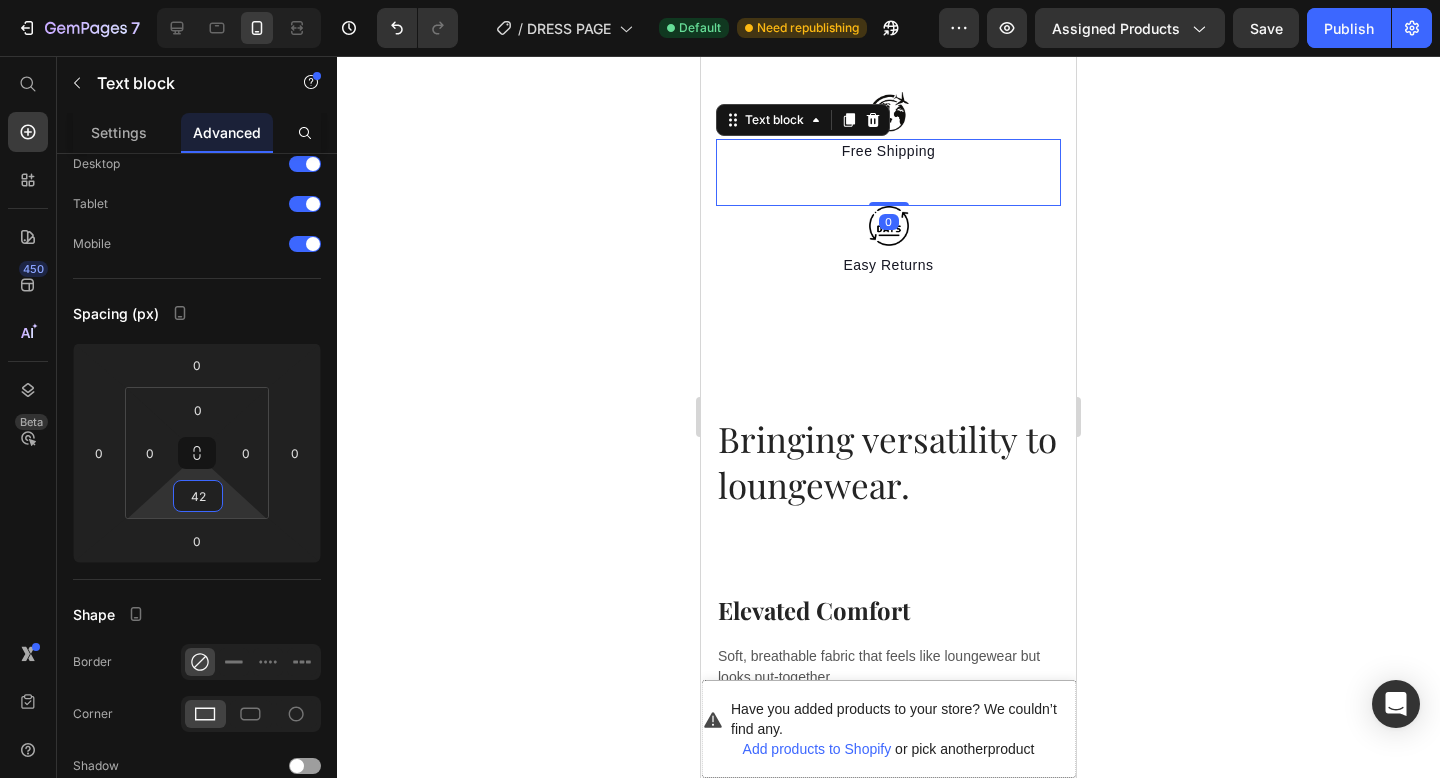 drag, startPoint x: 232, startPoint y: 509, endPoint x: 232, endPoint y: 488, distance: 21 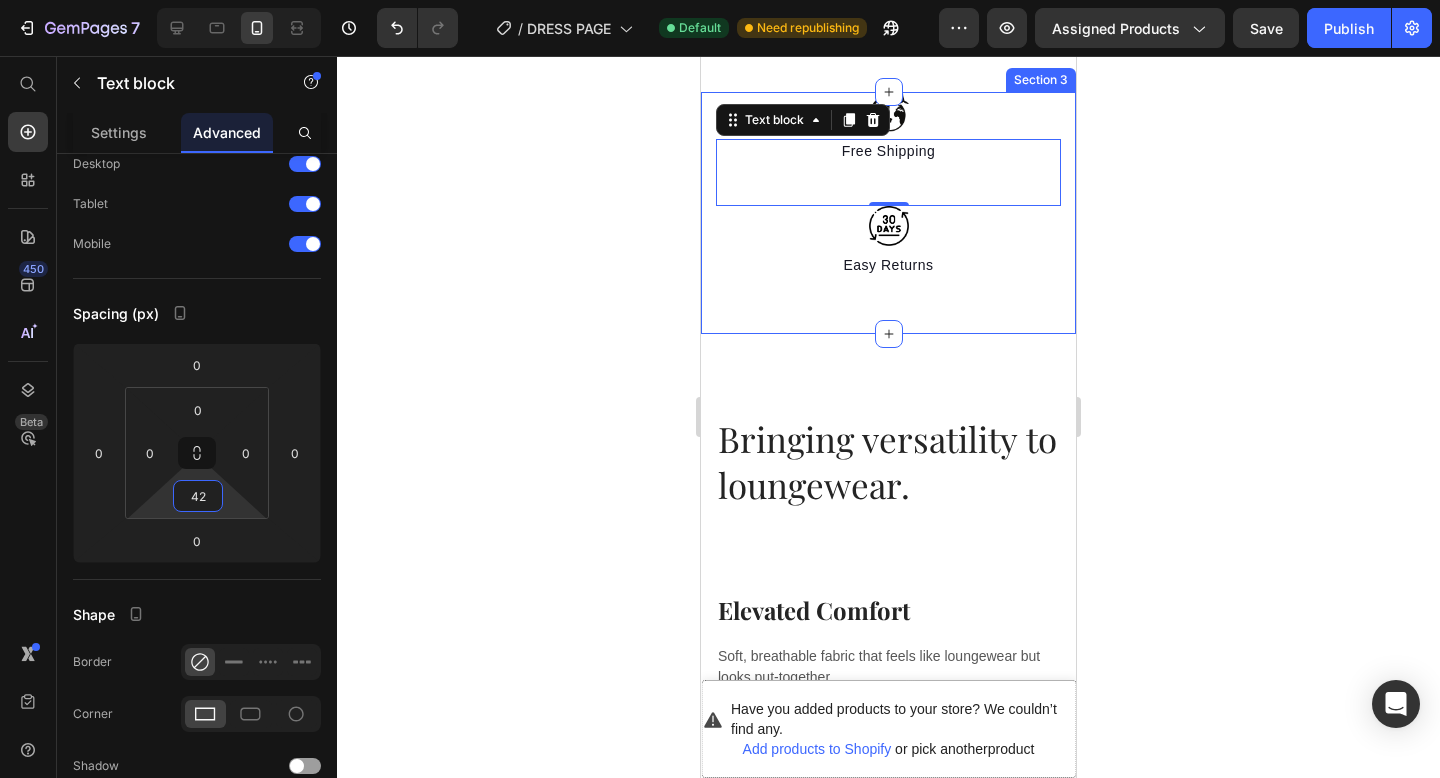 click on "Image Free Shipping Text block   0 Image Easy Returns Text block Row Section 3" at bounding box center (888, 213) 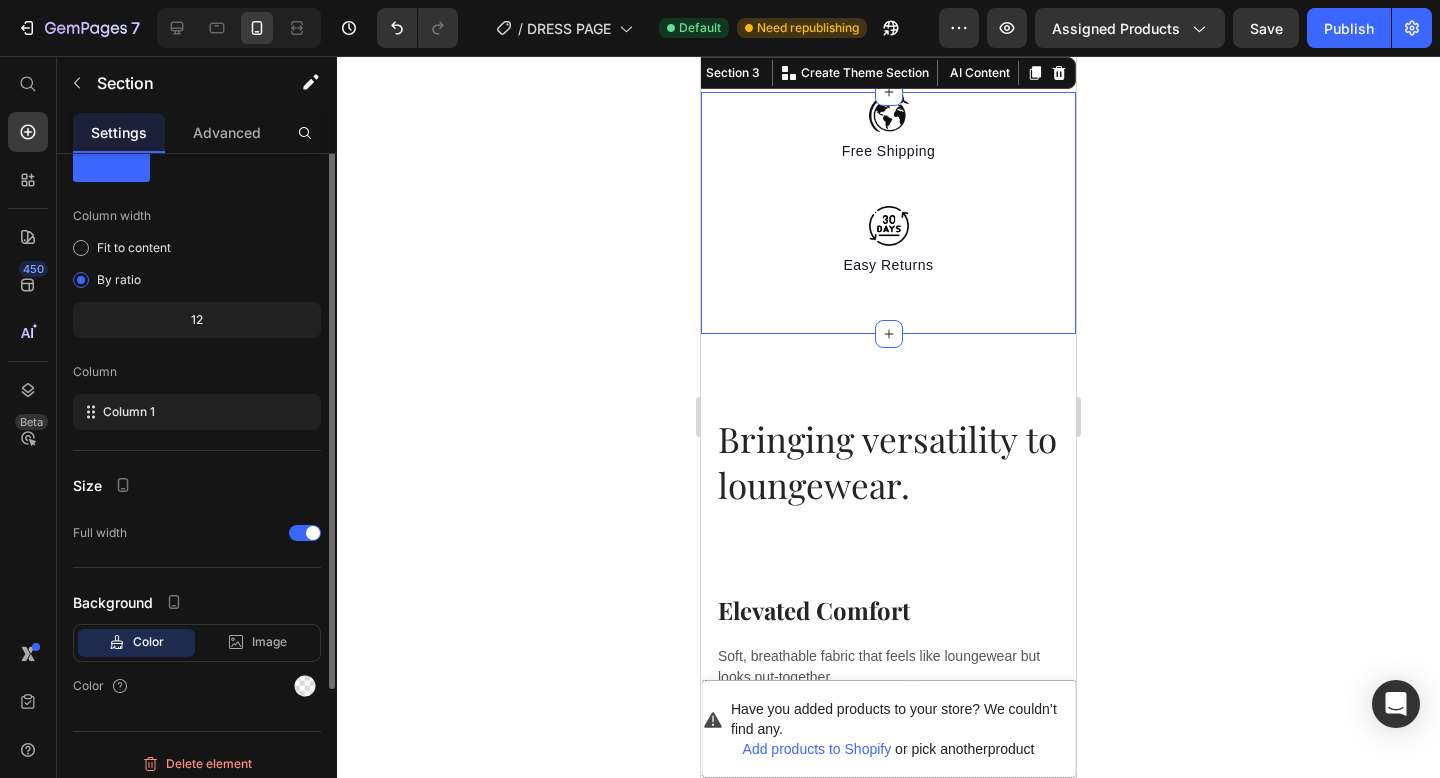 scroll, scrollTop: 0, scrollLeft: 0, axis: both 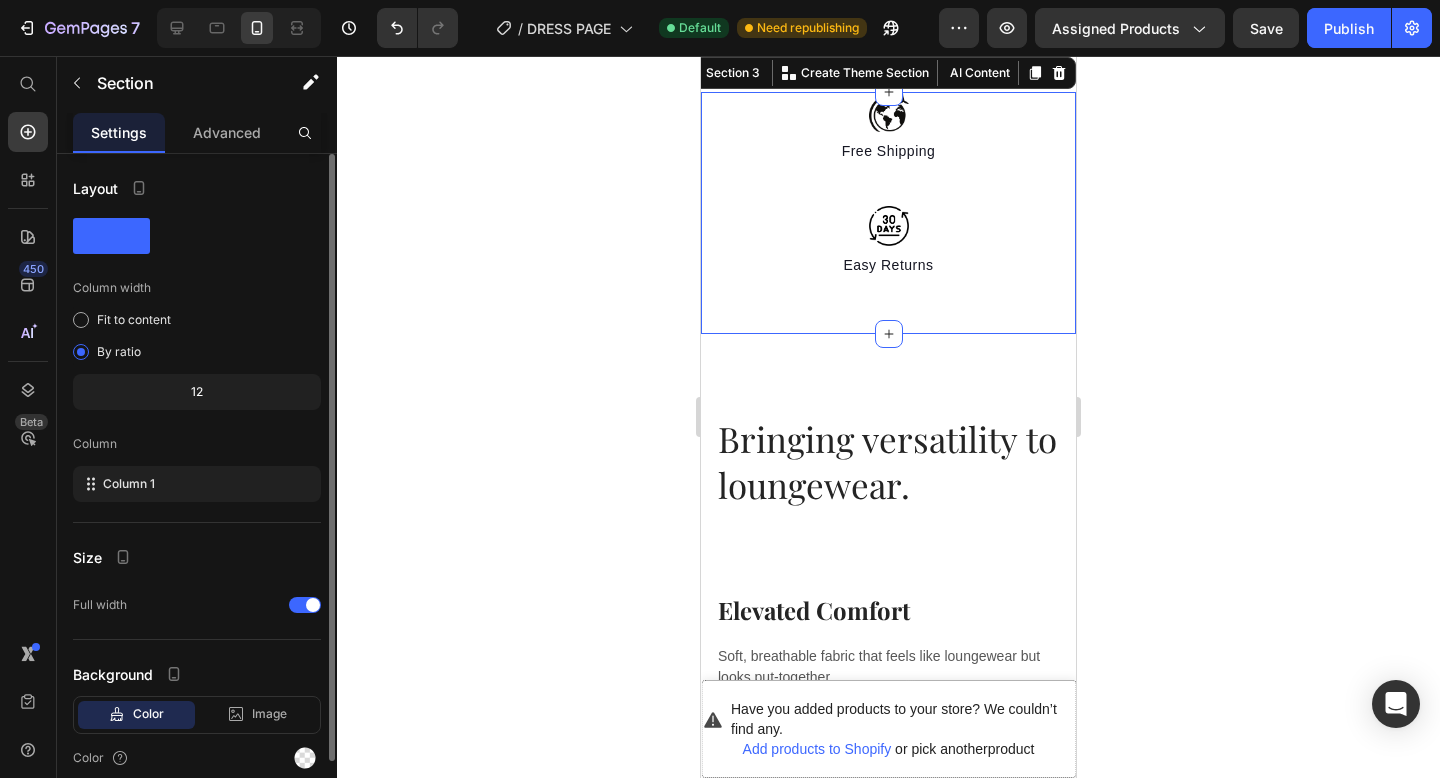 click on "Image Free Shipping Text block Image Easy Returns Text block Row Section 3   You can create reusable sections Create Theme Section AI Content Write with GemAI What would you like to describe here? Tone and Voice Persuasive Product Glowria Barrel Lounge Pants Show more Generate" at bounding box center (888, 213) 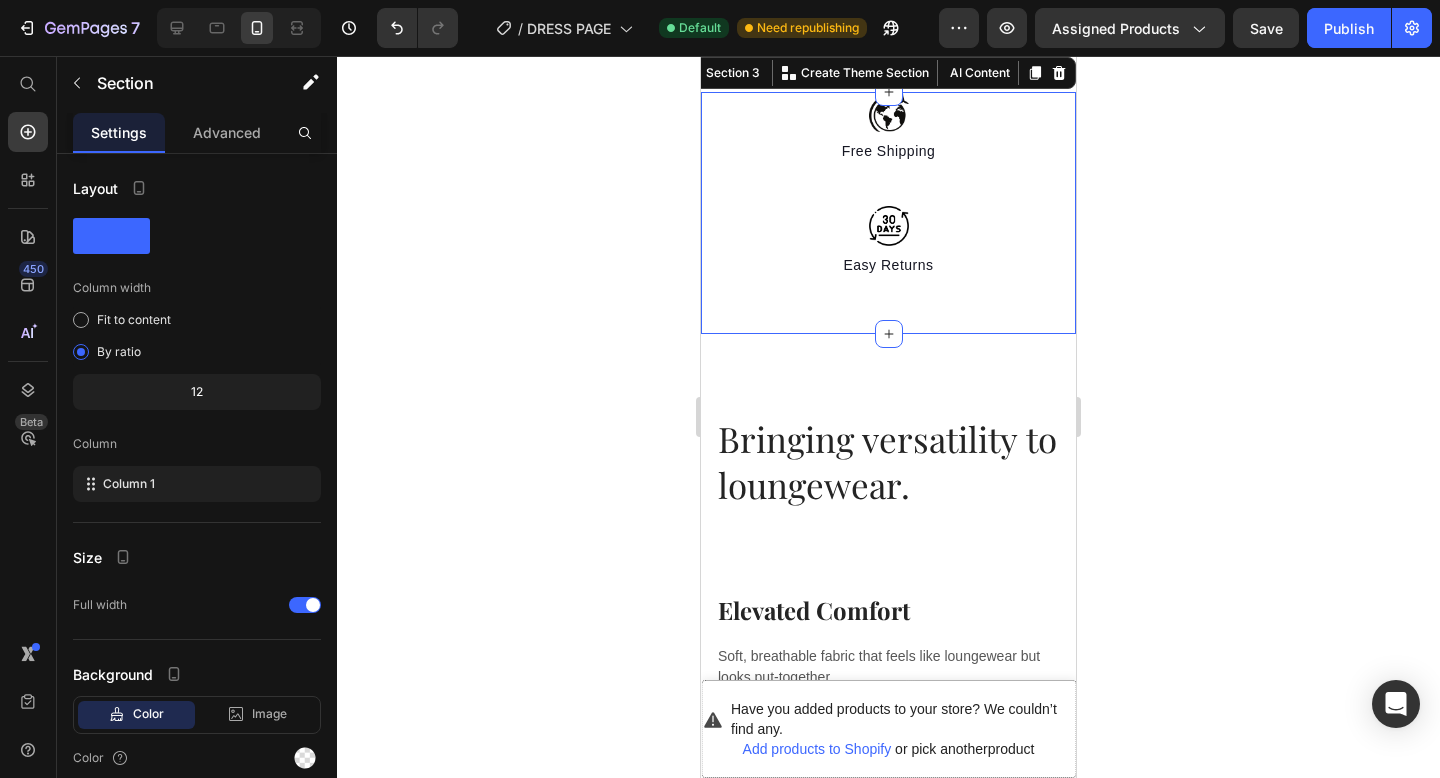 click on "Image Free Shipping Text block Image Easy Returns Text block Row Section 3   You can create reusable sections Create Theme Section AI Content Write with GemAI What would you like to describe here? Tone and Voice Persuasive Product Glowria Barrel Lounge Pants Show more Generate" at bounding box center (888, 213) 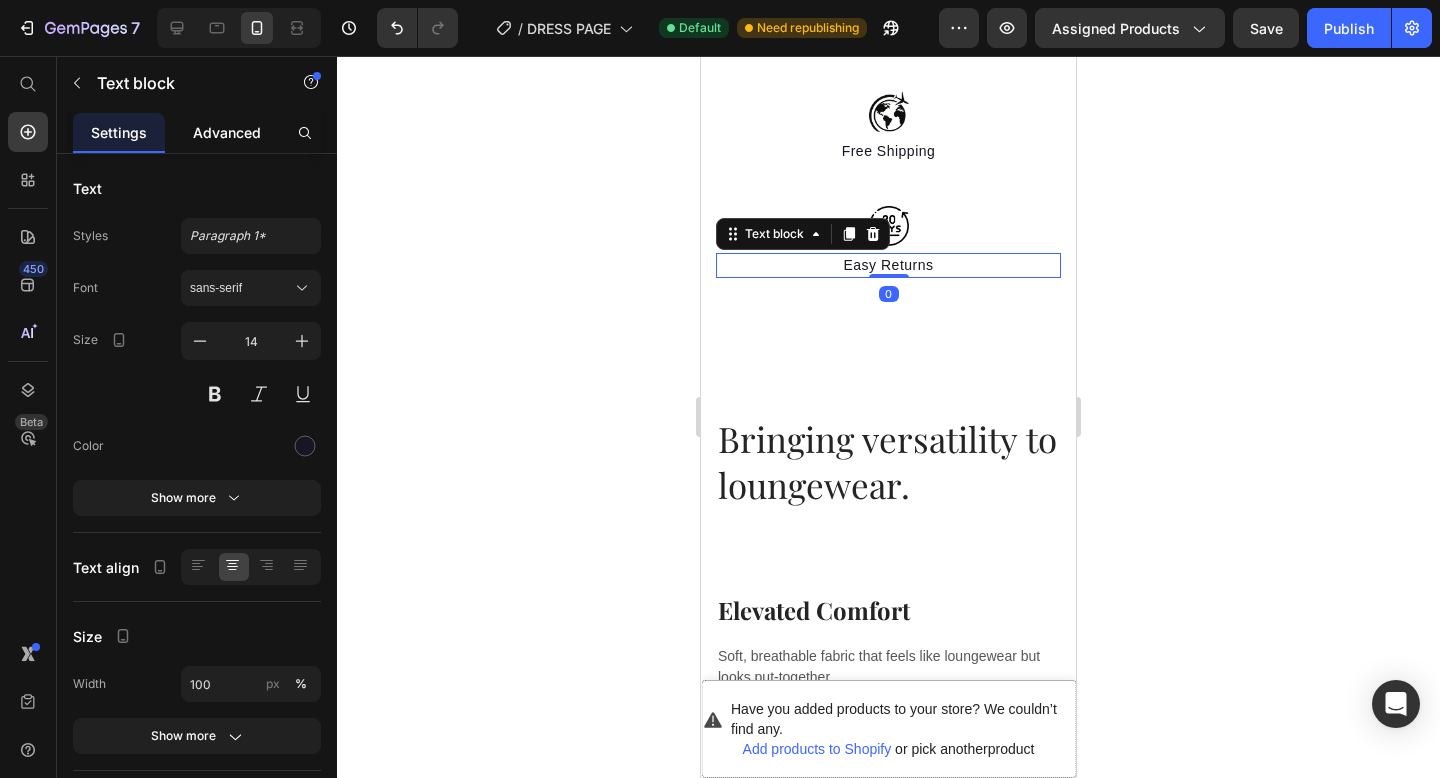 click on "Advanced" at bounding box center [227, 132] 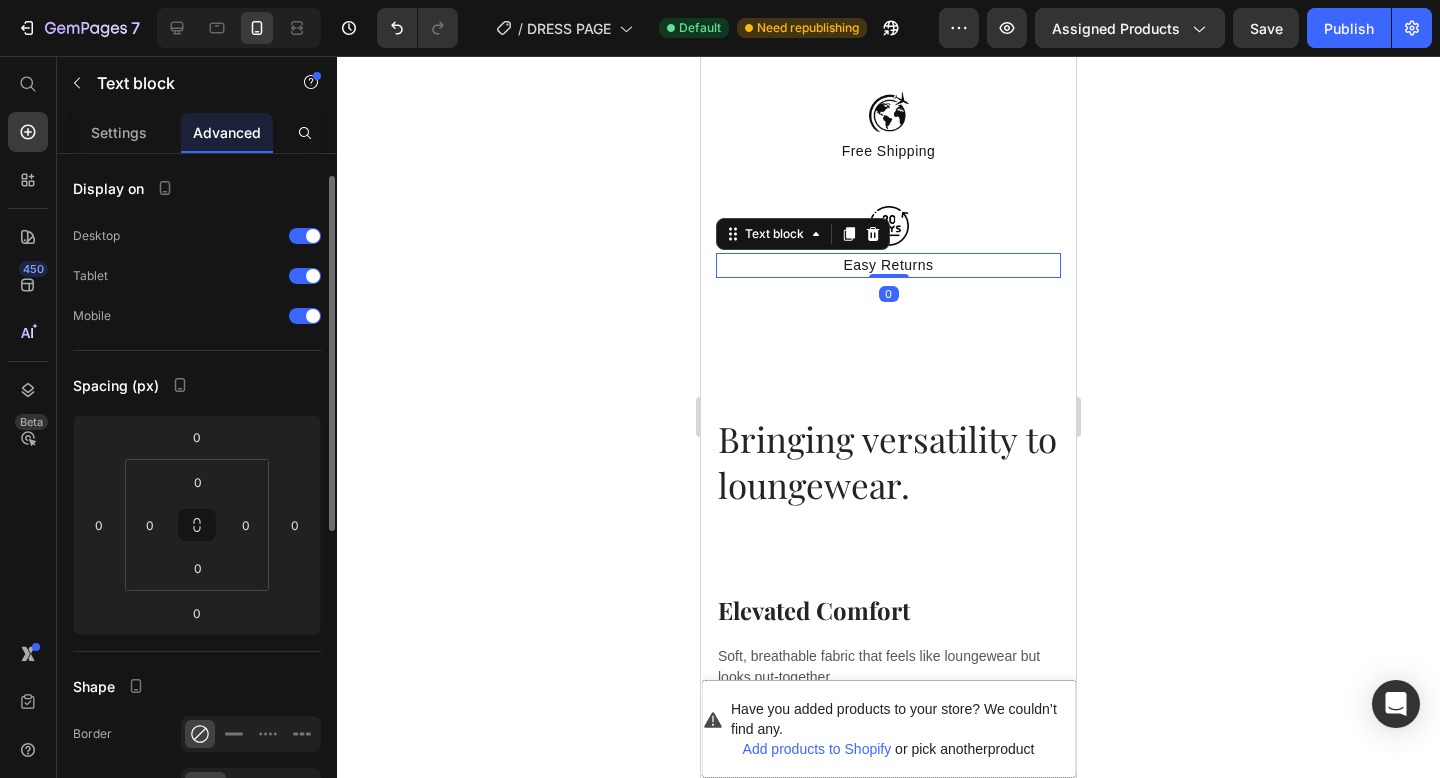 scroll, scrollTop: 118, scrollLeft: 0, axis: vertical 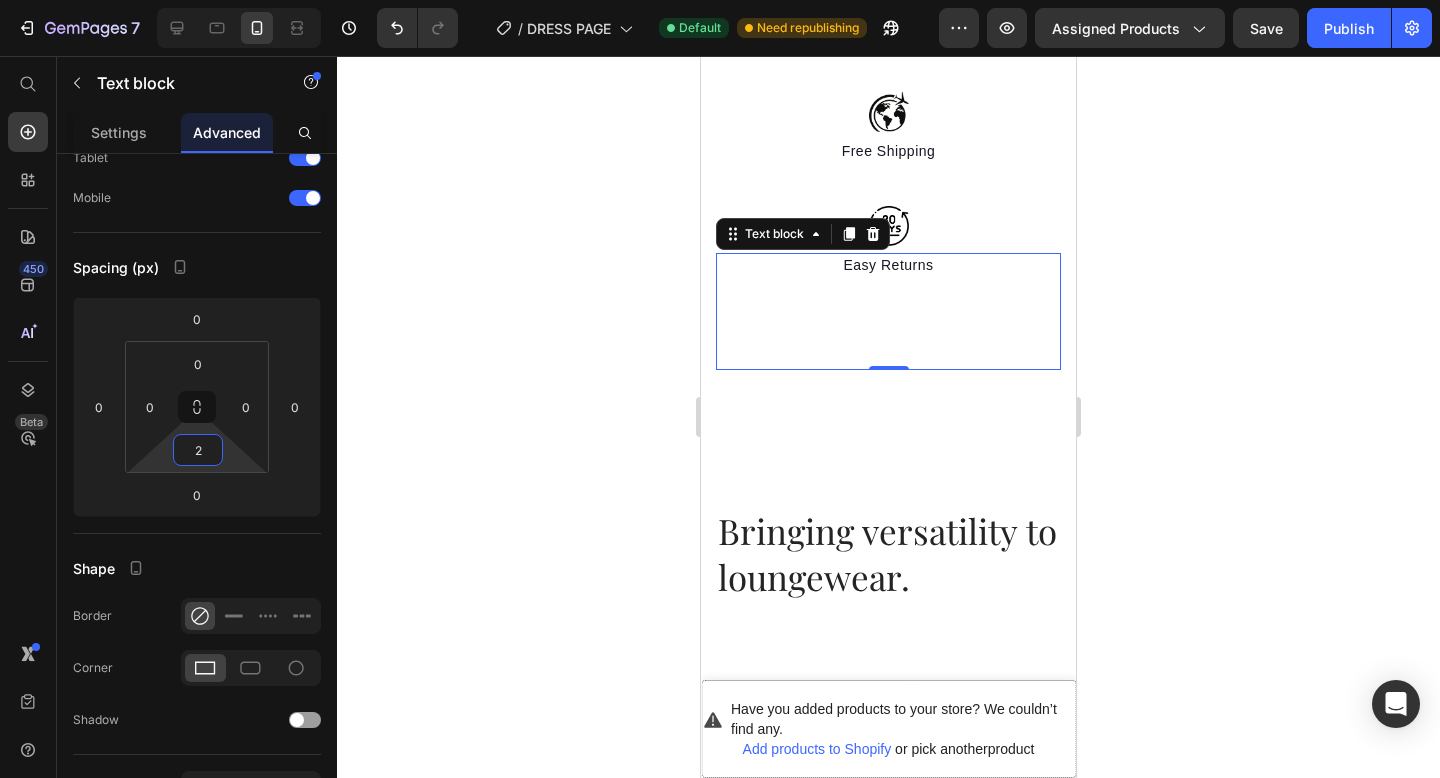type on "0" 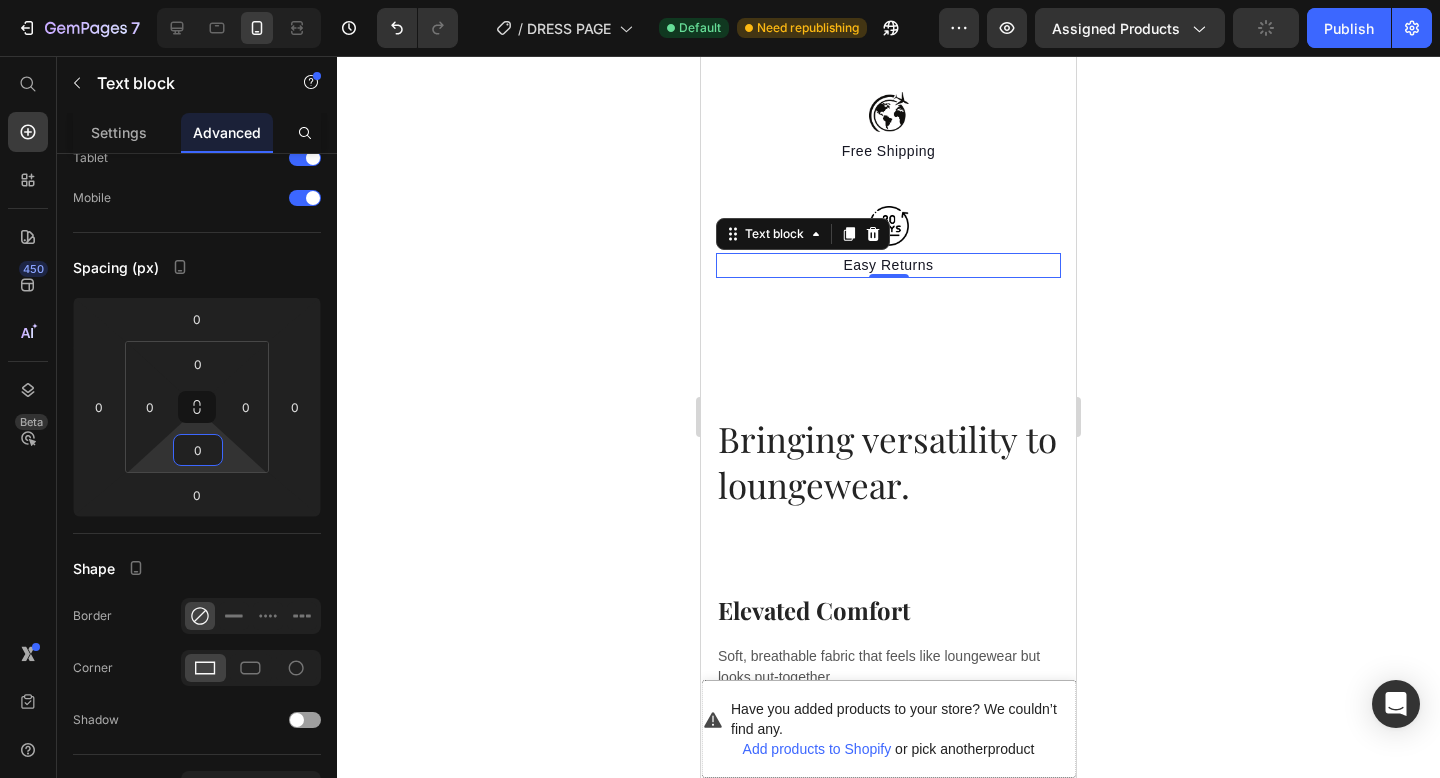 drag, startPoint x: 234, startPoint y: 460, endPoint x: 253, endPoint y: 565, distance: 106.7052 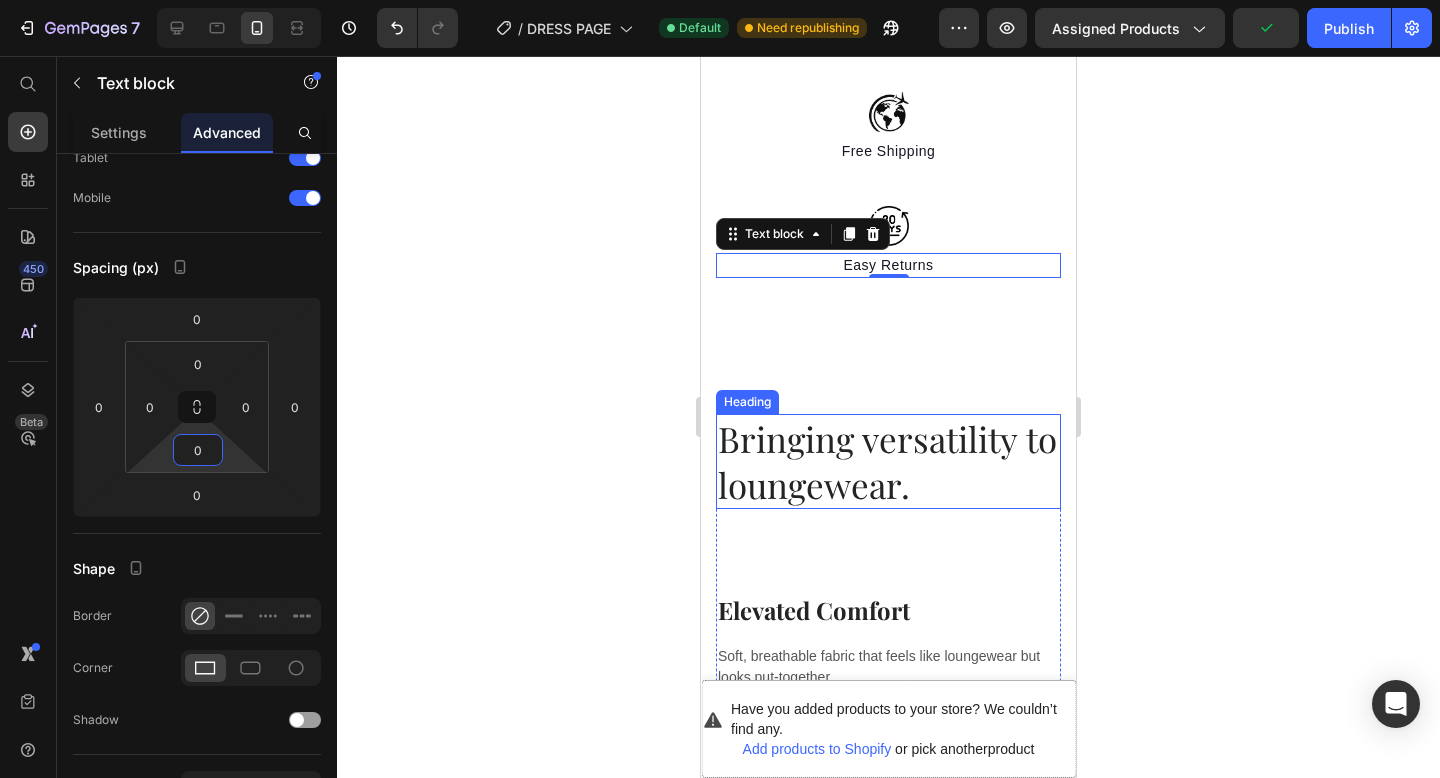 click on "Bringing versatility to loungewear. Heading Text block Elevated Comfort Heading Soft, breathable fabric that feels like loungewear but looks put-together. Text block Row Utility-Inspired Design Heading Oversized patch pockets and contrast seams for a clean, structured look. Text block Row Flattering Wide-Leg Fit Heading Relaxed silhouette with a smocked waistband that moves with you. Text block Row Image Row Section 4" at bounding box center [888, 899] 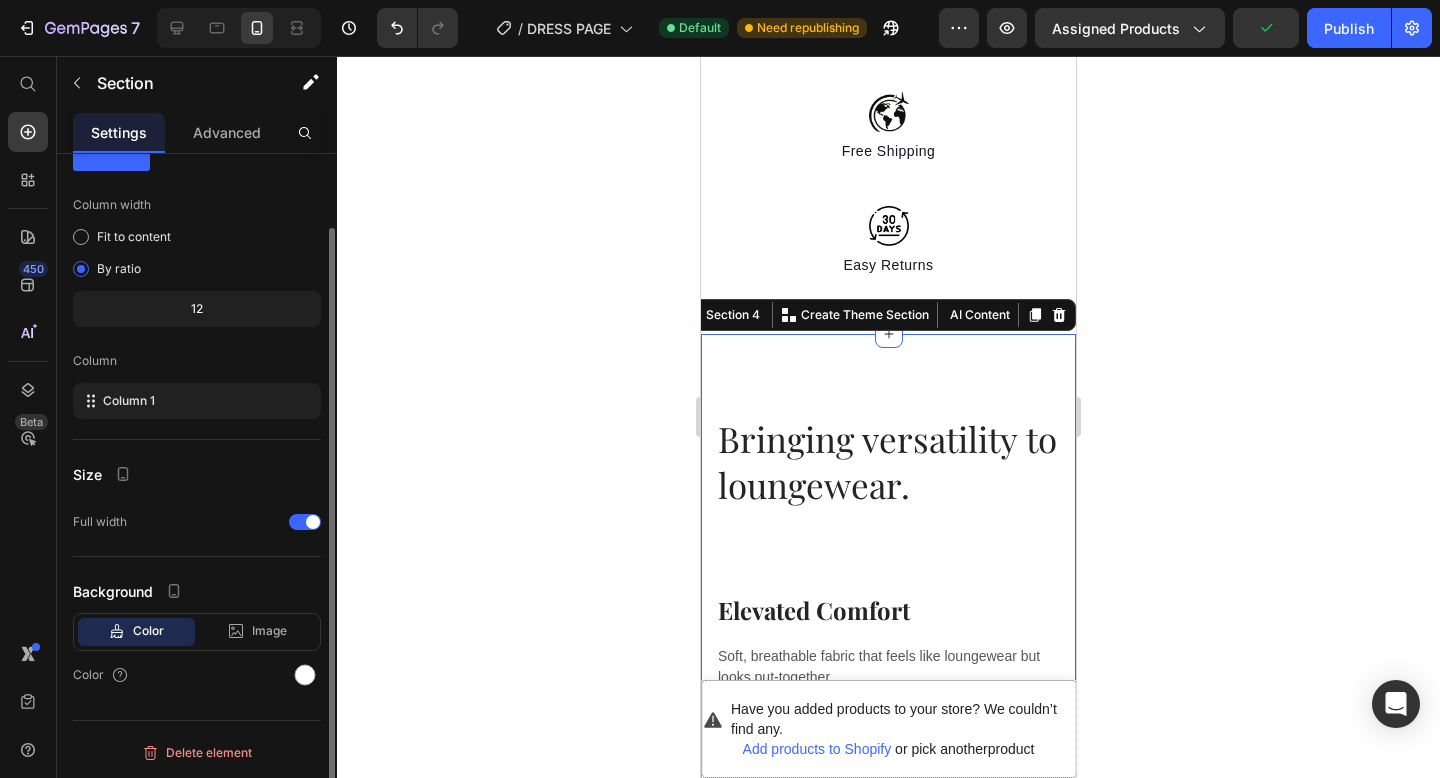 scroll, scrollTop: 0, scrollLeft: 0, axis: both 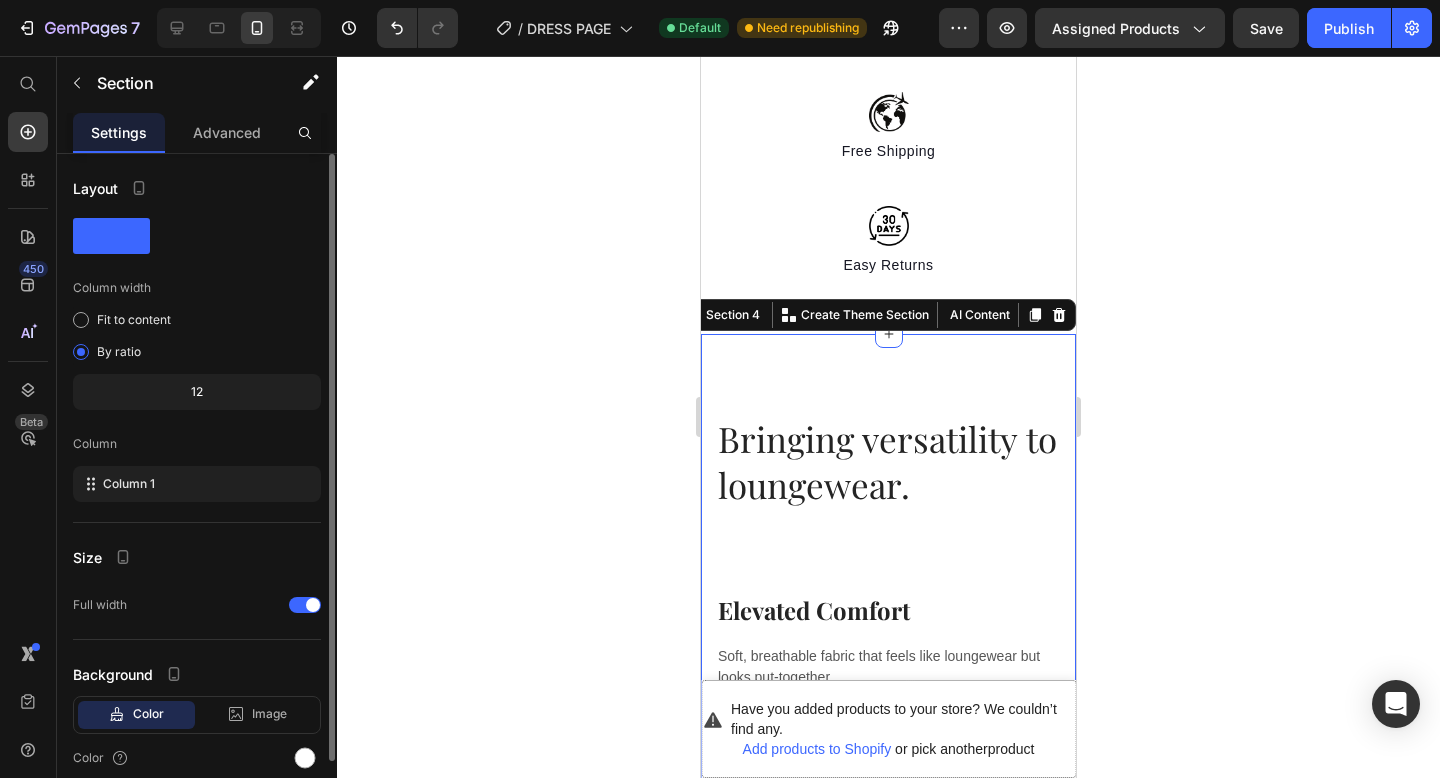 click on "Layout Column width Fit to content By ratio 12 Column Column 1 Size Full width Background Color Image Video  Color   Delete element" at bounding box center [197, 536] 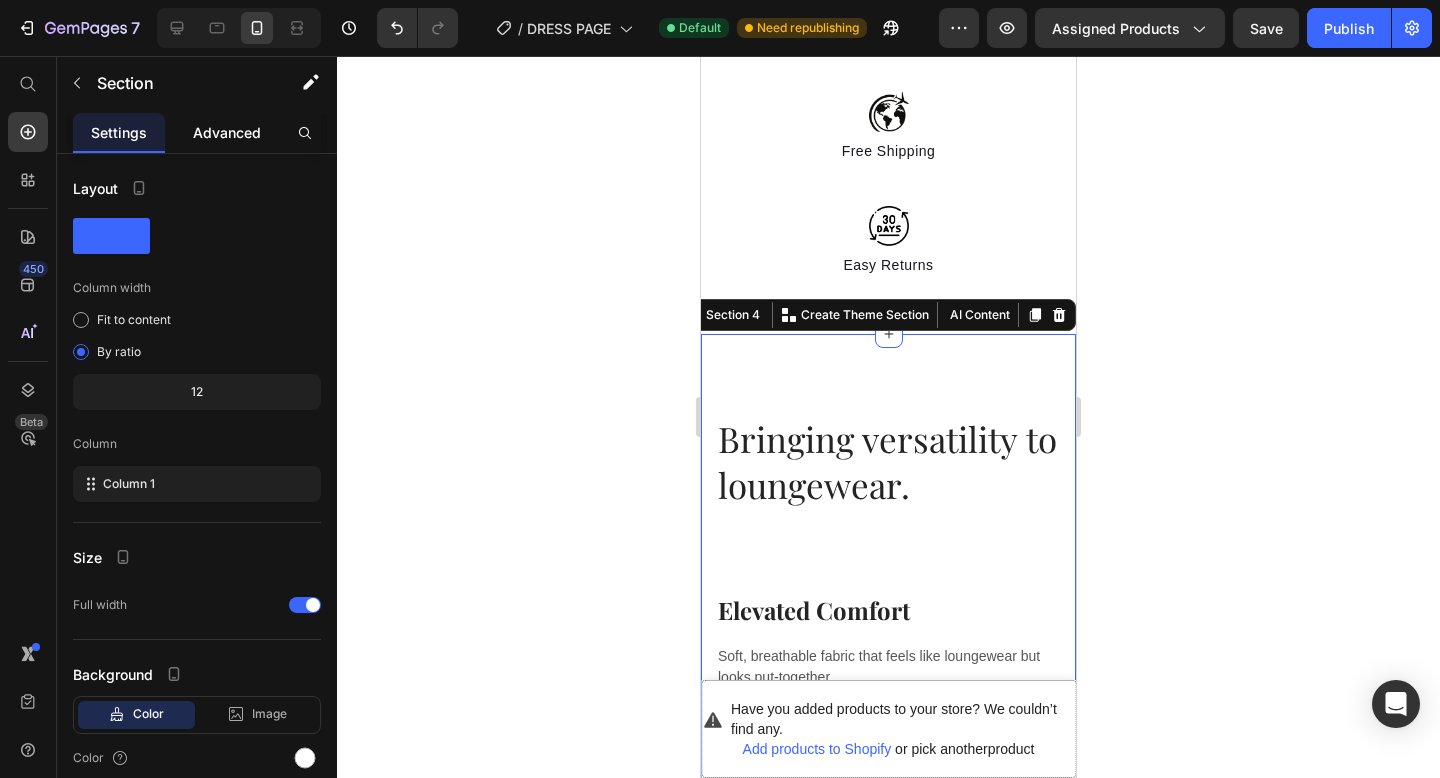 click on "Advanced" 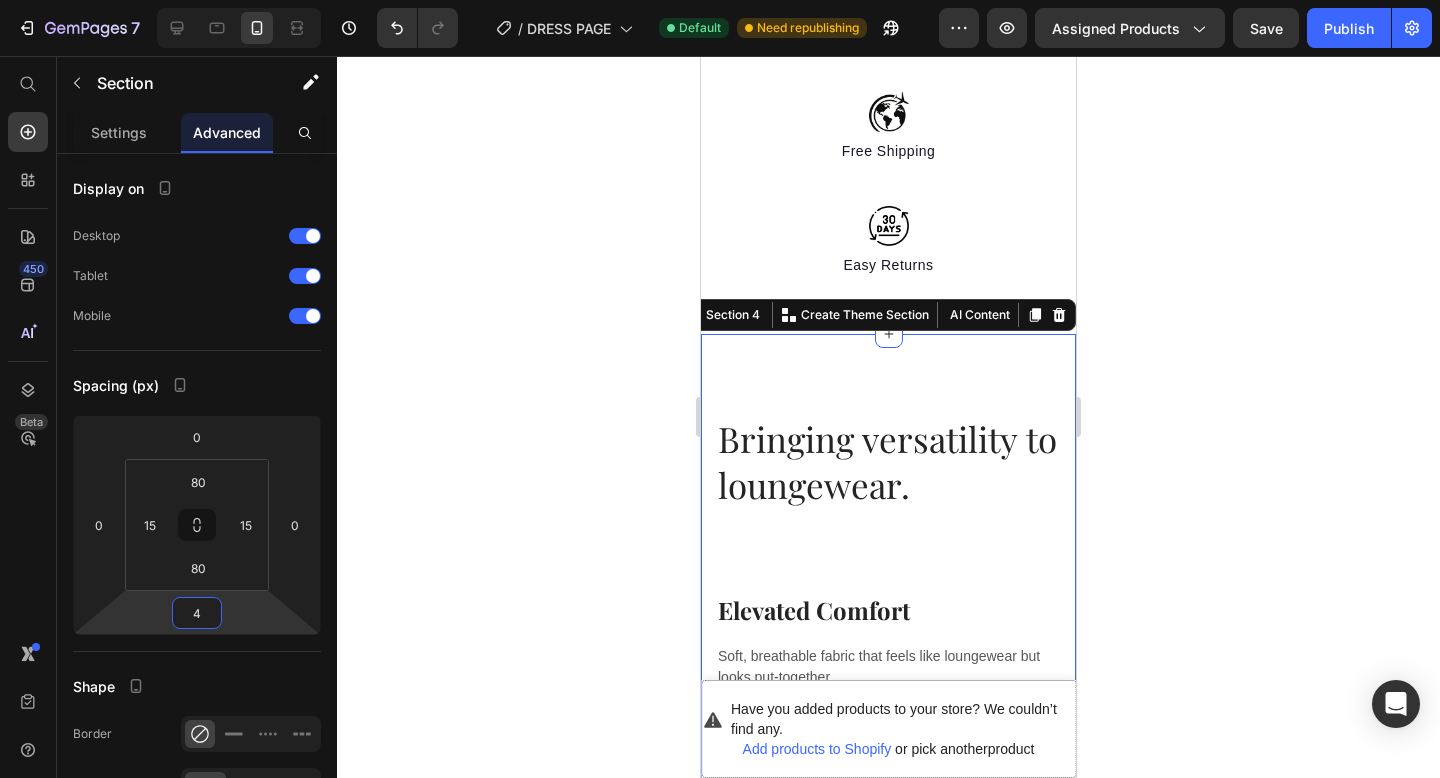 type on "2" 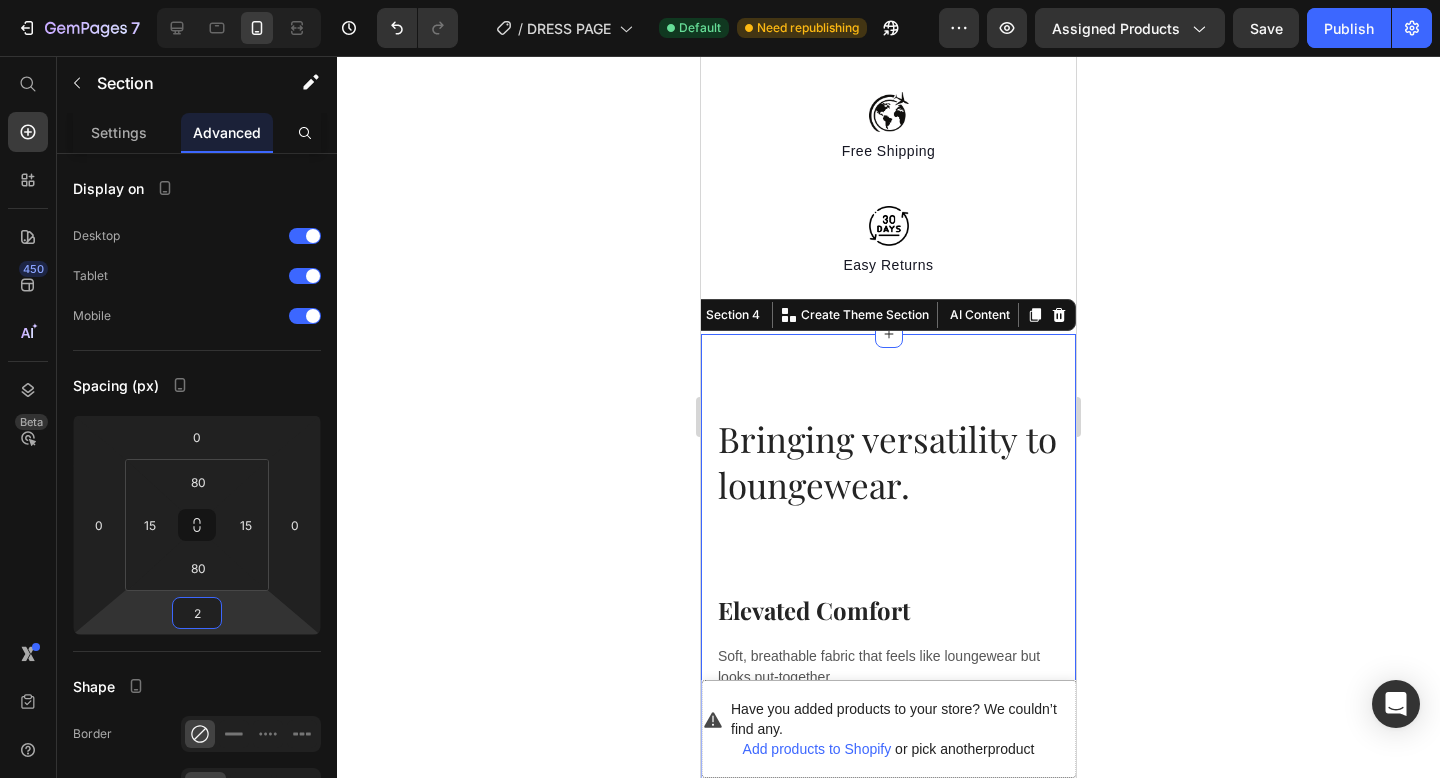 click on "7   /  DRESS PAGE Default Need republishing Preview Assigned Products  Save   Publish  450 Beta Start with Sections Elements Hero Section Product Detail Brands Trusted Badges Guarantee Product Breakdown How to use Testimonials Compare Bundle FAQs Social Proof Brand Story Product List Collection Blog List Contact Sticky Add to Cart Custom Footer Browse Library 450 Layout
Row
Row
Row
Row Text
Heading
Text Block Button
Button
Button
Sticky Back to top Media
Image" at bounding box center [720, 0] 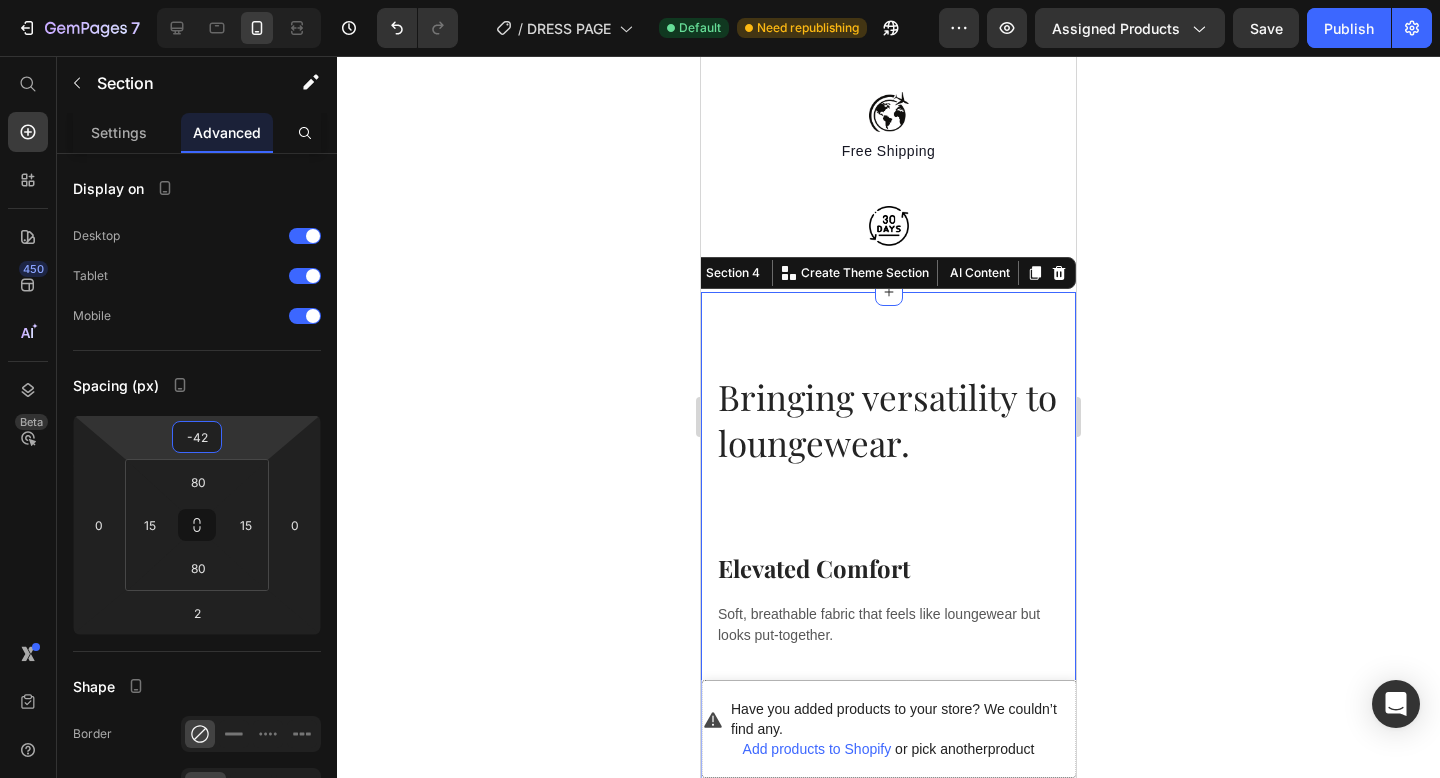 drag, startPoint x: 242, startPoint y: 436, endPoint x: 243, endPoint y: 457, distance: 21.023796 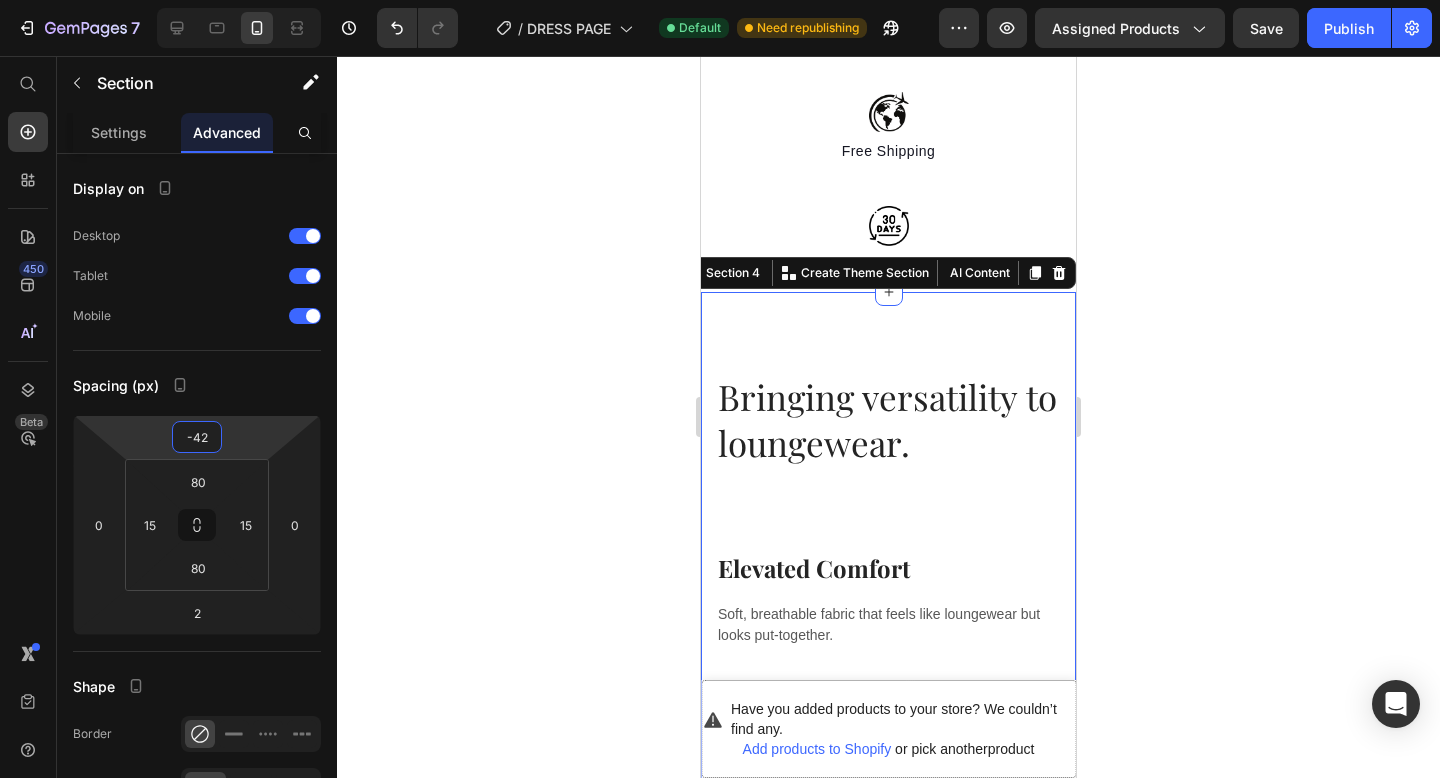 click on "7   /  DRESS PAGE Default Need republishing Preview Assigned Products  Save   Publish  450 Beta Start with Sections Elements Hero Section Product Detail Brands Trusted Badges Guarantee Product Breakdown How to use Testimonials Compare Bundle FAQs Social Proof Brand Story Product List Collection Blog List Contact Sticky Add to Cart Custom Footer Browse Library 450 Layout
Row
Row
Row
Row Text
Heading
Text Block Button
Button
Button
Sticky Back to top Media
Image" at bounding box center [720, 0] 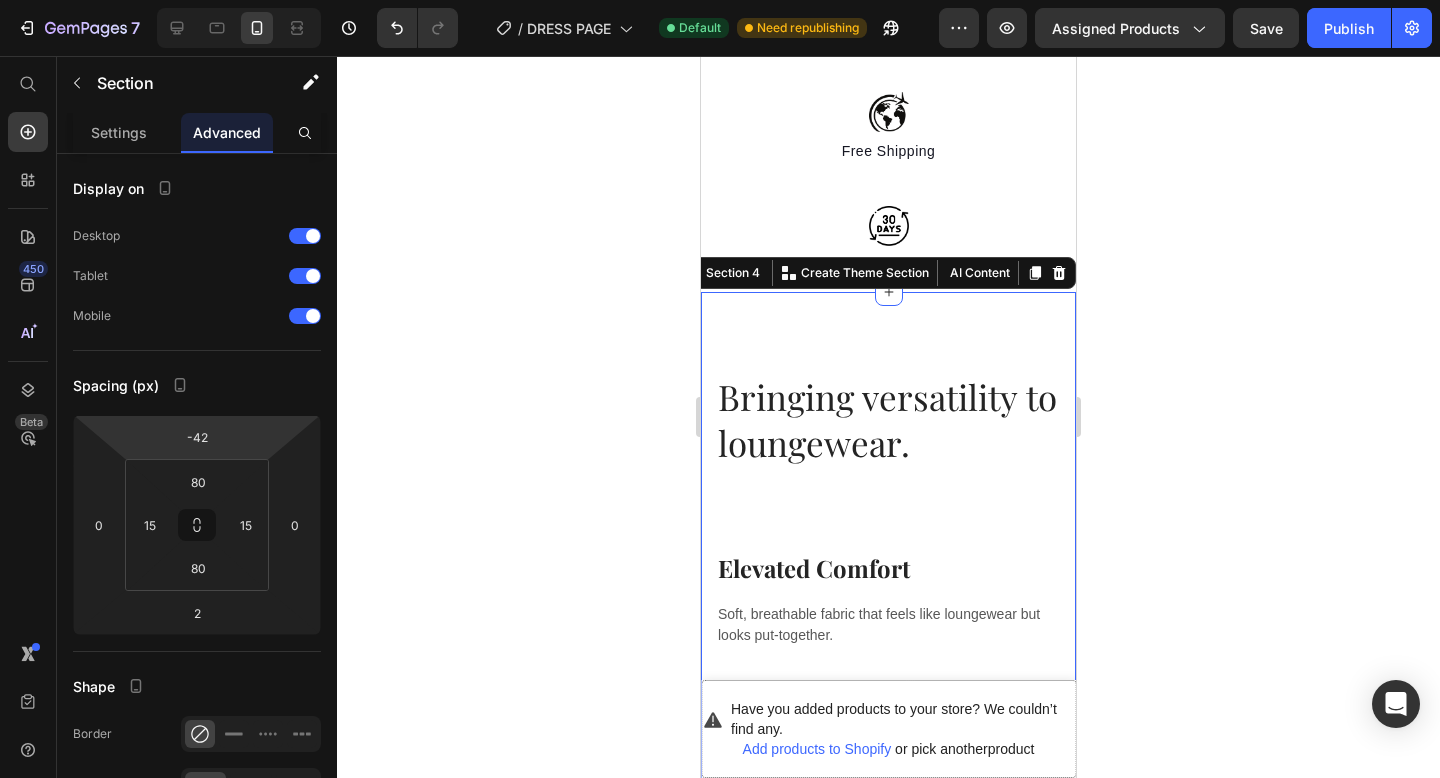 type on "-44" 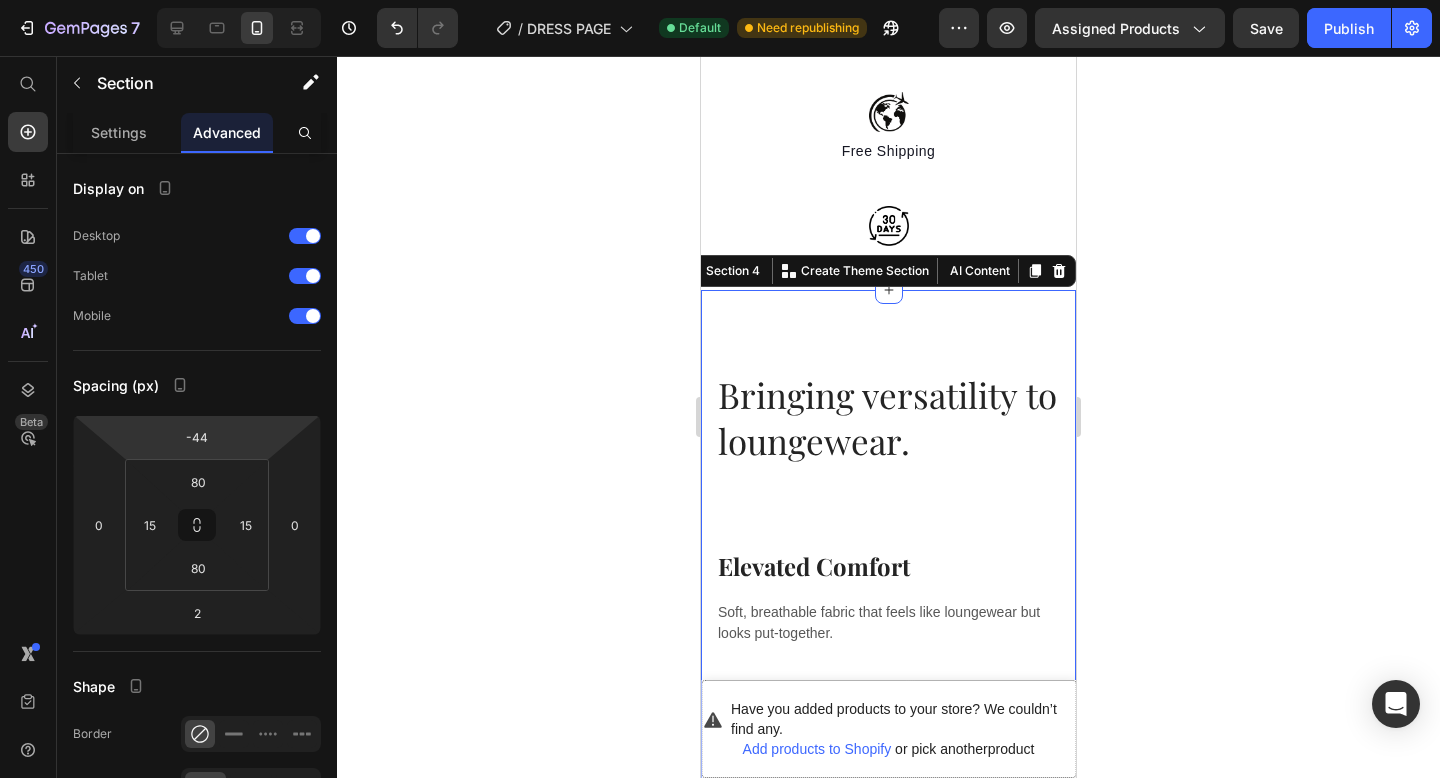 click on "7   /  DRESS PAGE Default Need republishing Preview Assigned Products  Save   Publish  450 Beta Start with Sections Elements Hero Section Product Detail Brands Trusted Badges Guarantee Product Breakdown How to use Testimonials Compare Bundle FAQs Social Proof Brand Story Product List Collection Blog List Contact Sticky Add to Cart Custom Footer Browse Library 450 Layout
Row
Row
Row
Row Text
Heading
Text Block Button
Button
Button
Sticky Back to top Media
Image" at bounding box center [720, 0] 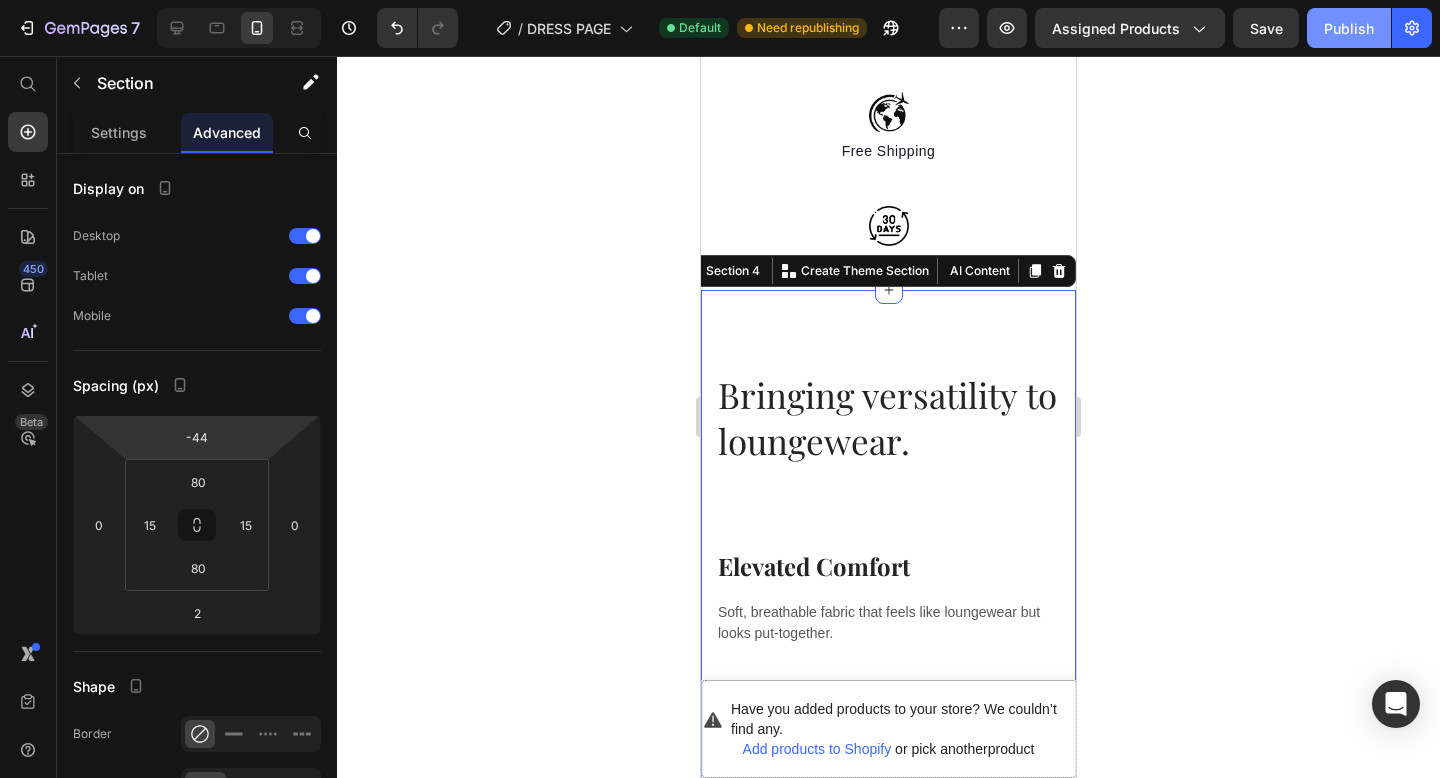click on "Publish" 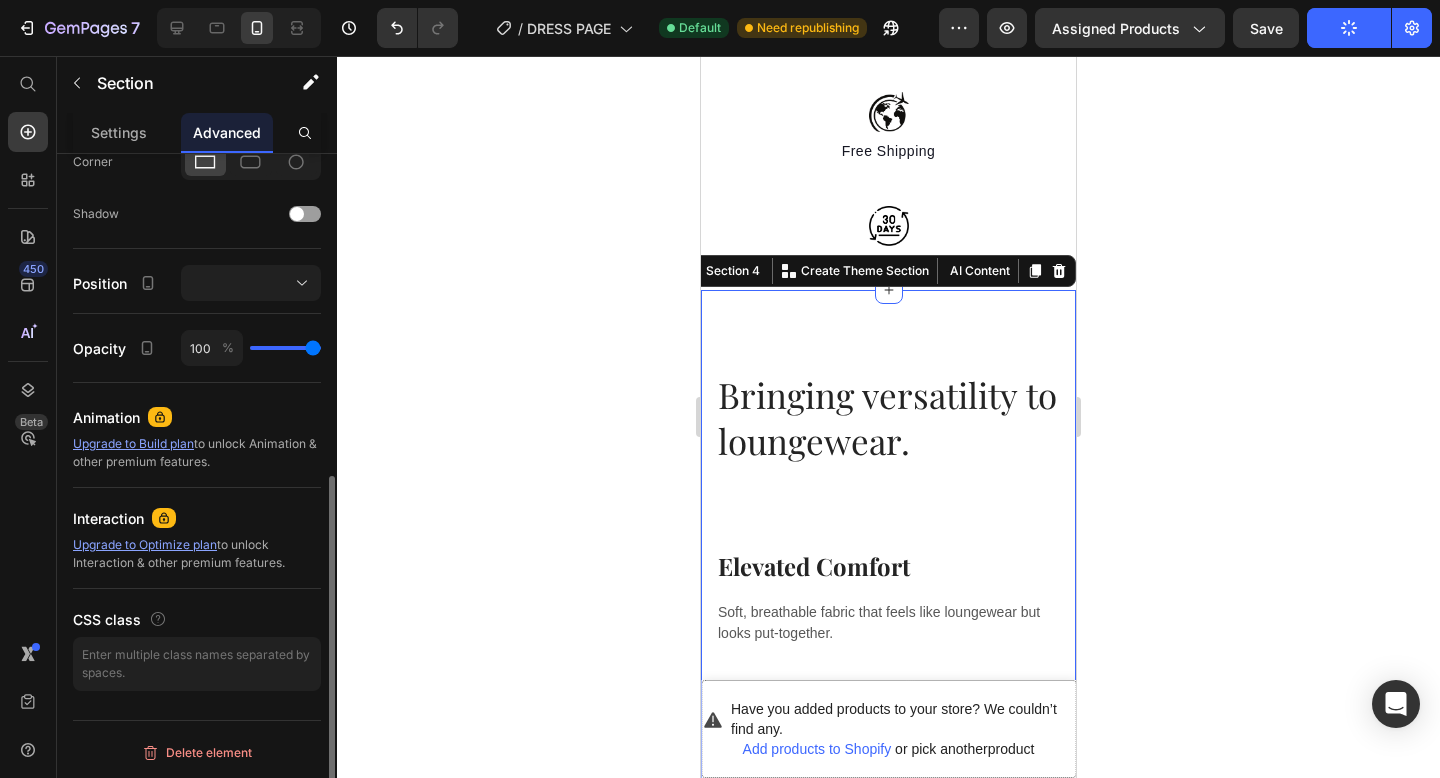 scroll, scrollTop: 612, scrollLeft: 0, axis: vertical 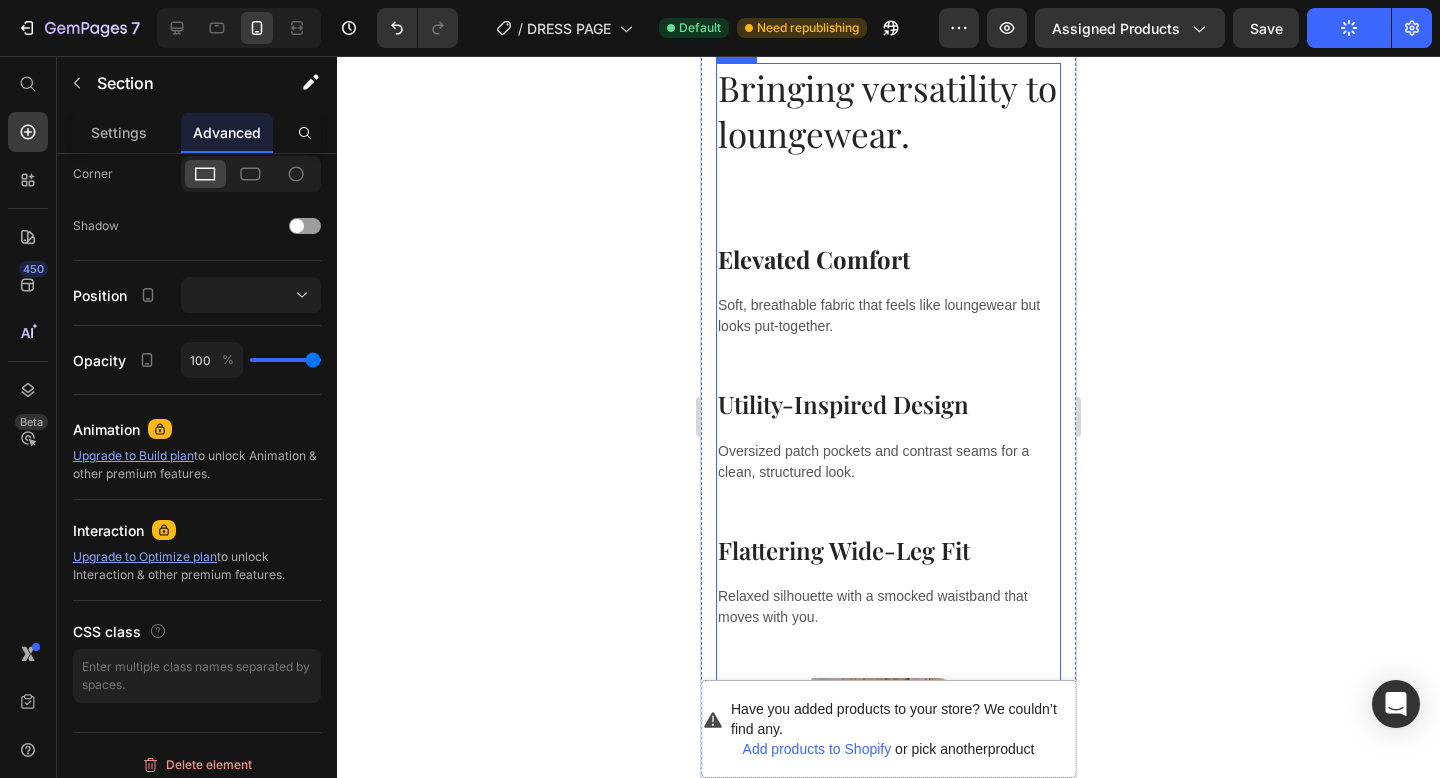 click on "Text block Elevated Comfort Heading Soft, breathable fabric that feels like loungewear but looks put-together. Text block Row Utility-Inspired Design Heading Oversized patch pockets and contrast seams for a clean, structured look. Text block Row Flattering Wide-Leg Fit Heading Relaxed silhouette with a smocked waistband that moves with you. Text block Row" at bounding box center (888, 442) 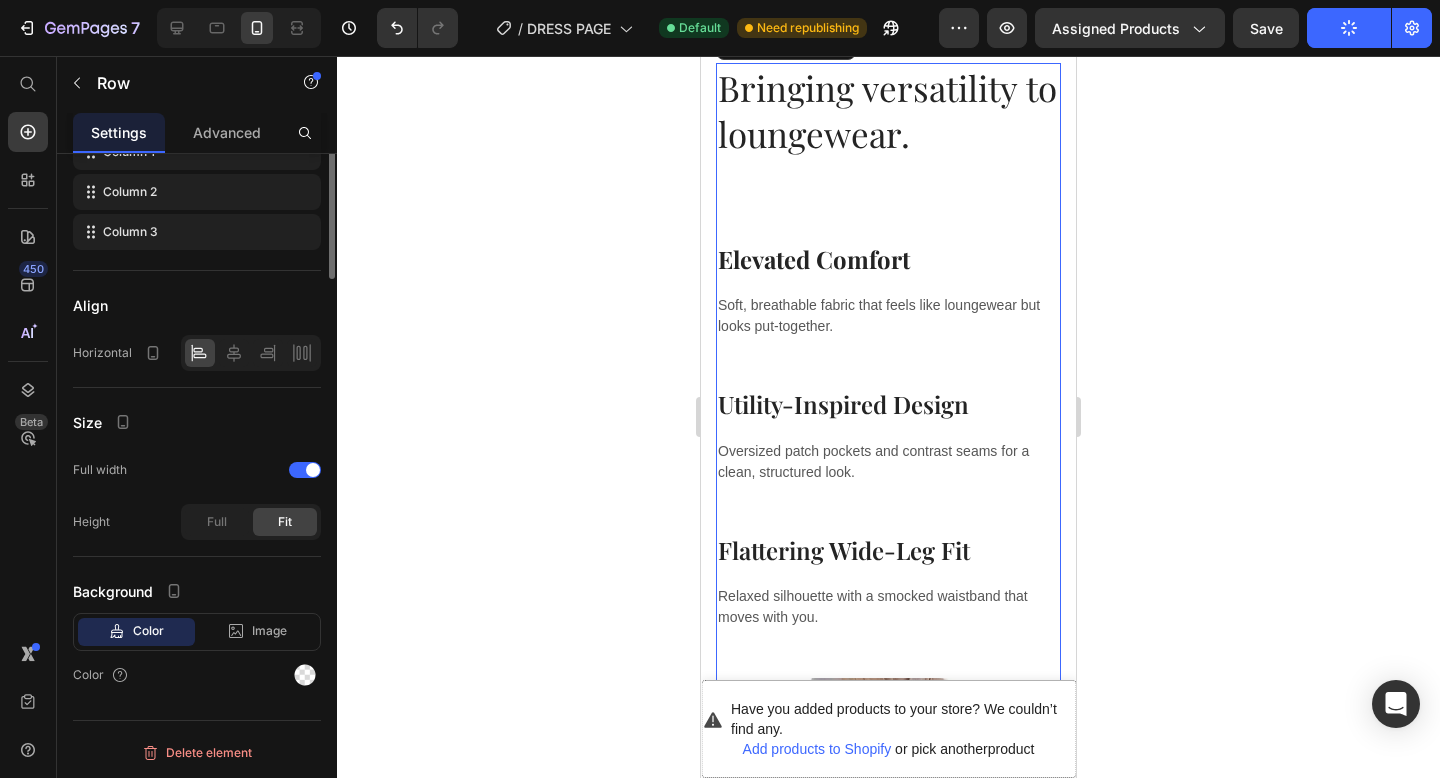 scroll, scrollTop: 0, scrollLeft: 0, axis: both 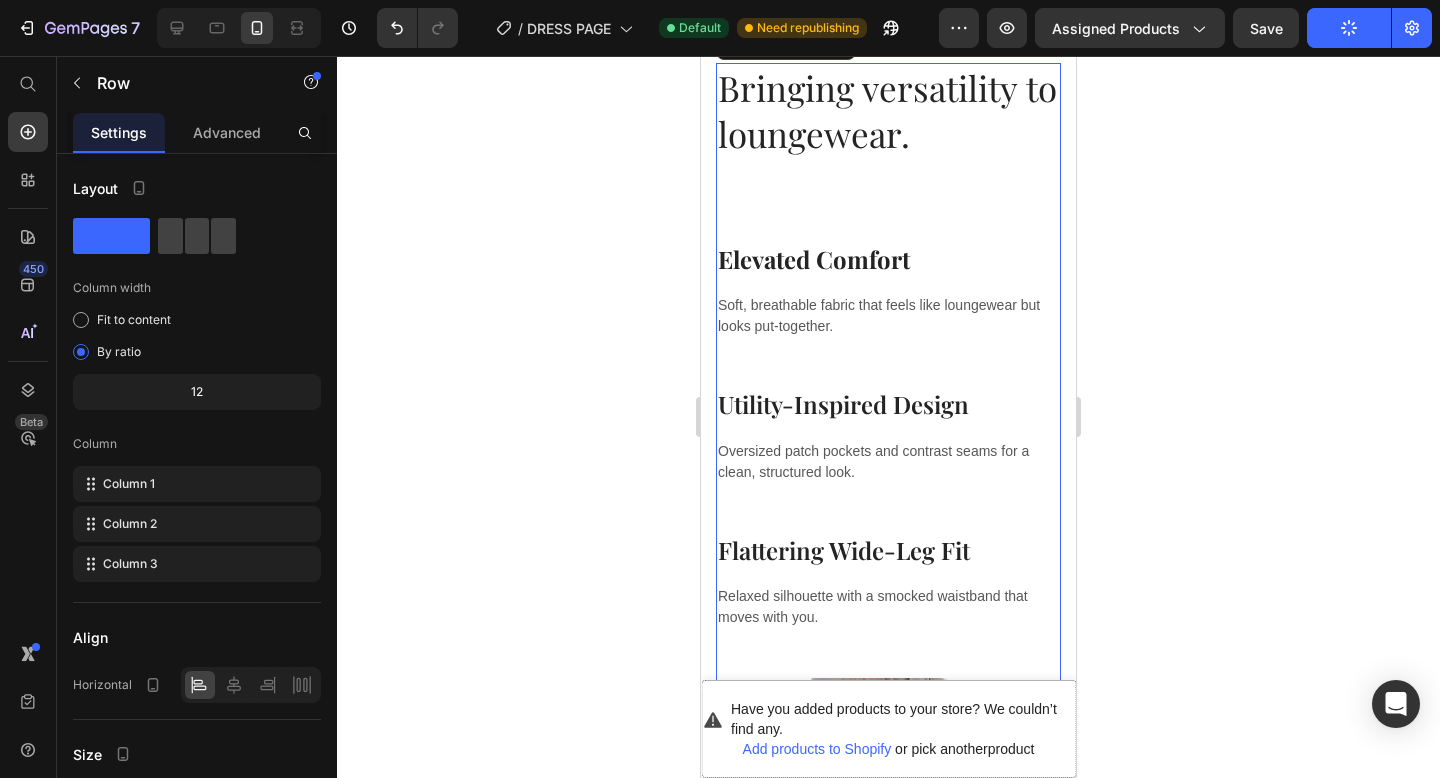 click on "Bringing versatility to loungewear. Heading" at bounding box center (888, 134) 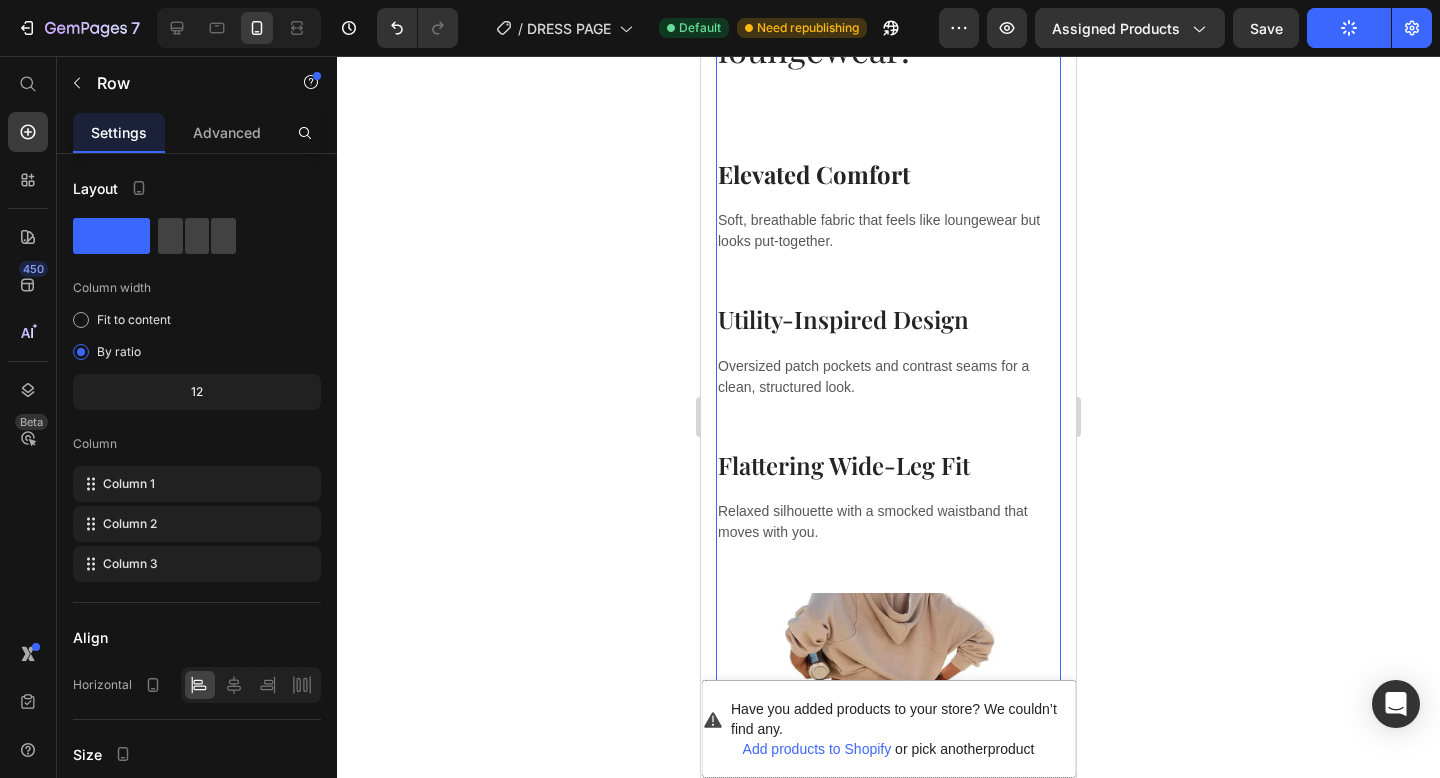 scroll, scrollTop: 1434, scrollLeft: 0, axis: vertical 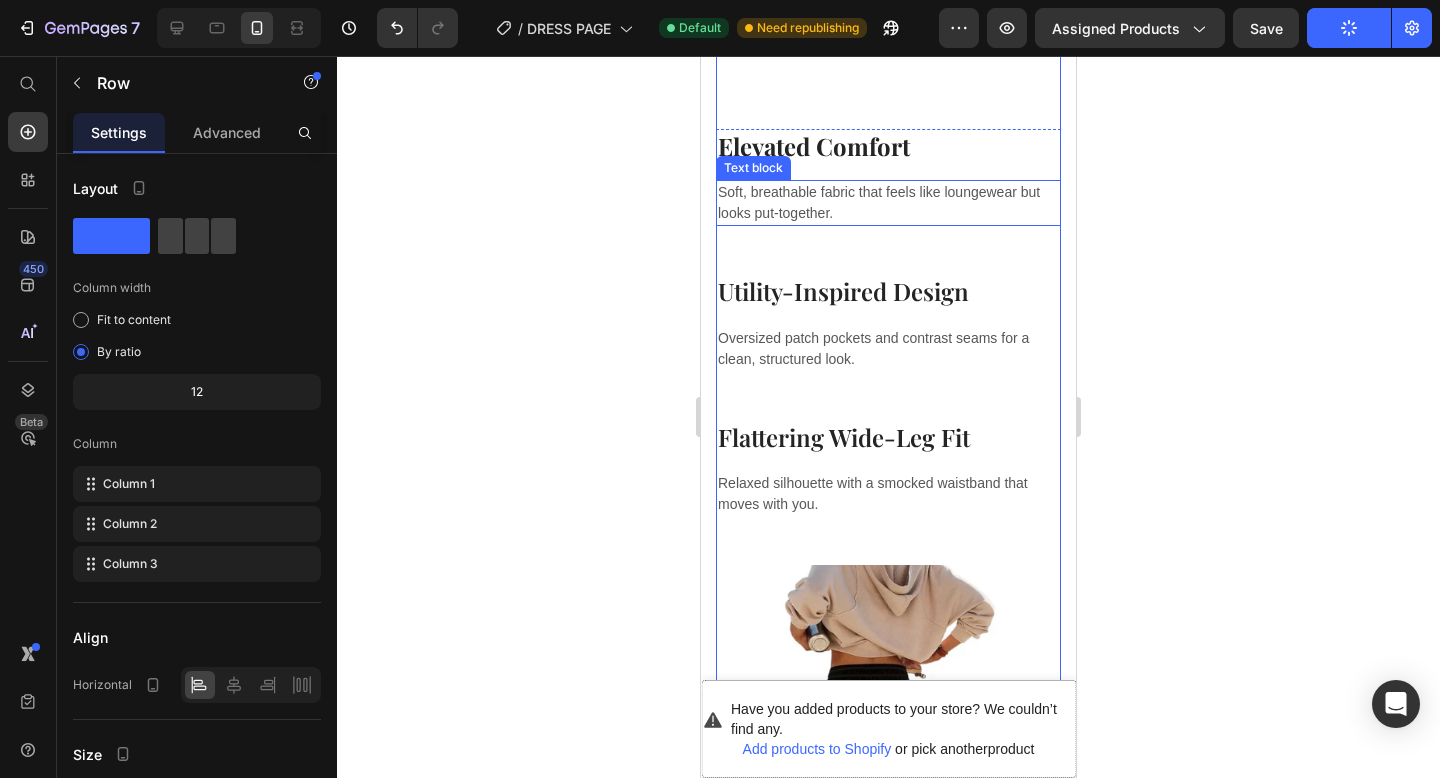 click on "Text block" at bounding box center (753, 168) 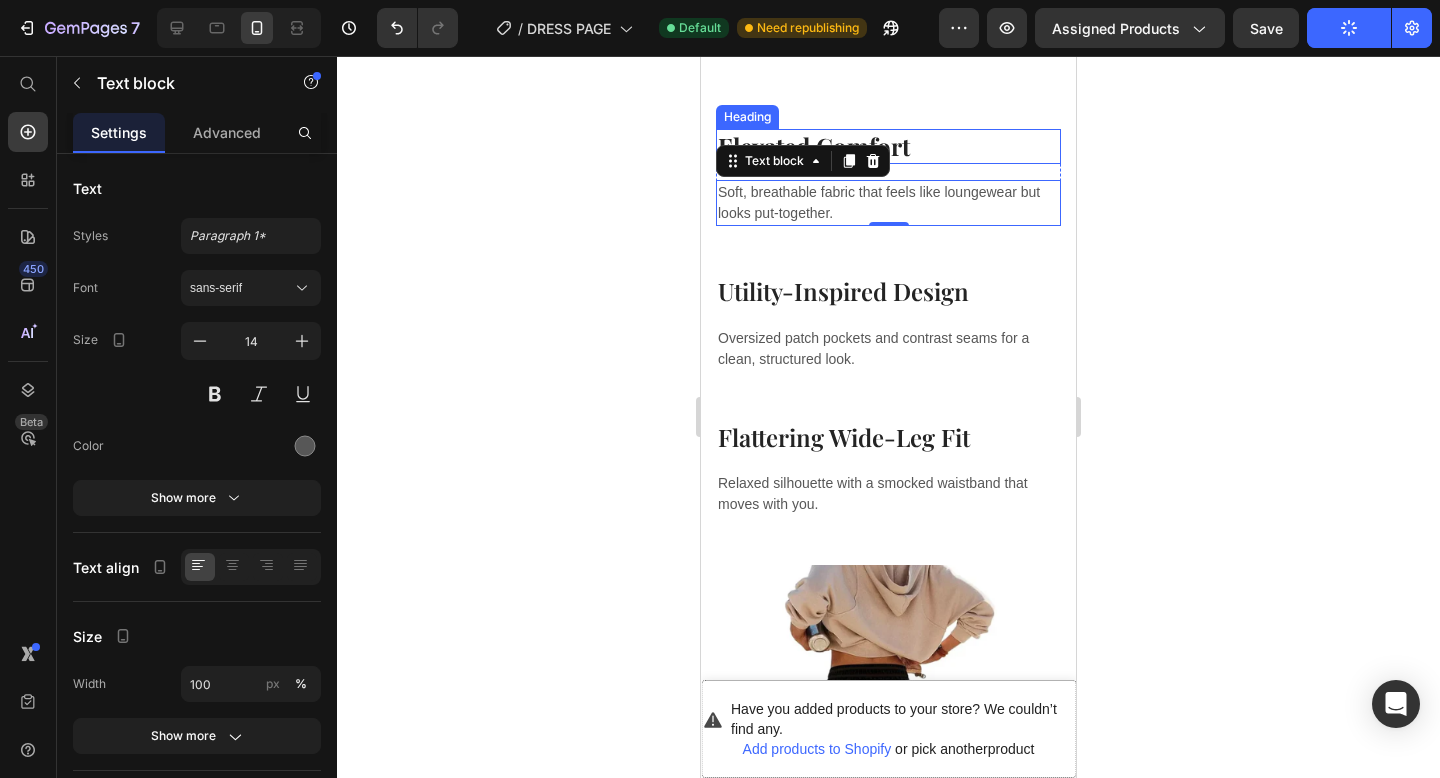 click on "Elevated Comfort" at bounding box center [814, 146] 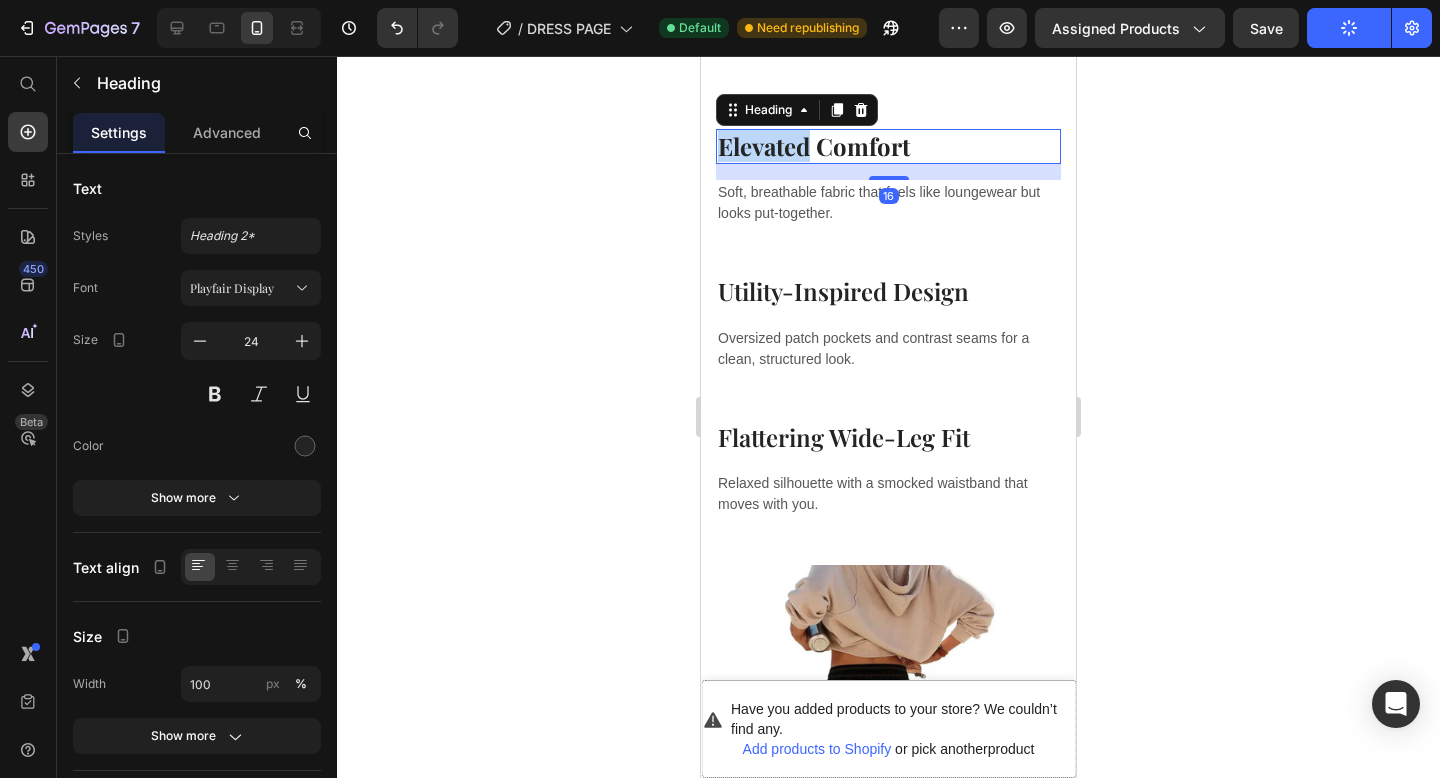 click on "Elevated Comfort" at bounding box center (814, 146) 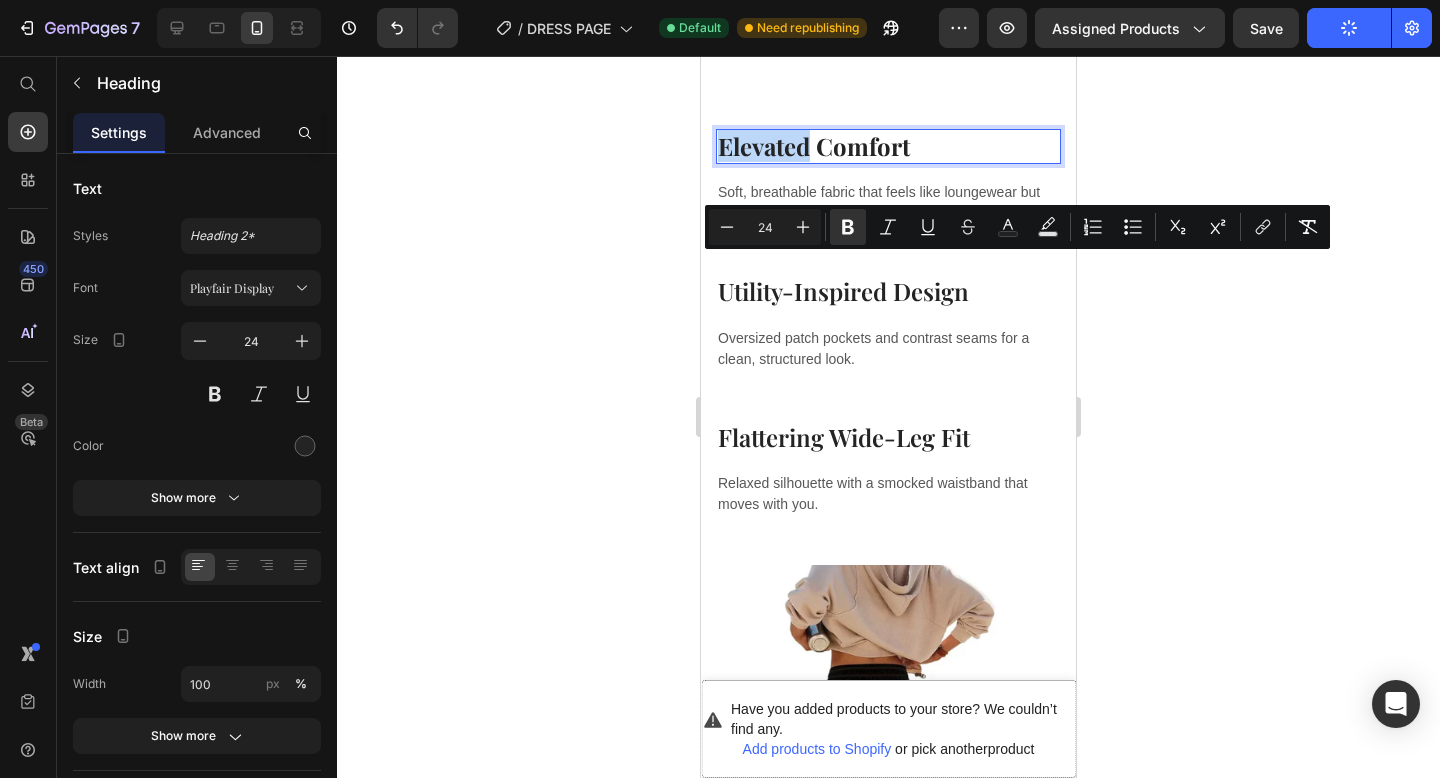 click on "Elevated Comfort" at bounding box center [814, 146] 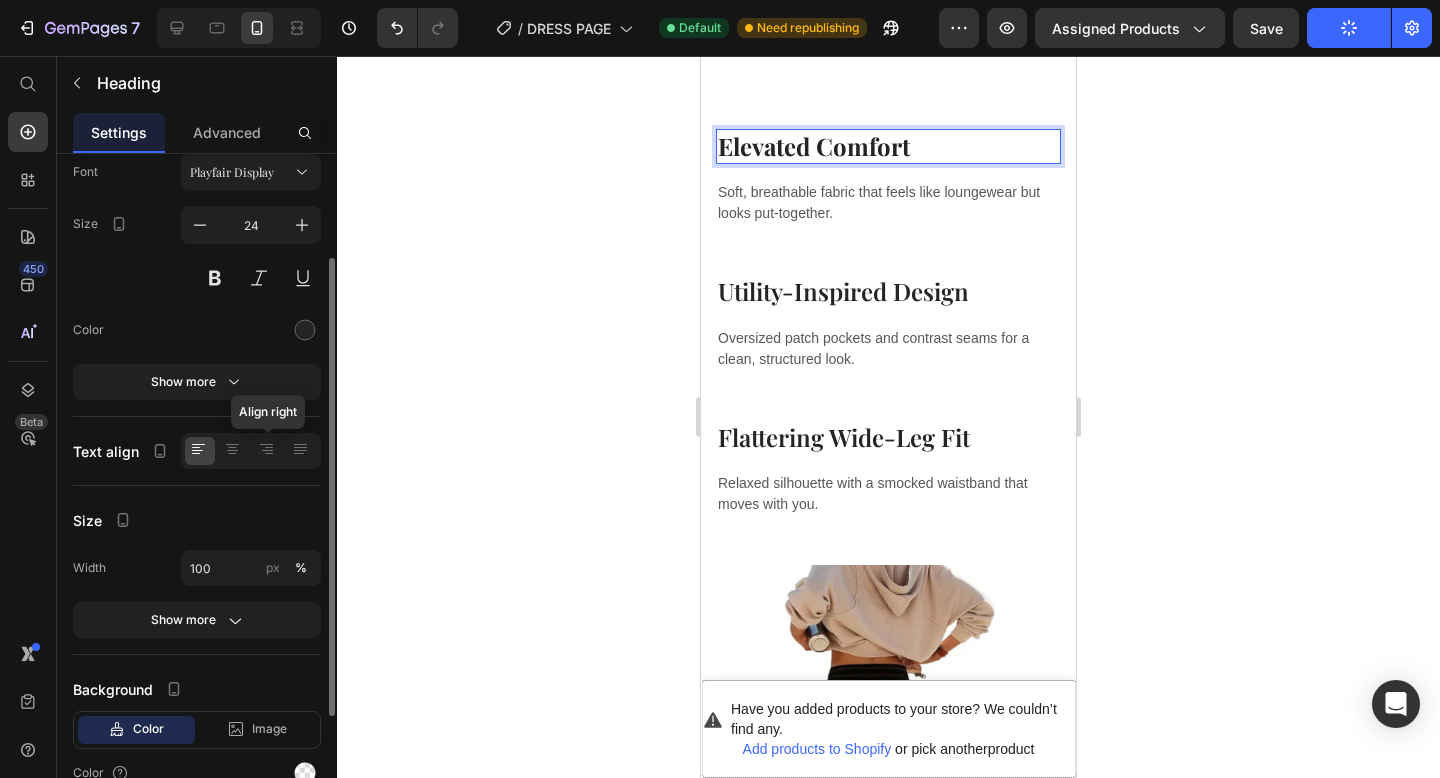 scroll, scrollTop: 170, scrollLeft: 0, axis: vertical 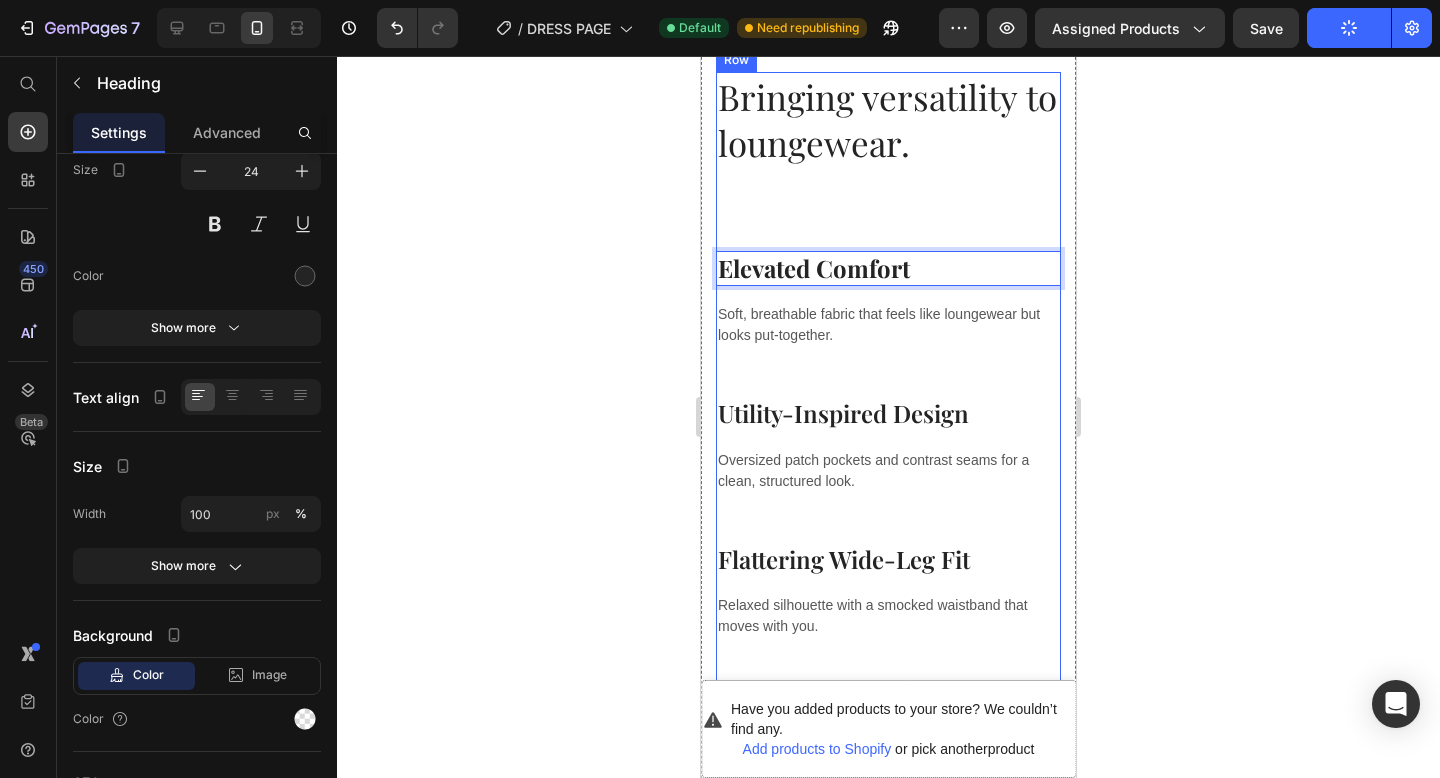 click on "Bringing versatility to loungewear. Heading" at bounding box center (888, 143) 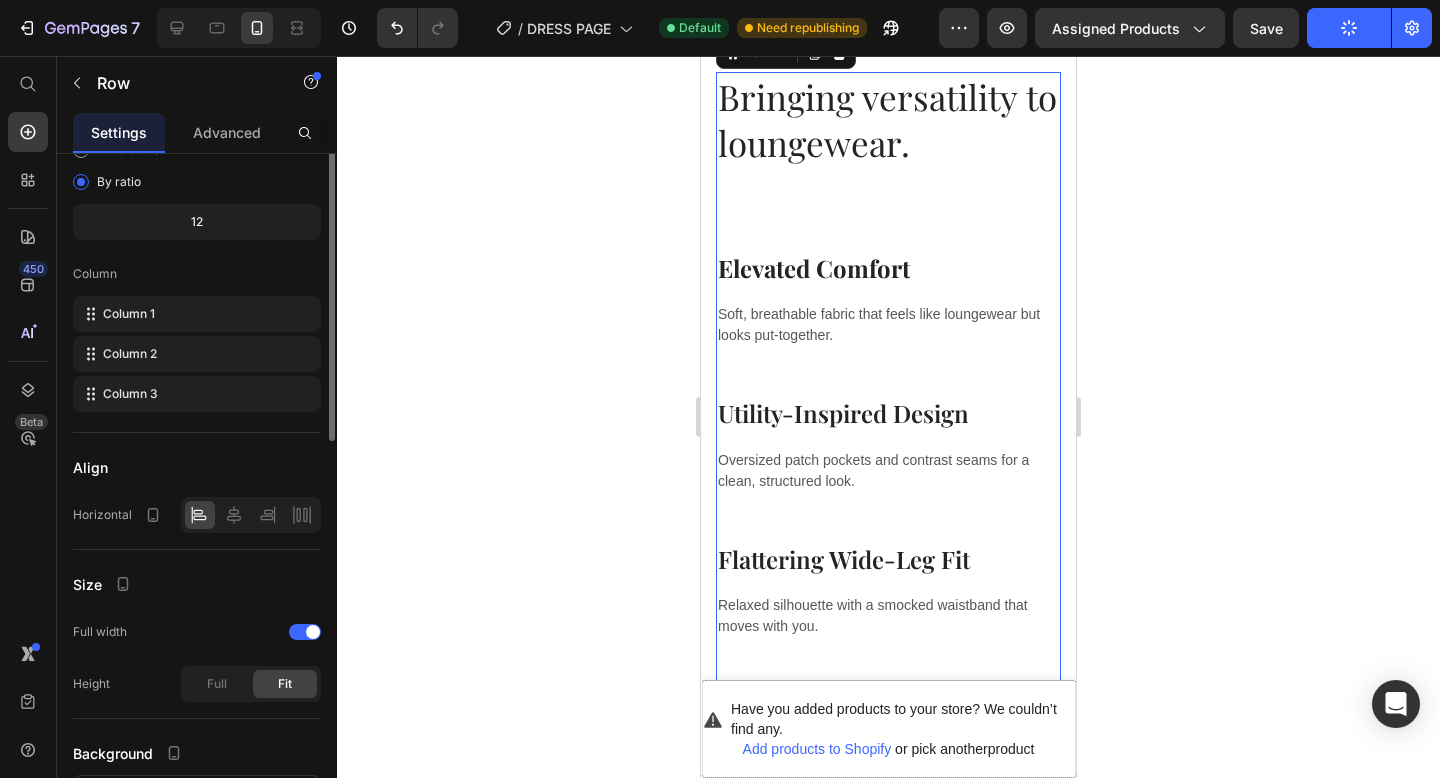 scroll, scrollTop: 0, scrollLeft: 0, axis: both 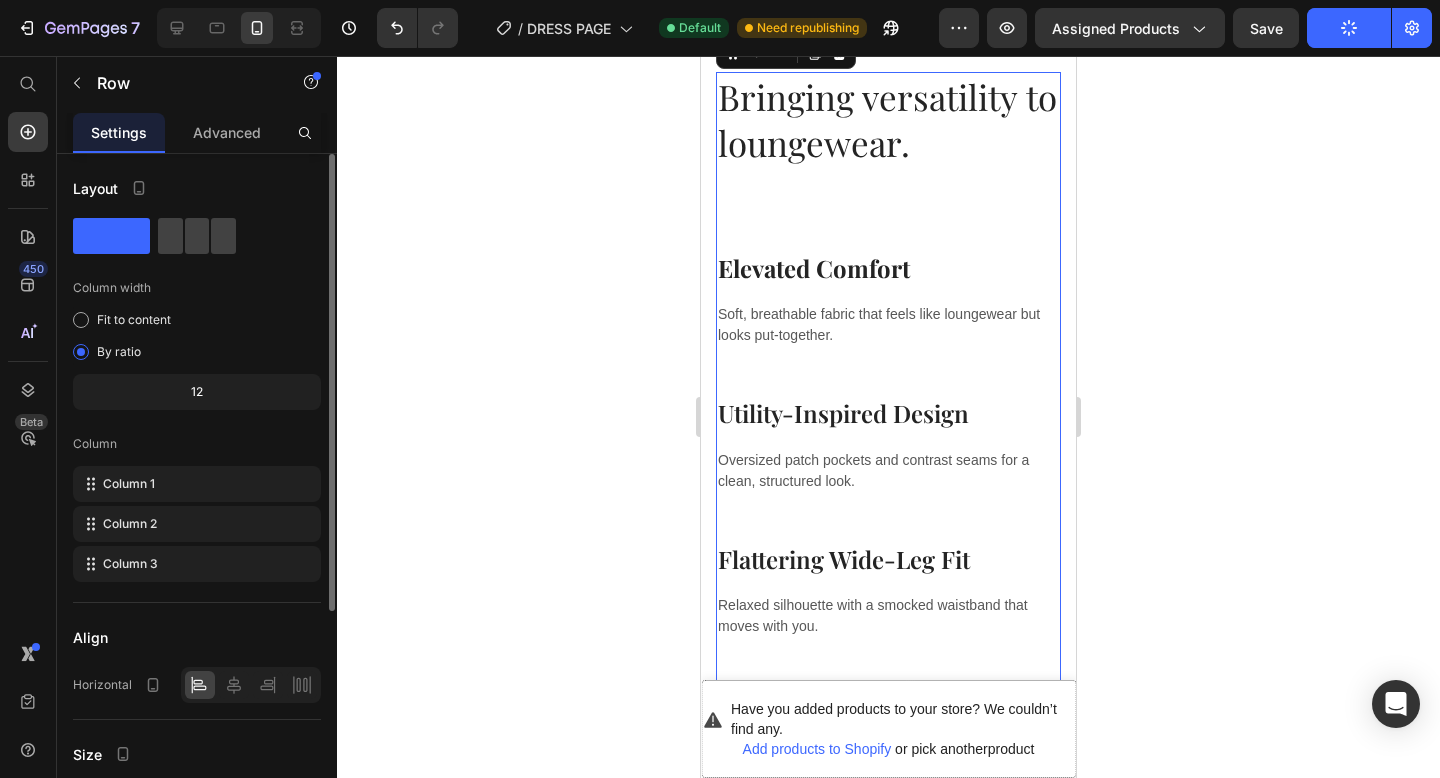 click on "Bringing versatility to loungewear. Heading" at bounding box center (888, 143) 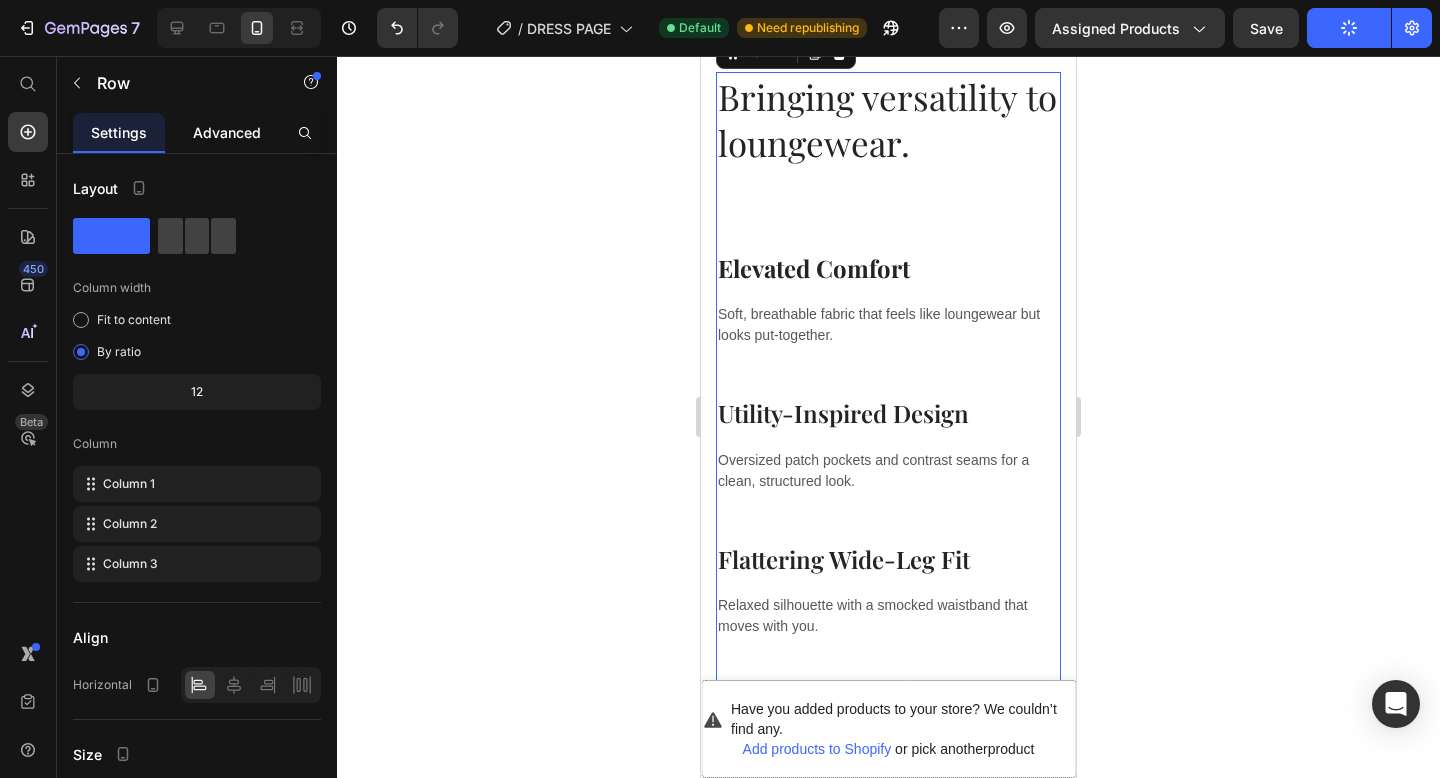 click on "Advanced" at bounding box center [227, 132] 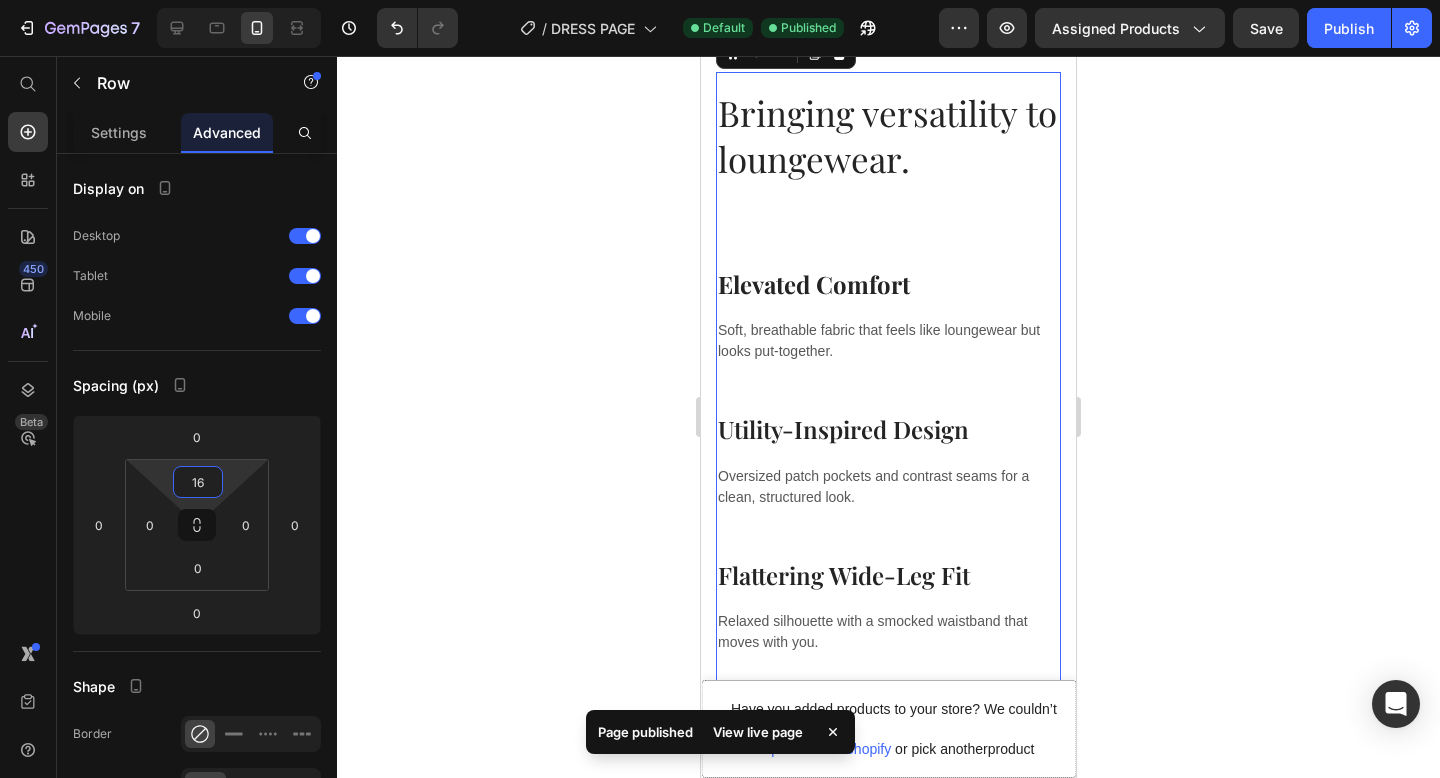 click on "7   /  DRESS PAGE Default Published Preview Assigned Products  Save   Publish  450 Beta Start with Sections Elements Hero Section Product Detail Brands Trusted Badges Guarantee Product Breakdown How to use Testimonials Compare Bundle FAQs Social Proof Brand Story Product List Collection Blog List Contact Sticky Add to Cart Custom Footer Browse Library 450 Layout
Row
Row
Row
Row Text
Heading
Text Block Button
Button
Button
Sticky Back to top Media
Image" at bounding box center (720, 0) 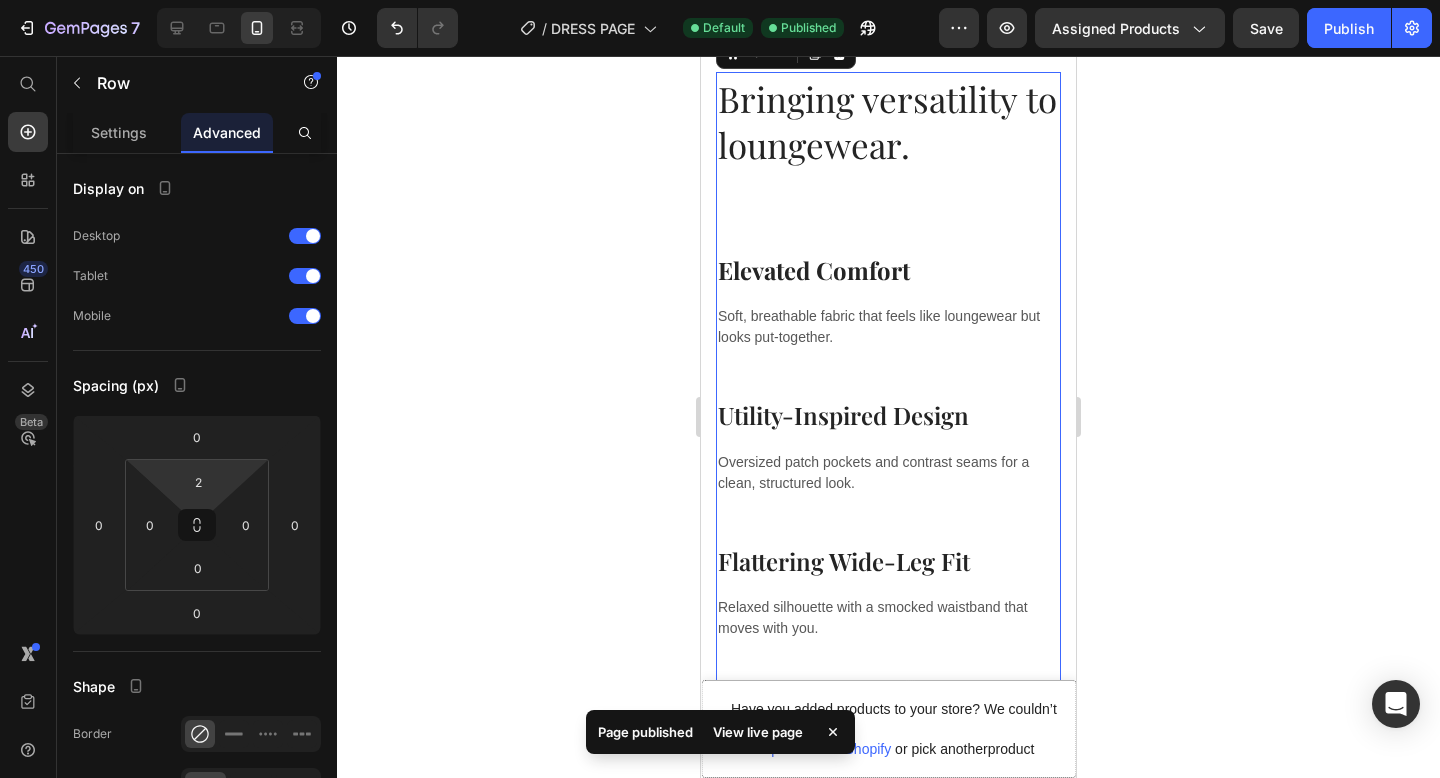 type on "0" 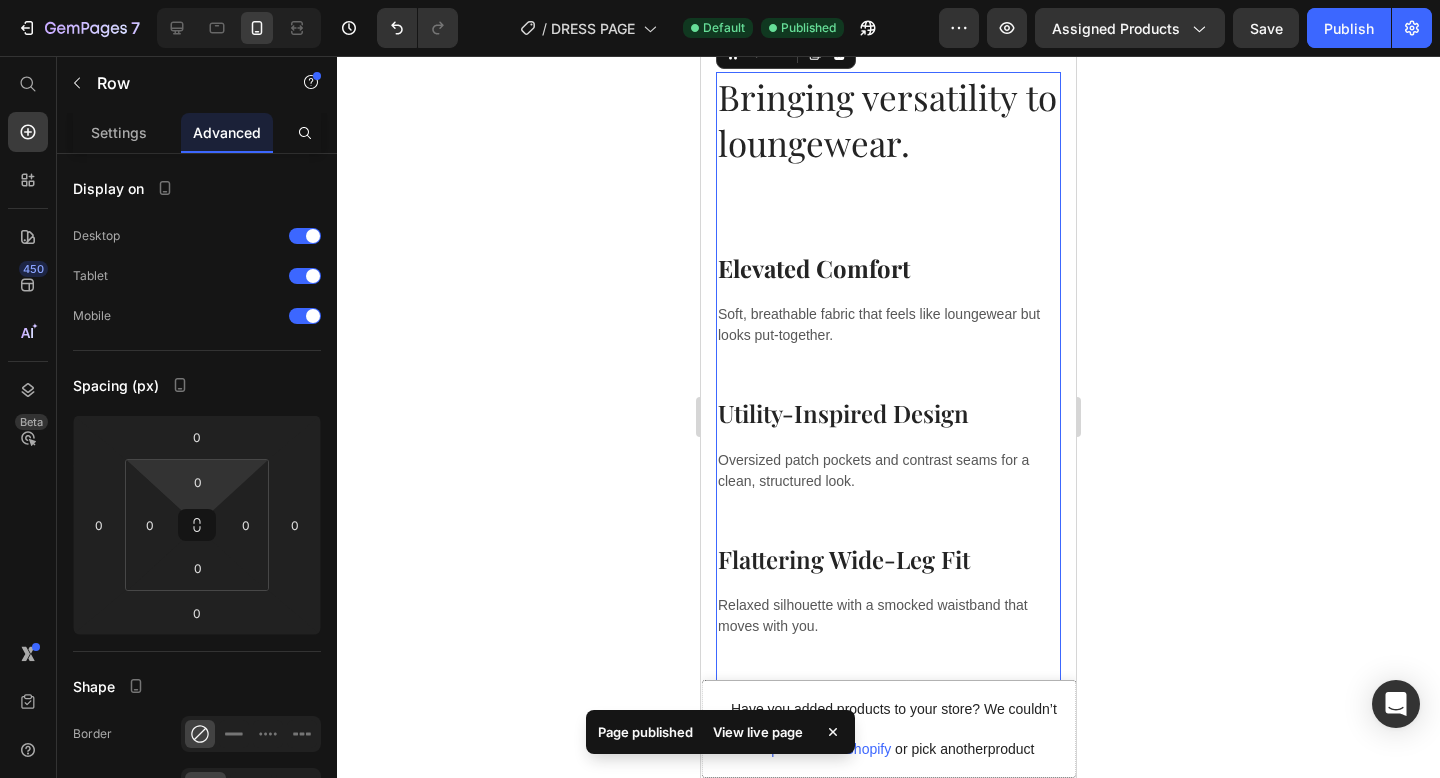 drag, startPoint x: 229, startPoint y: 473, endPoint x: 223, endPoint y: 487, distance: 15.231546 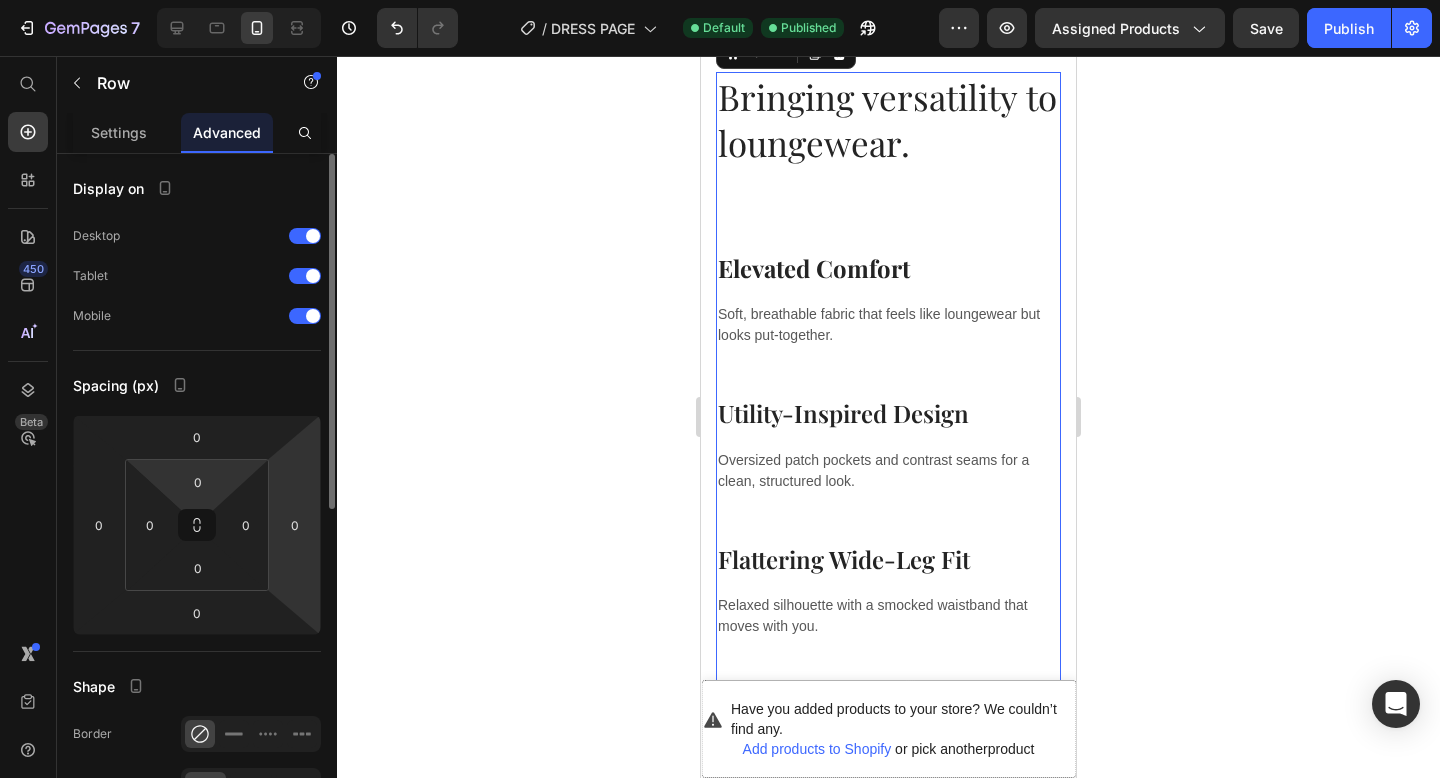 drag, startPoint x: 209, startPoint y: 528, endPoint x: 277, endPoint y: 490, distance: 77.89737 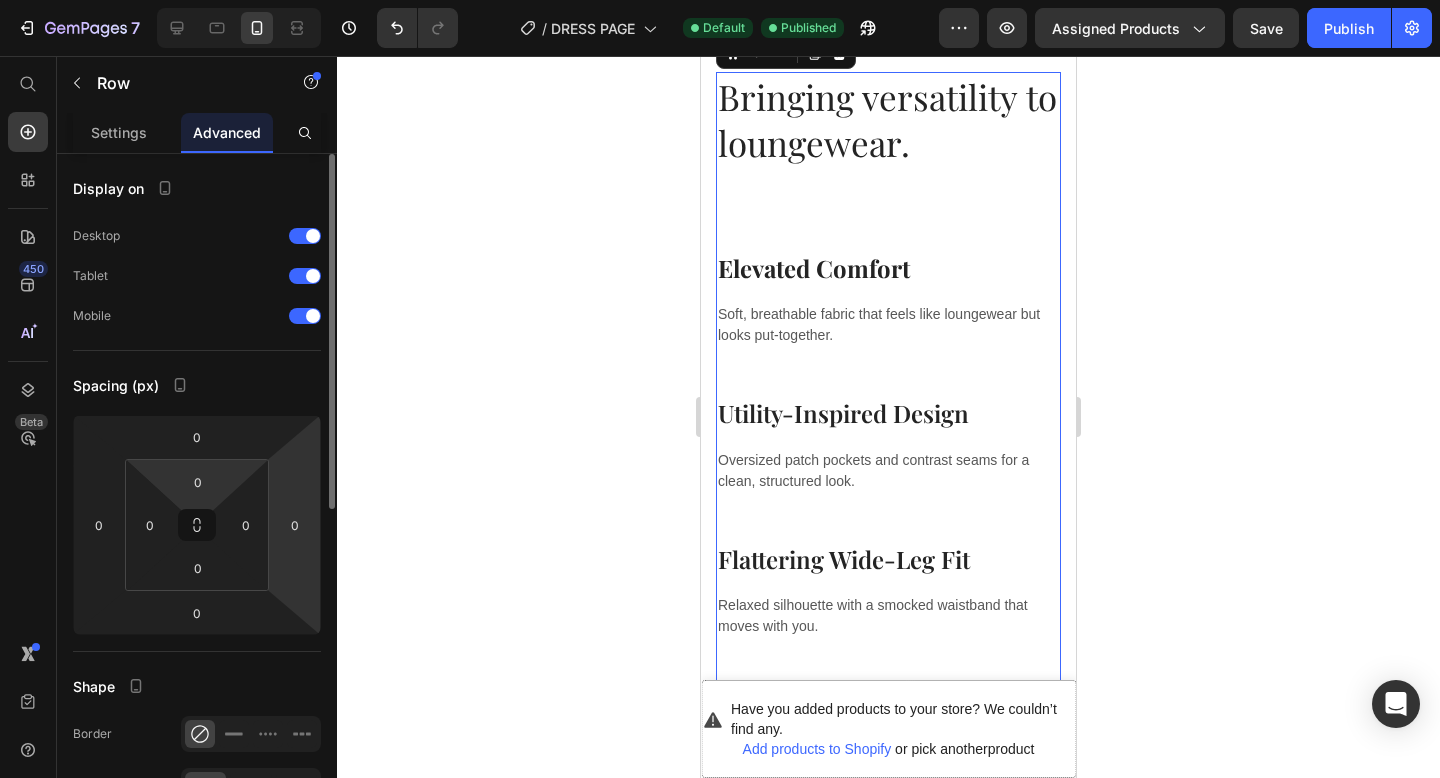 click on "0 0 0 0 0 0 0 0" 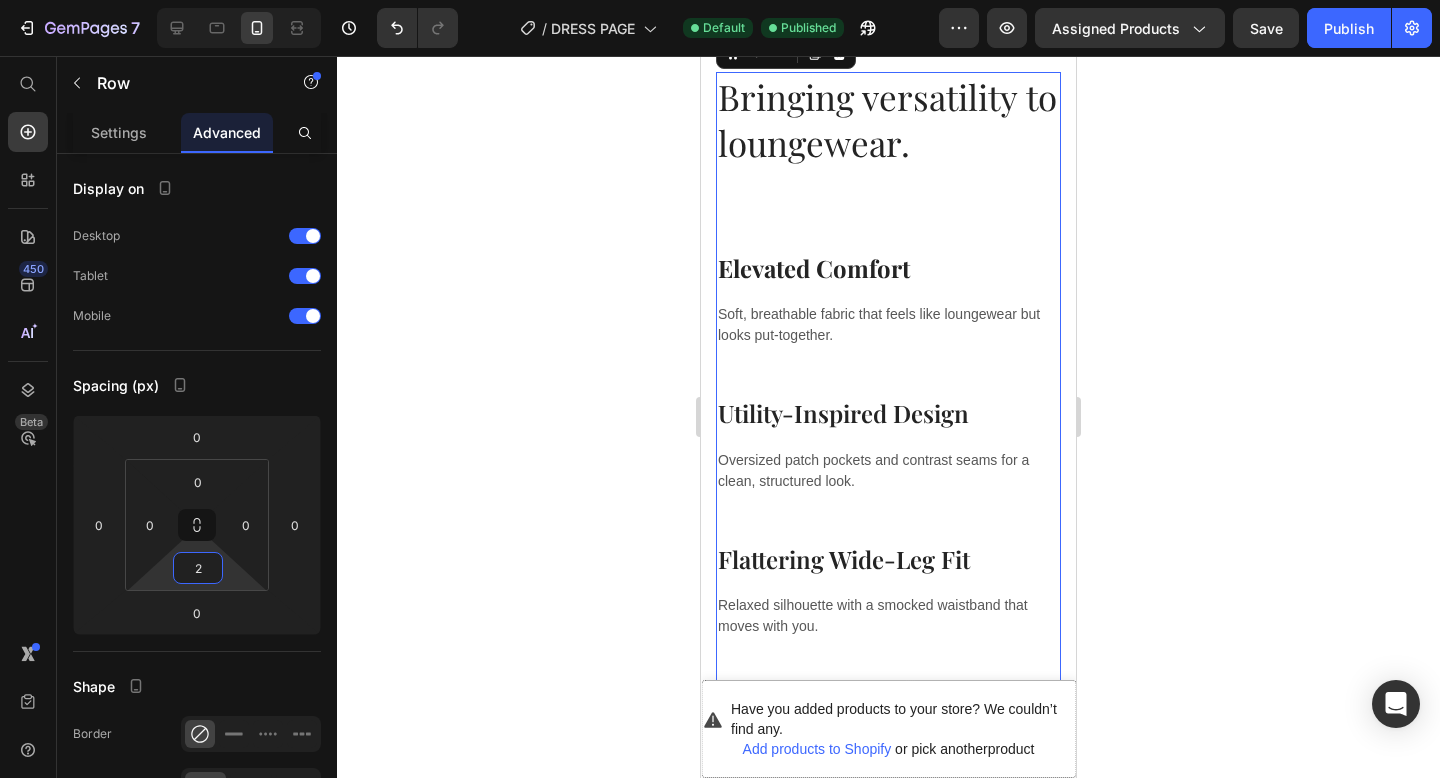 type on "0" 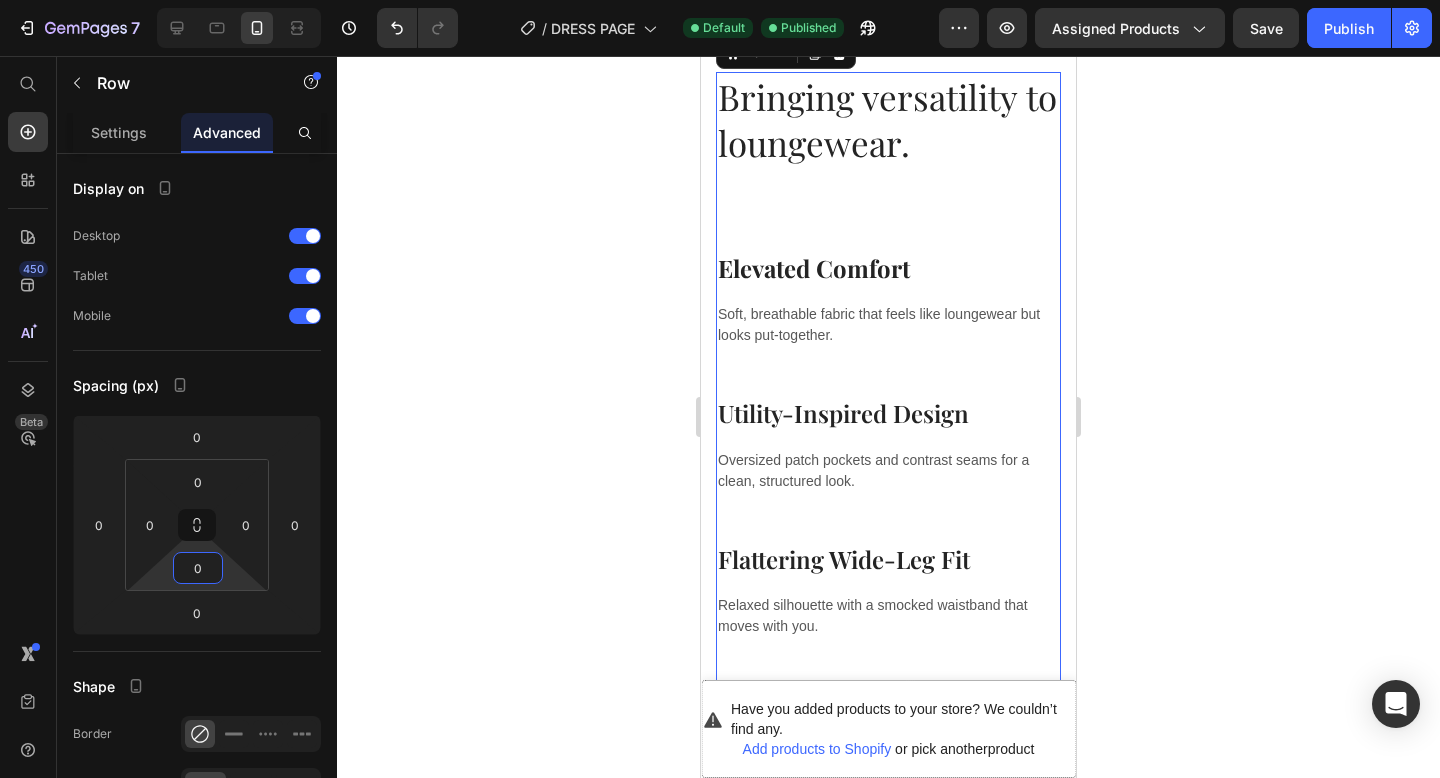 drag, startPoint x: 237, startPoint y: 572, endPoint x: 243, endPoint y: 584, distance: 13.416408 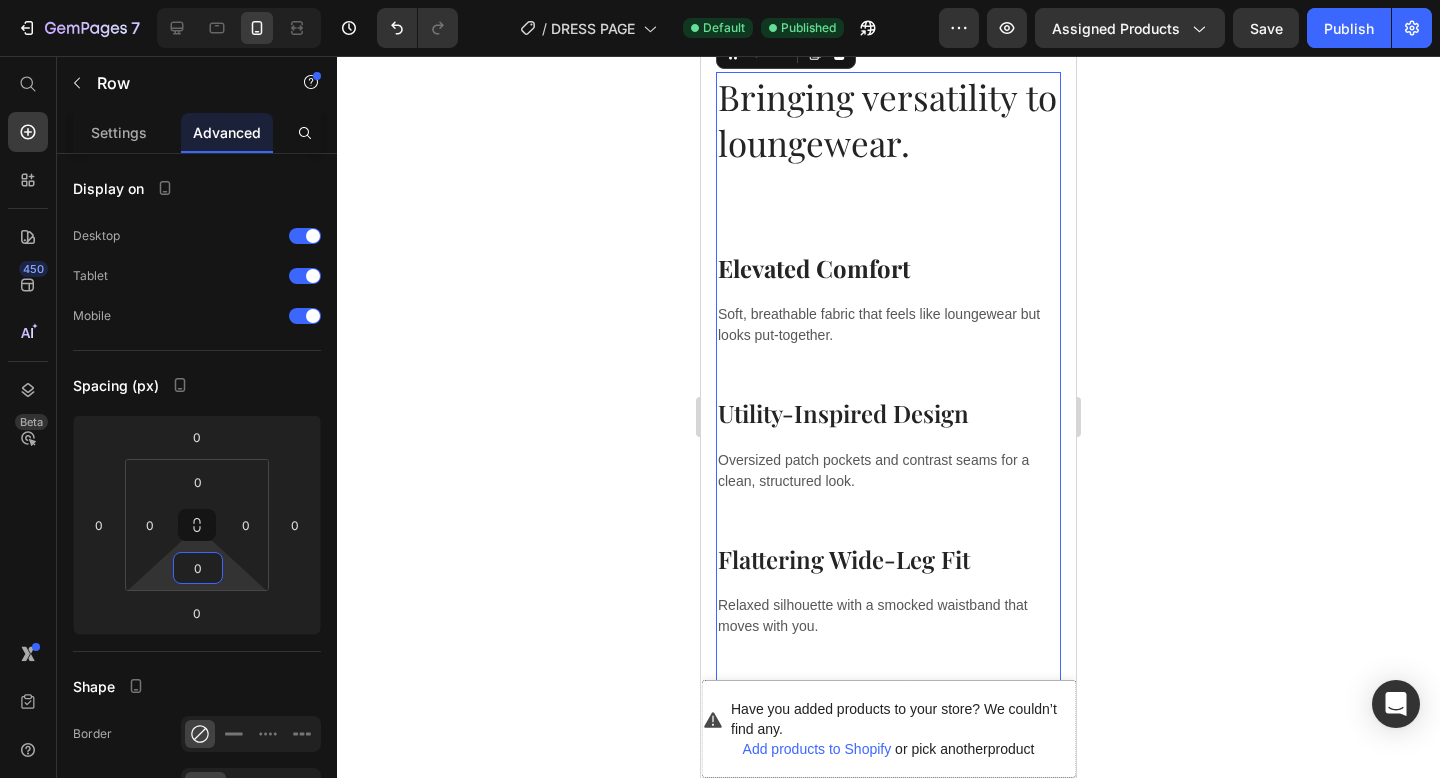 scroll, scrollTop: 205, scrollLeft: 0, axis: vertical 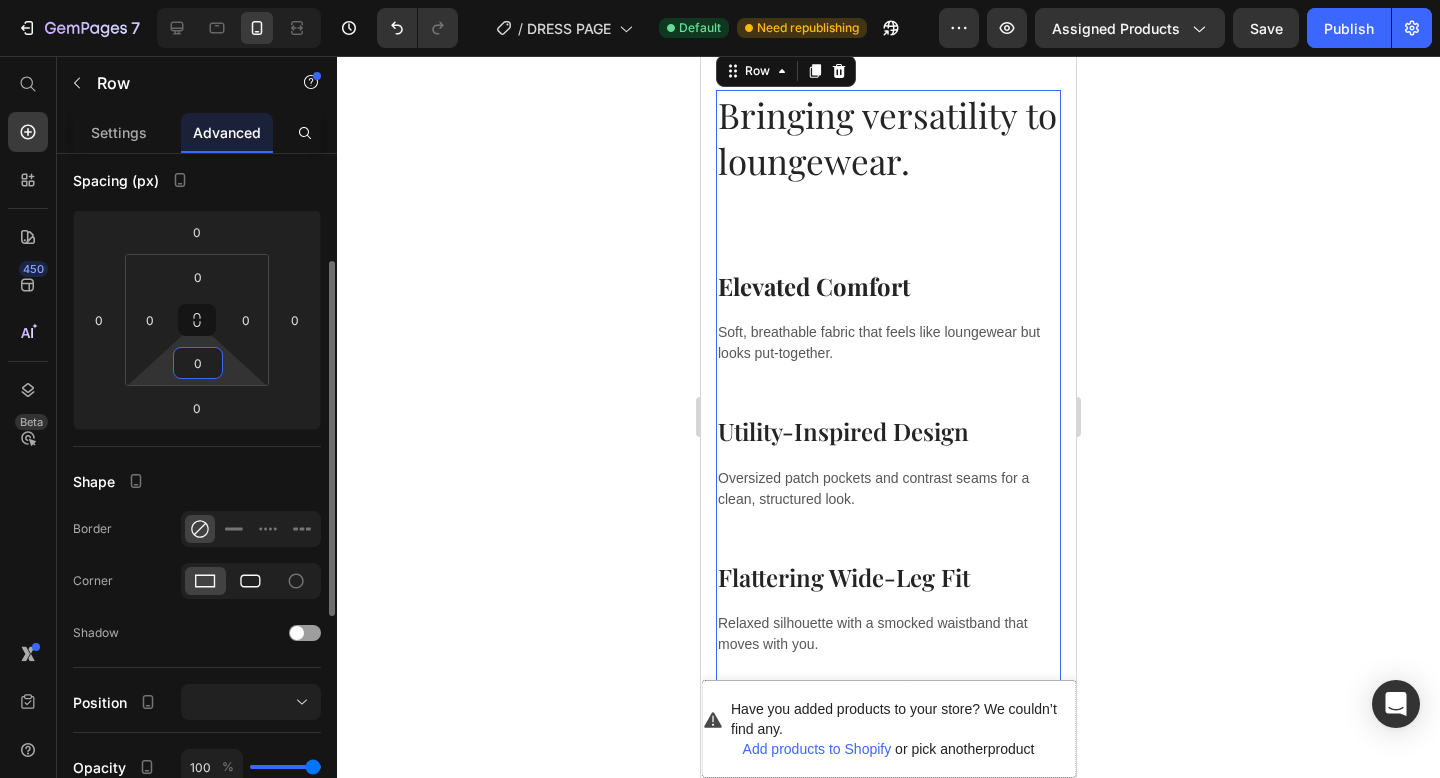 click 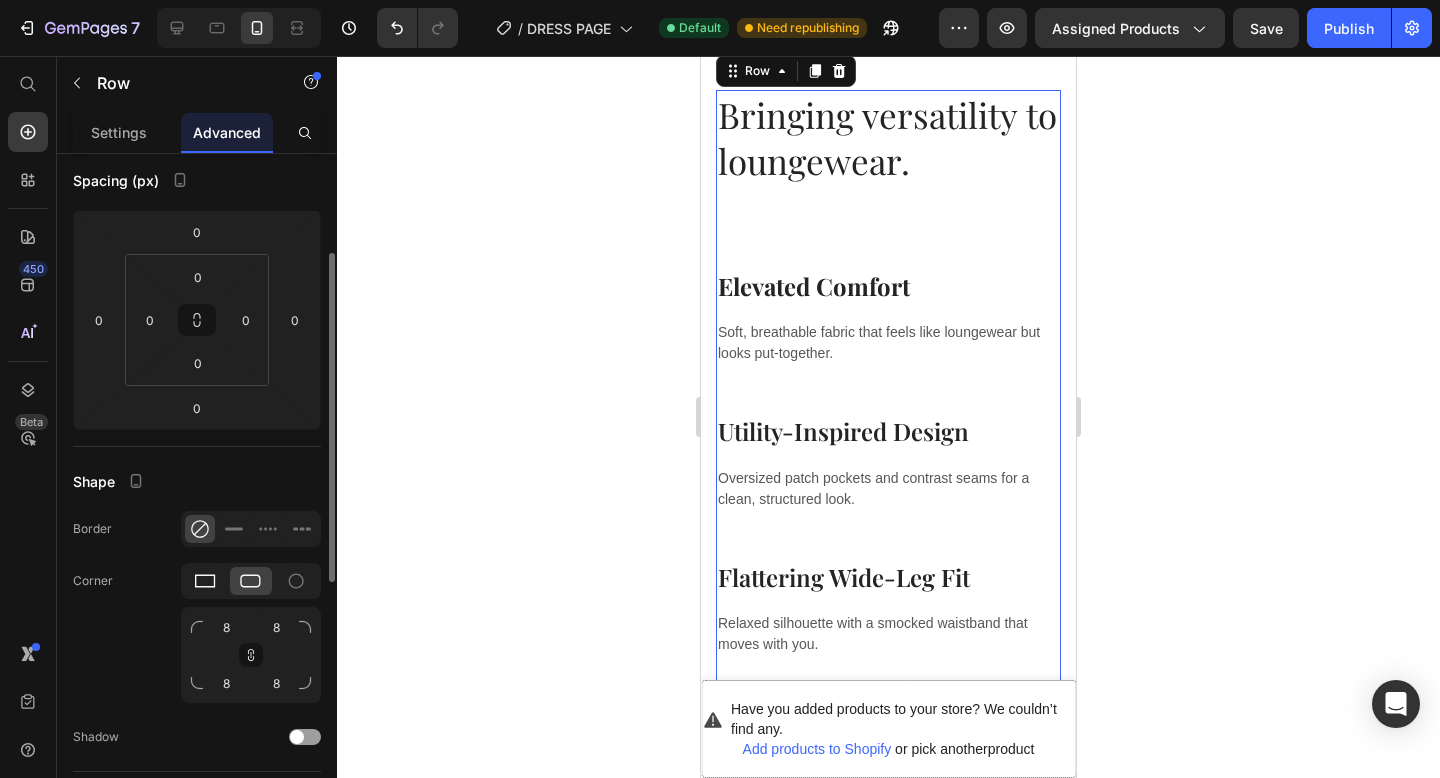 click 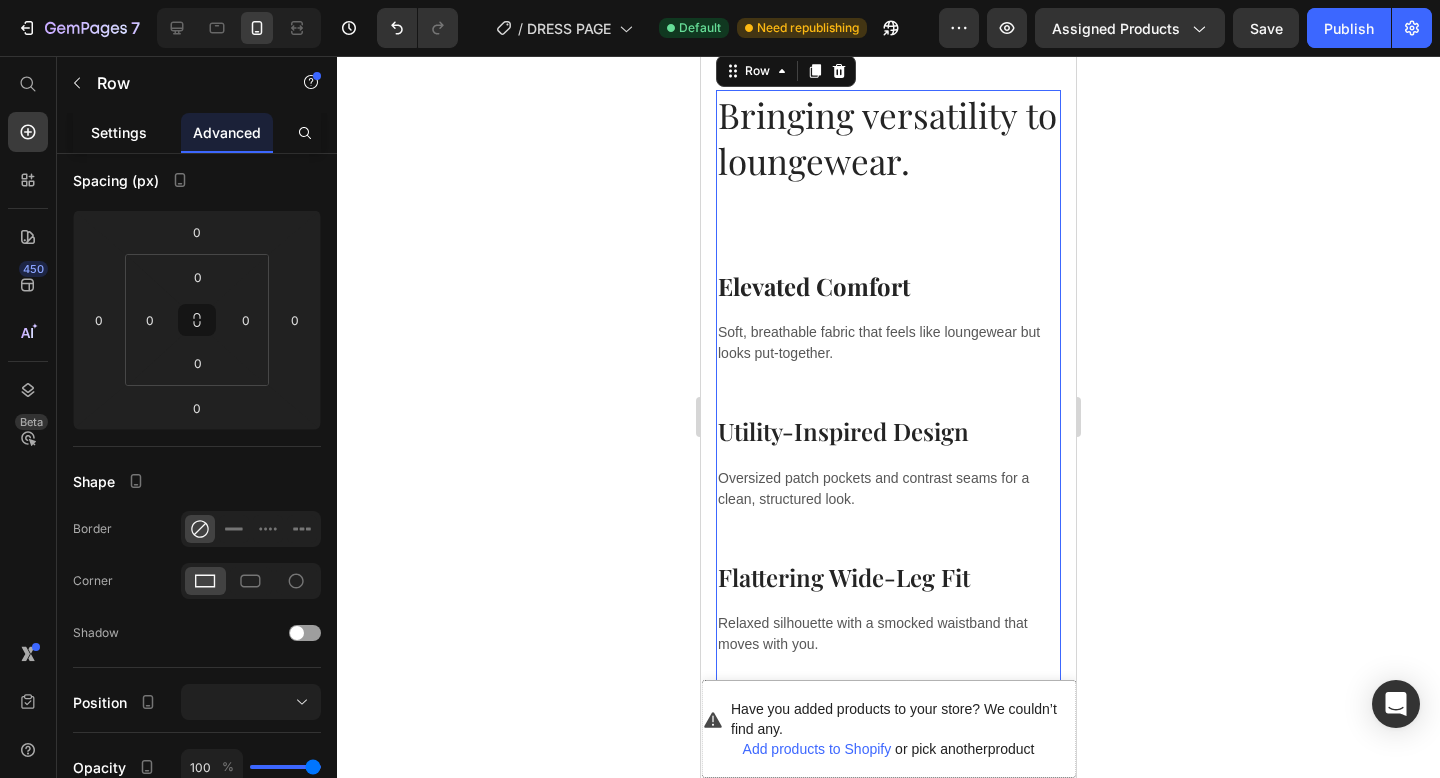 click on "Settings" at bounding box center [119, 132] 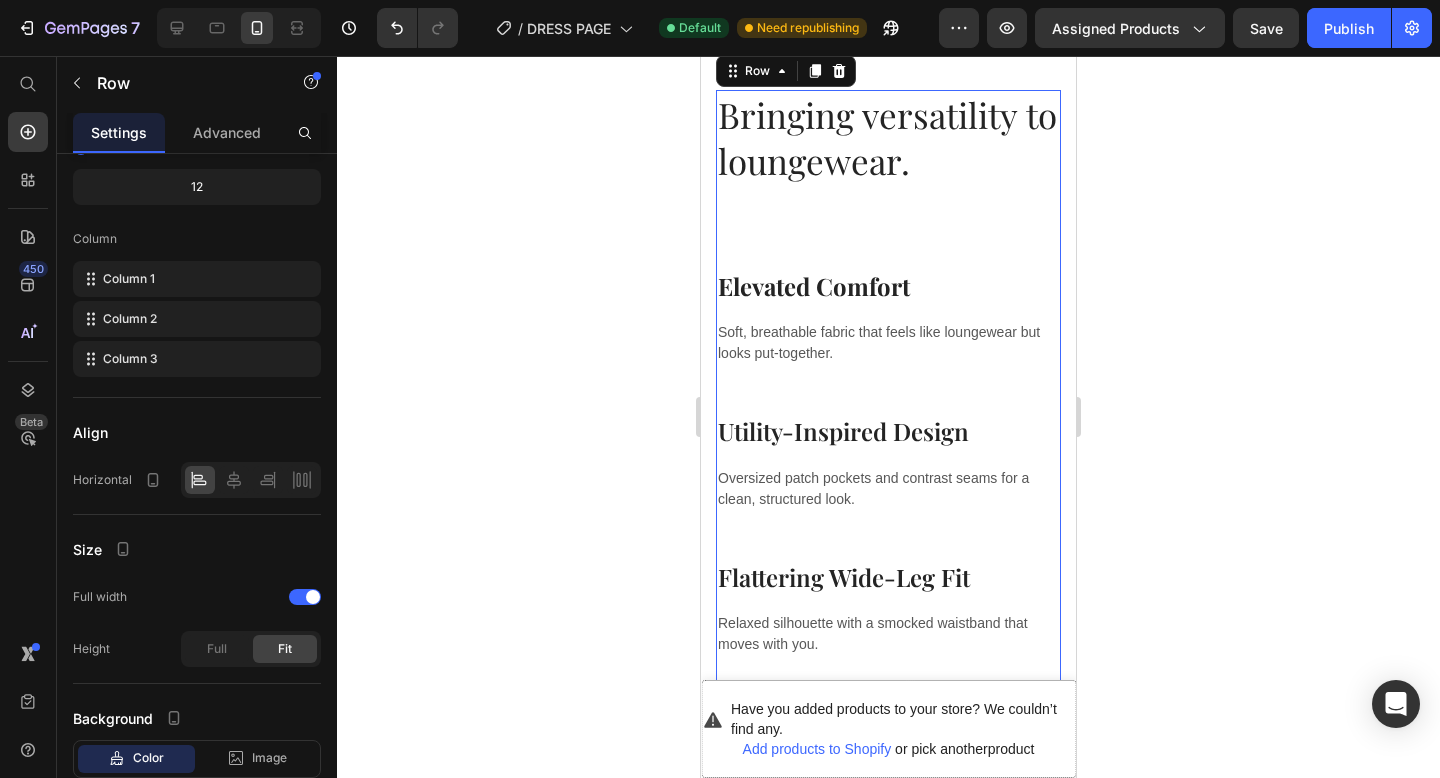 scroll, scrollTop: 0, scrollLeft: 0, axis: both 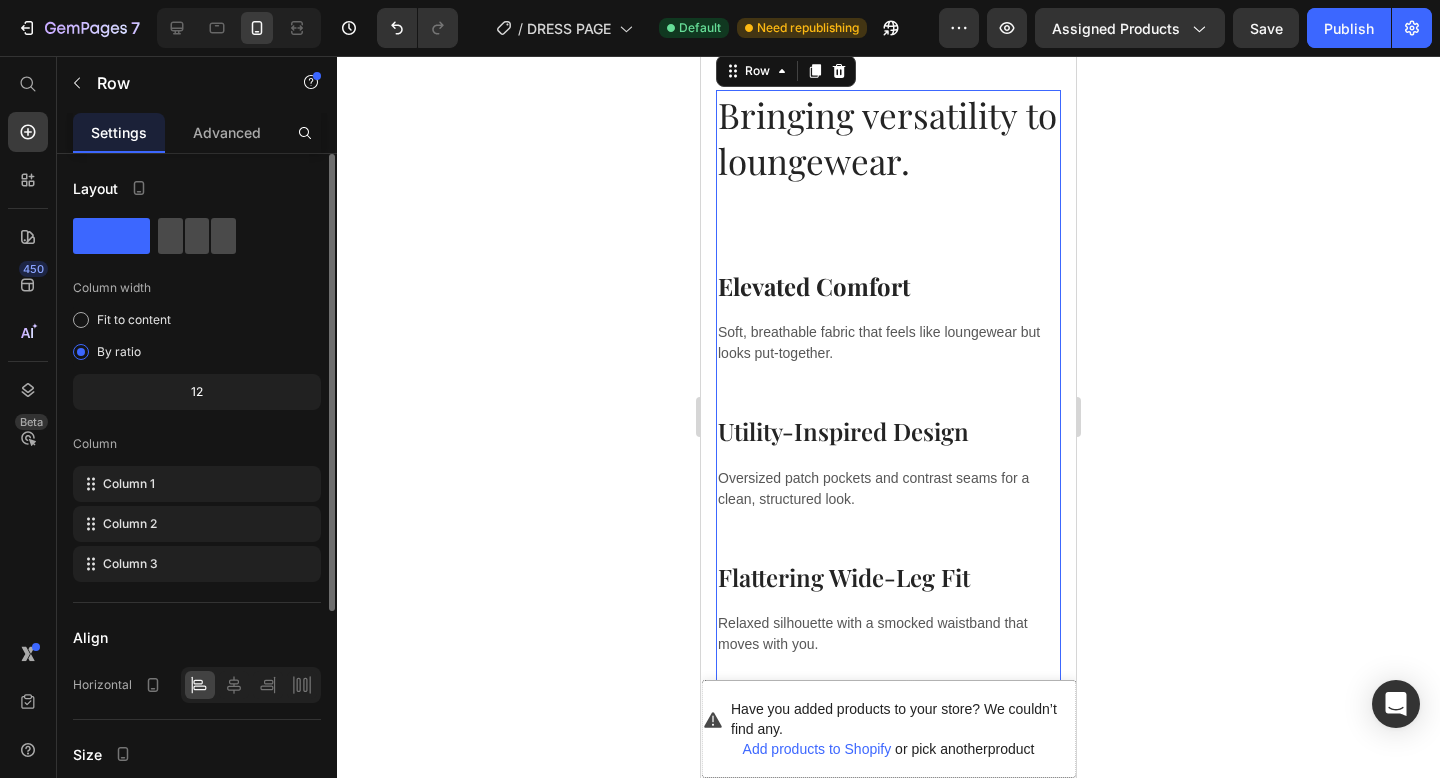 click 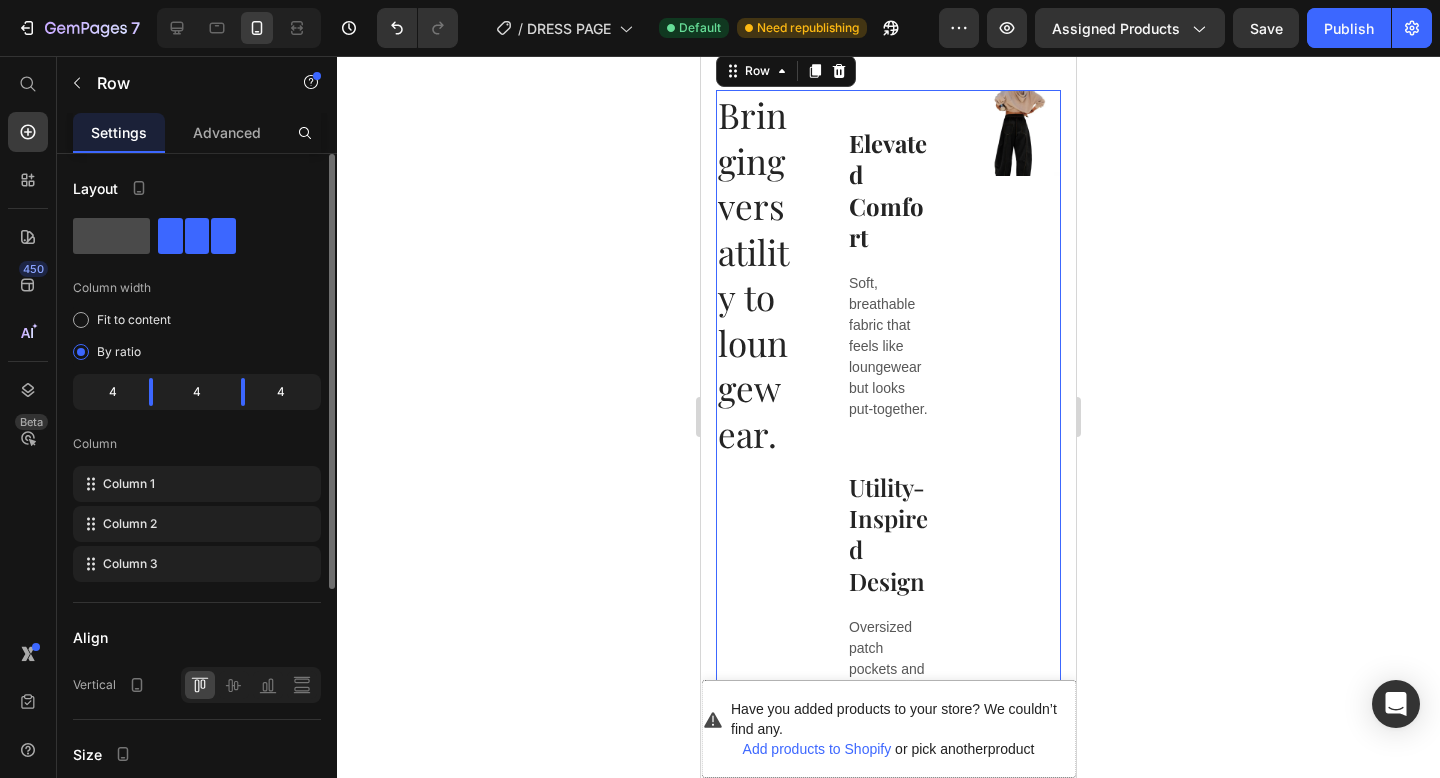 click 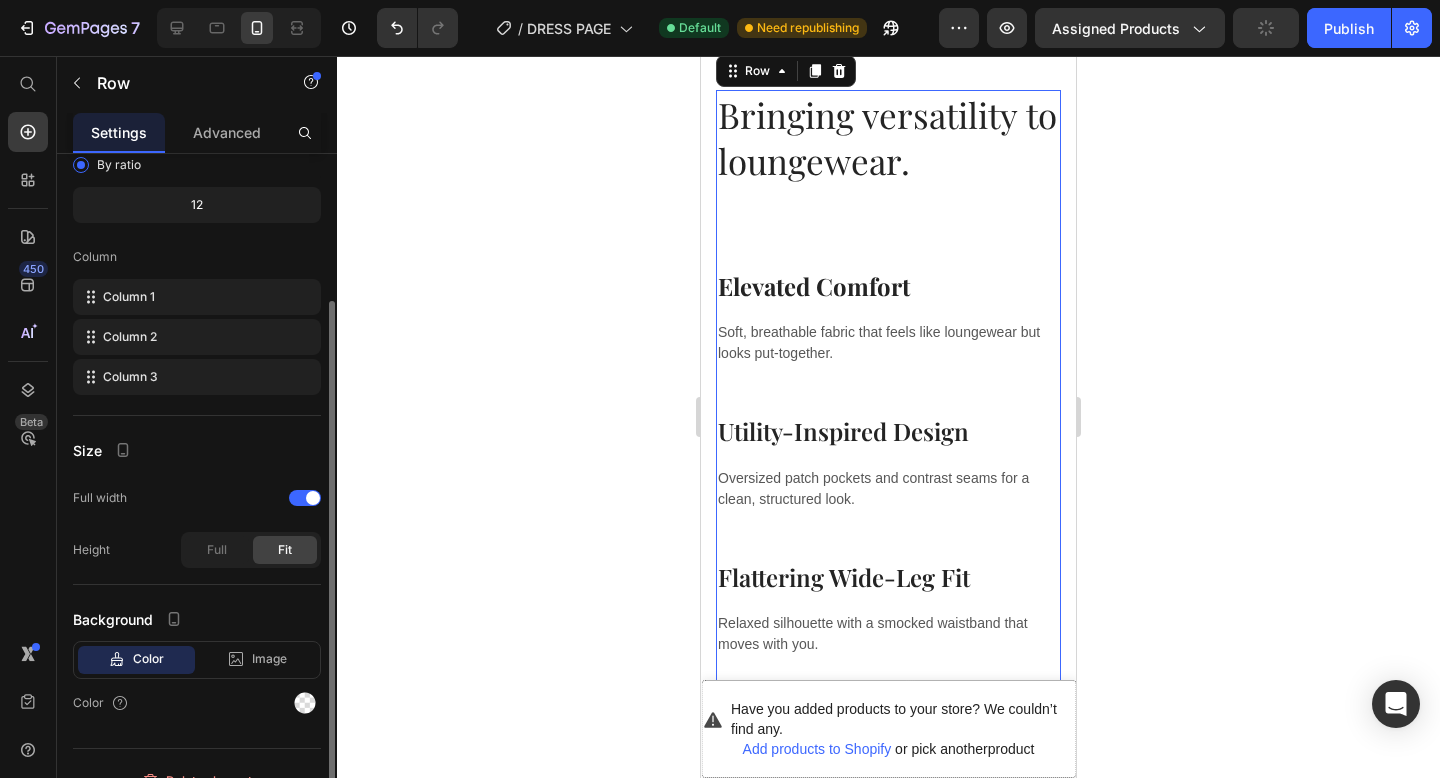 scroll, scrollTop: 189, scrollLeft: 0, axis: vertical 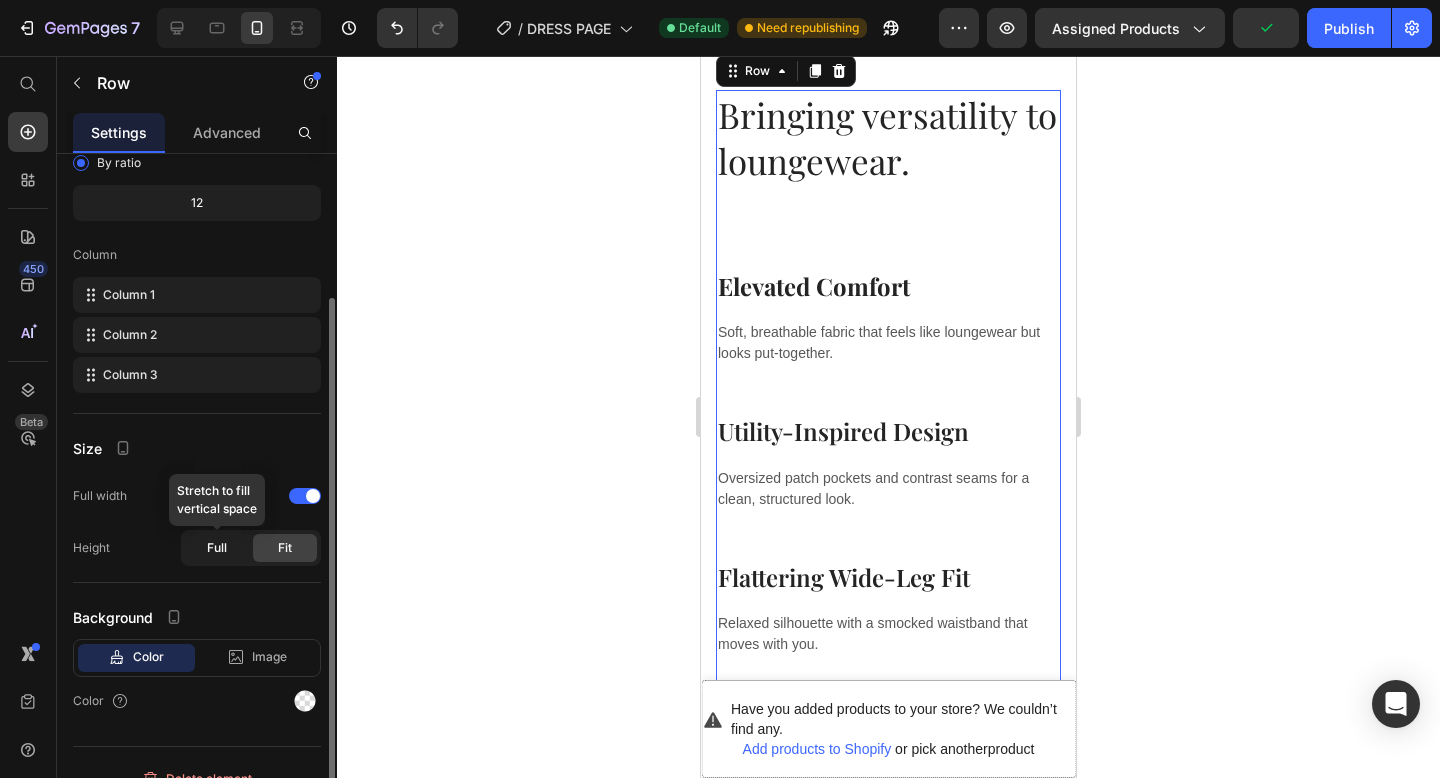 click on "Full" 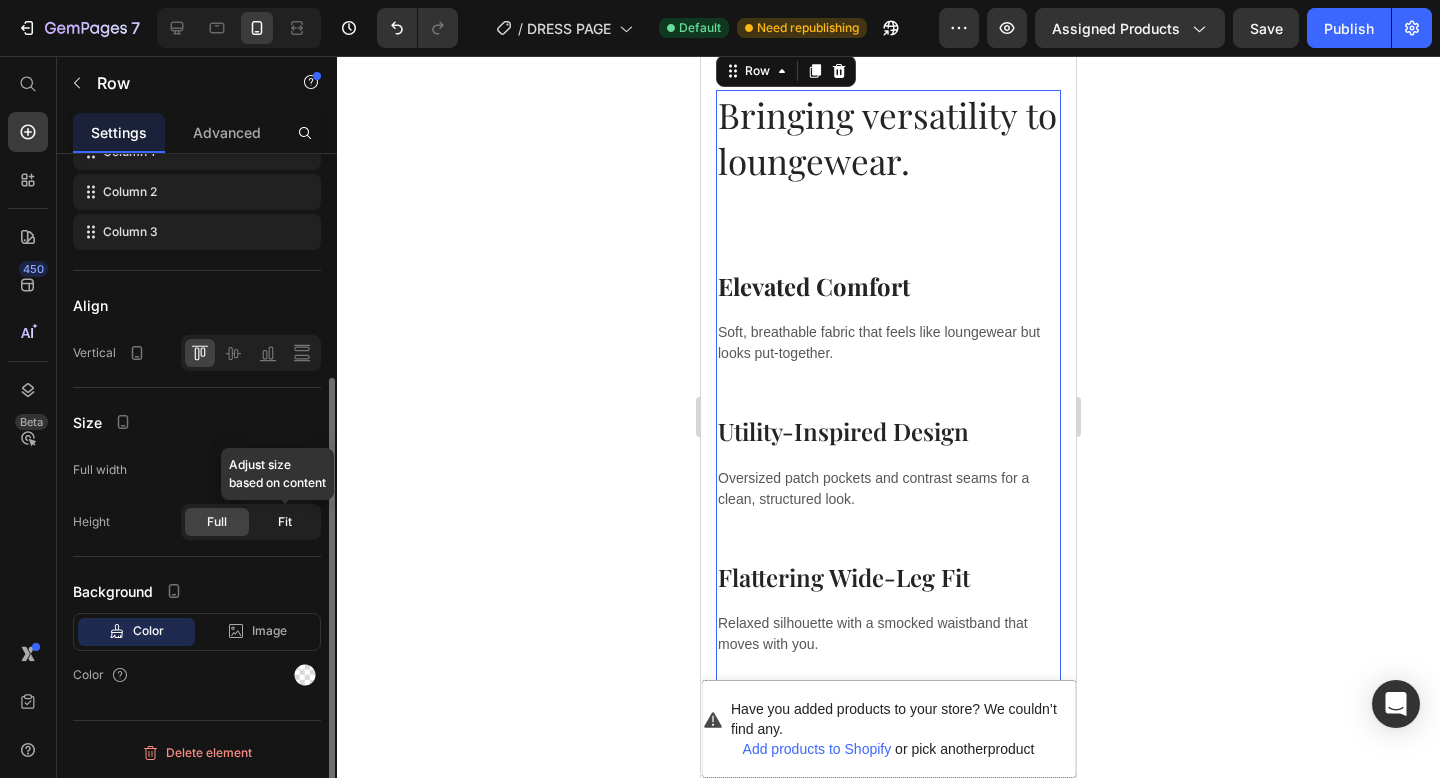 click on "Fit" 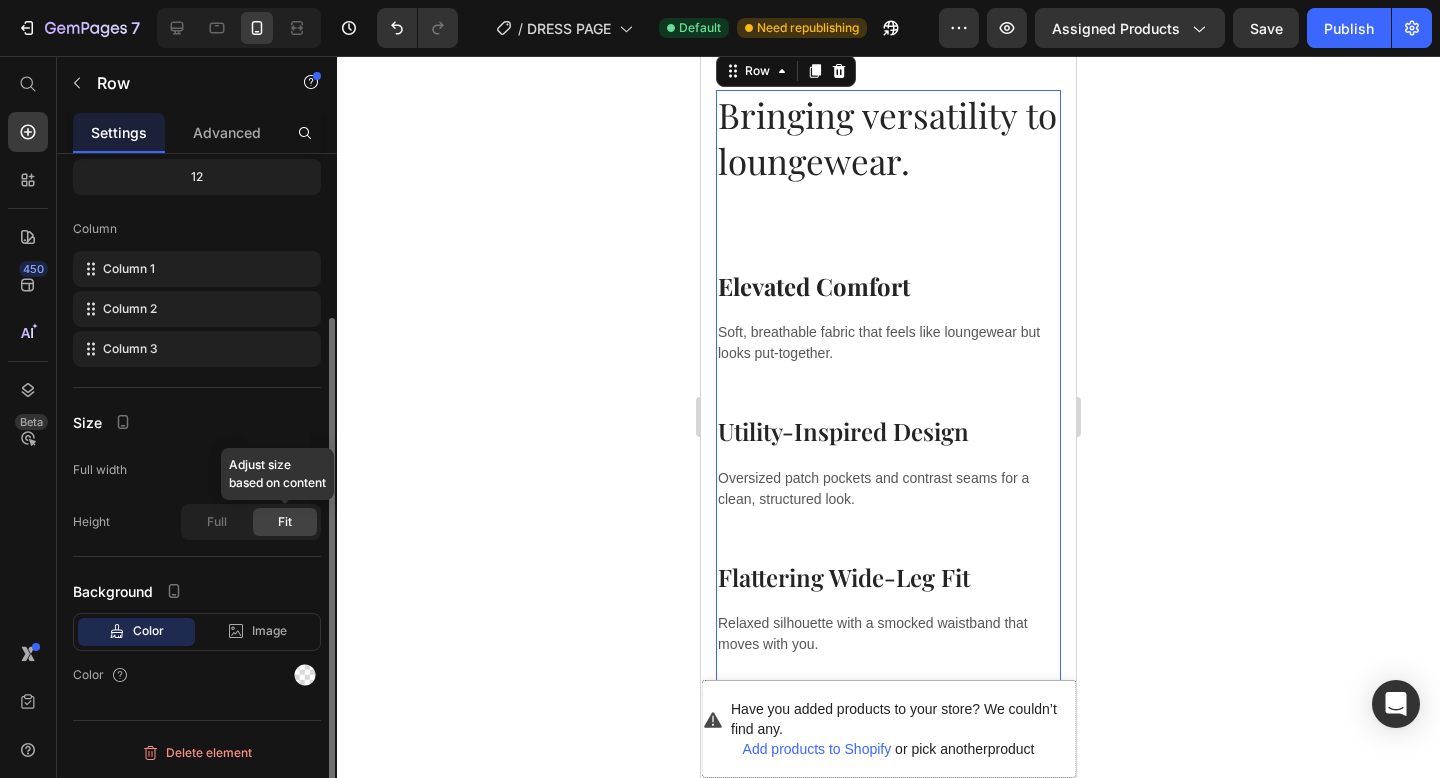 scroll, scrollTop: 215, scrollLeft: 0, axis: vertical 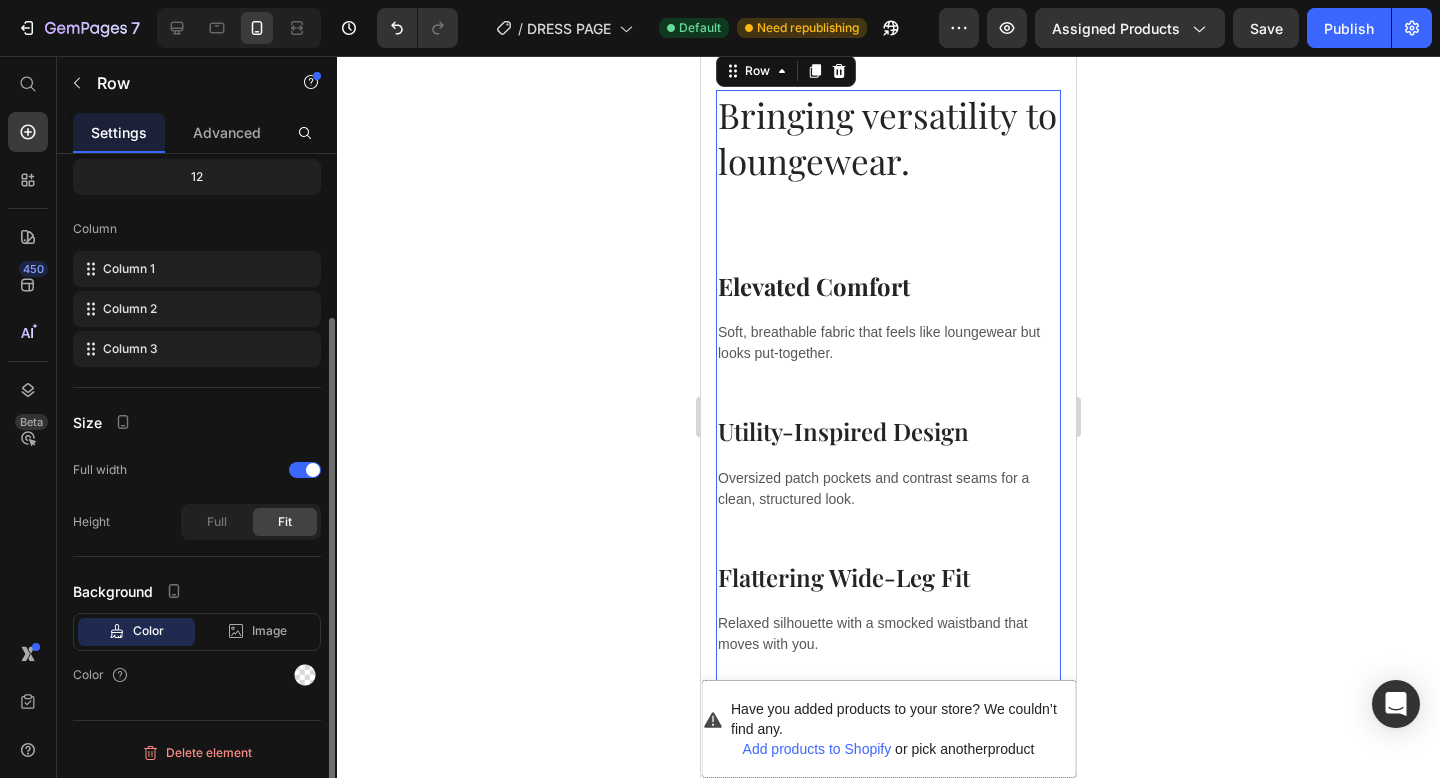 click on "Color" at bounding box center [148, 631] 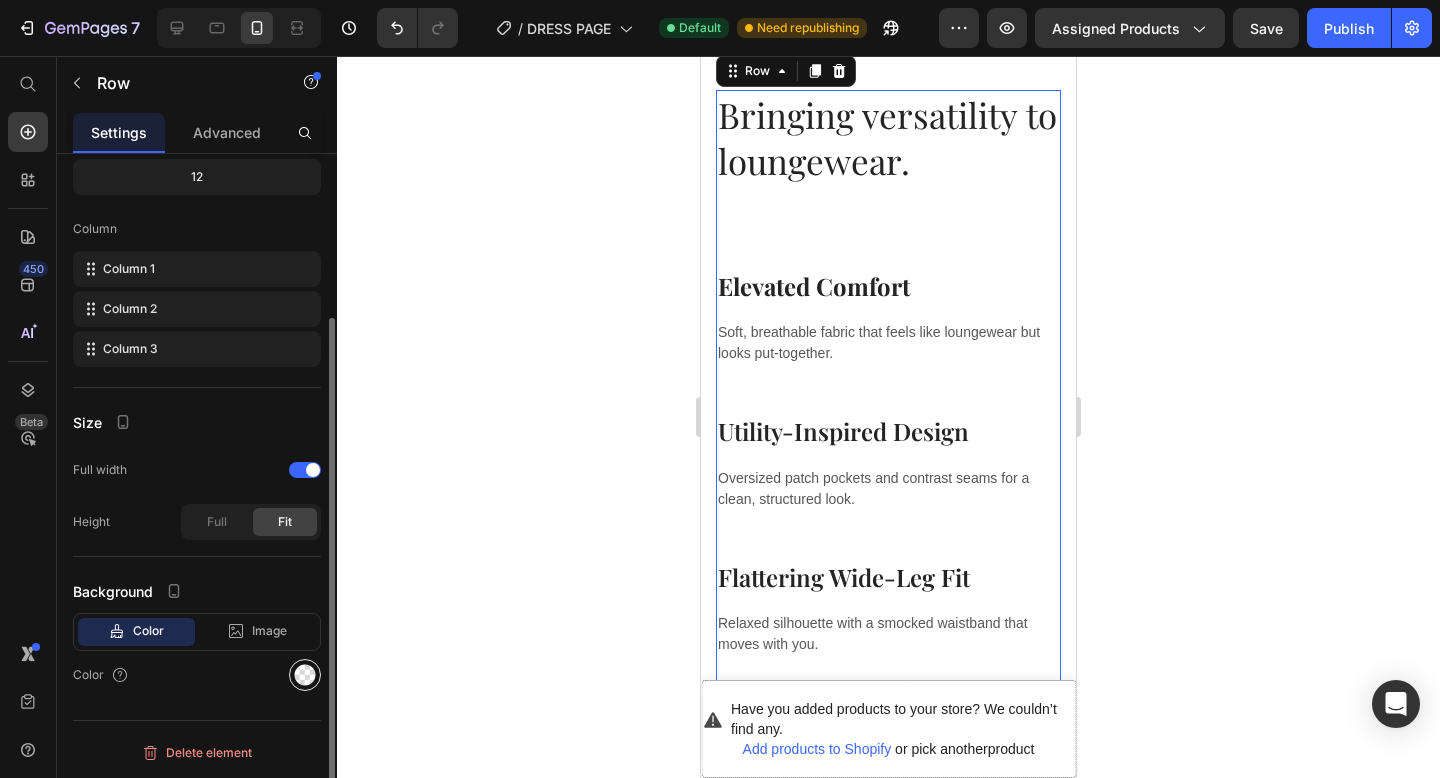 click at bounding box center [305, 675] 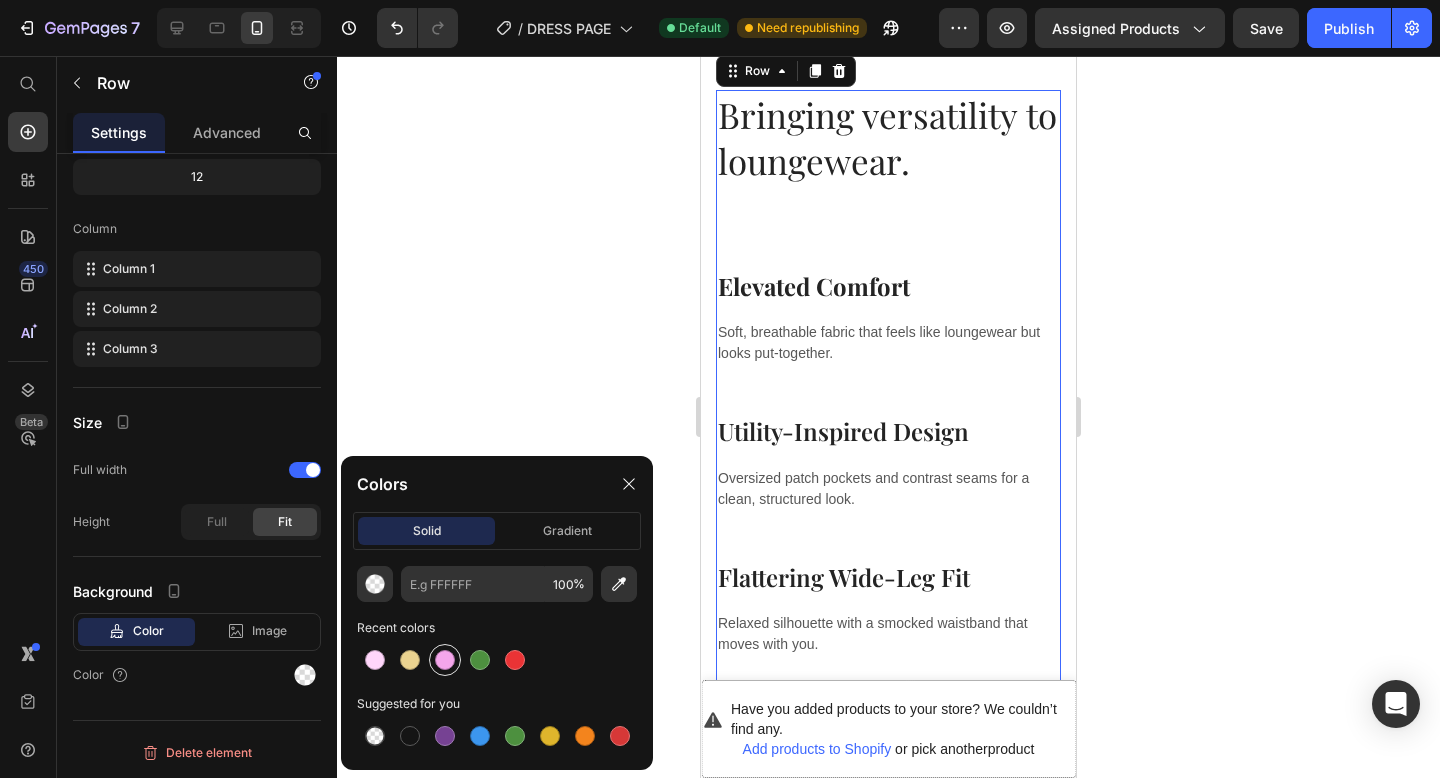 click at bounding box center (445, 660) 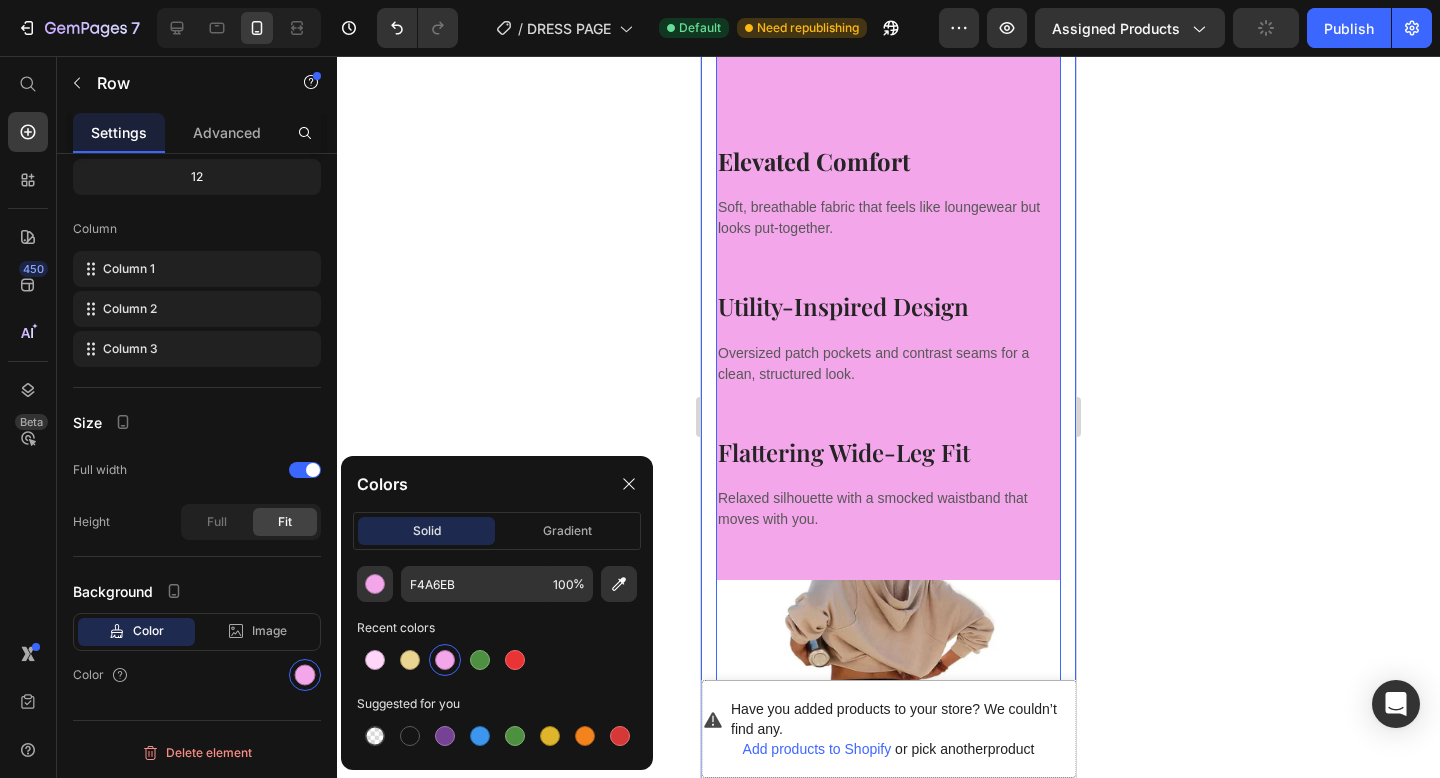 scroll, scrollTop: 1494, scrollLeft: 0, axis: vertical 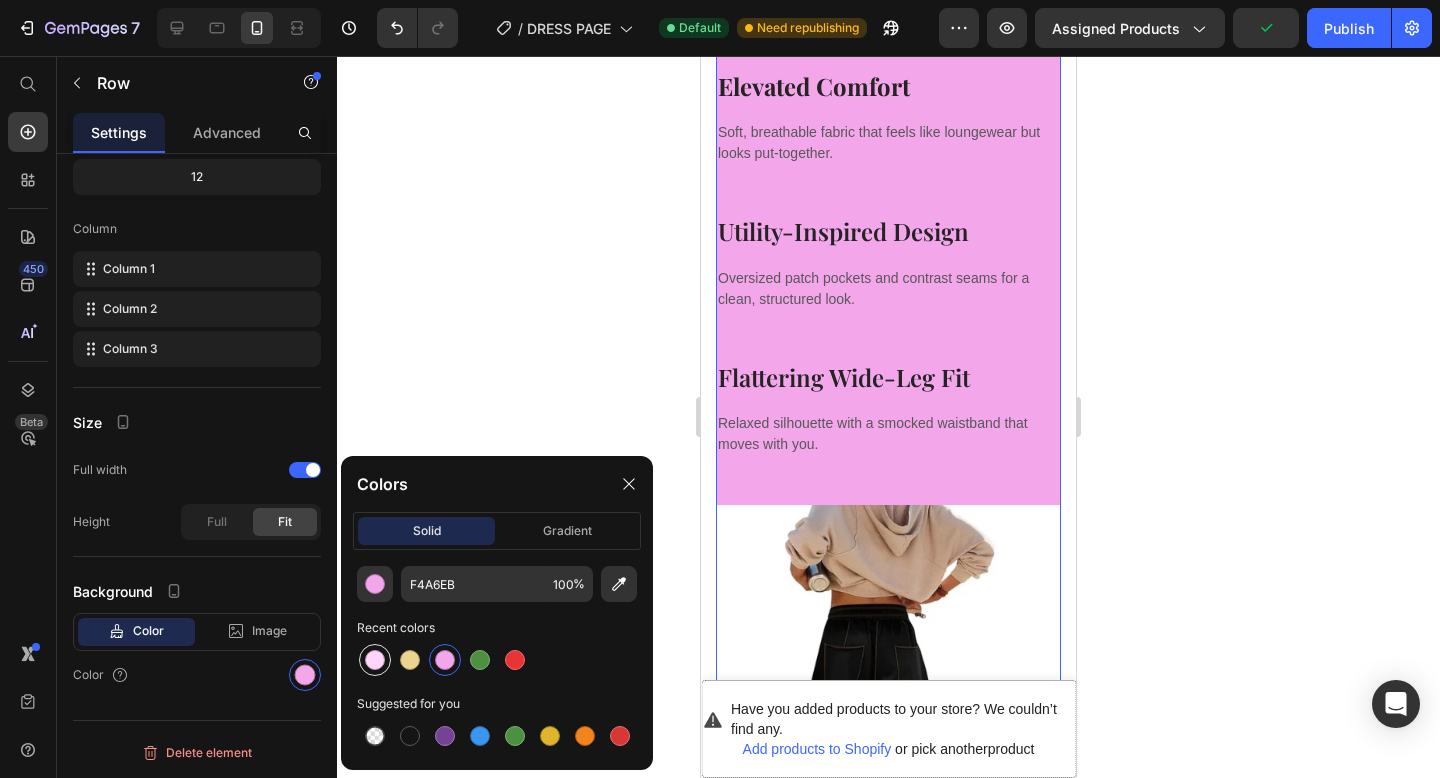 click at bounding box center (375, 660) 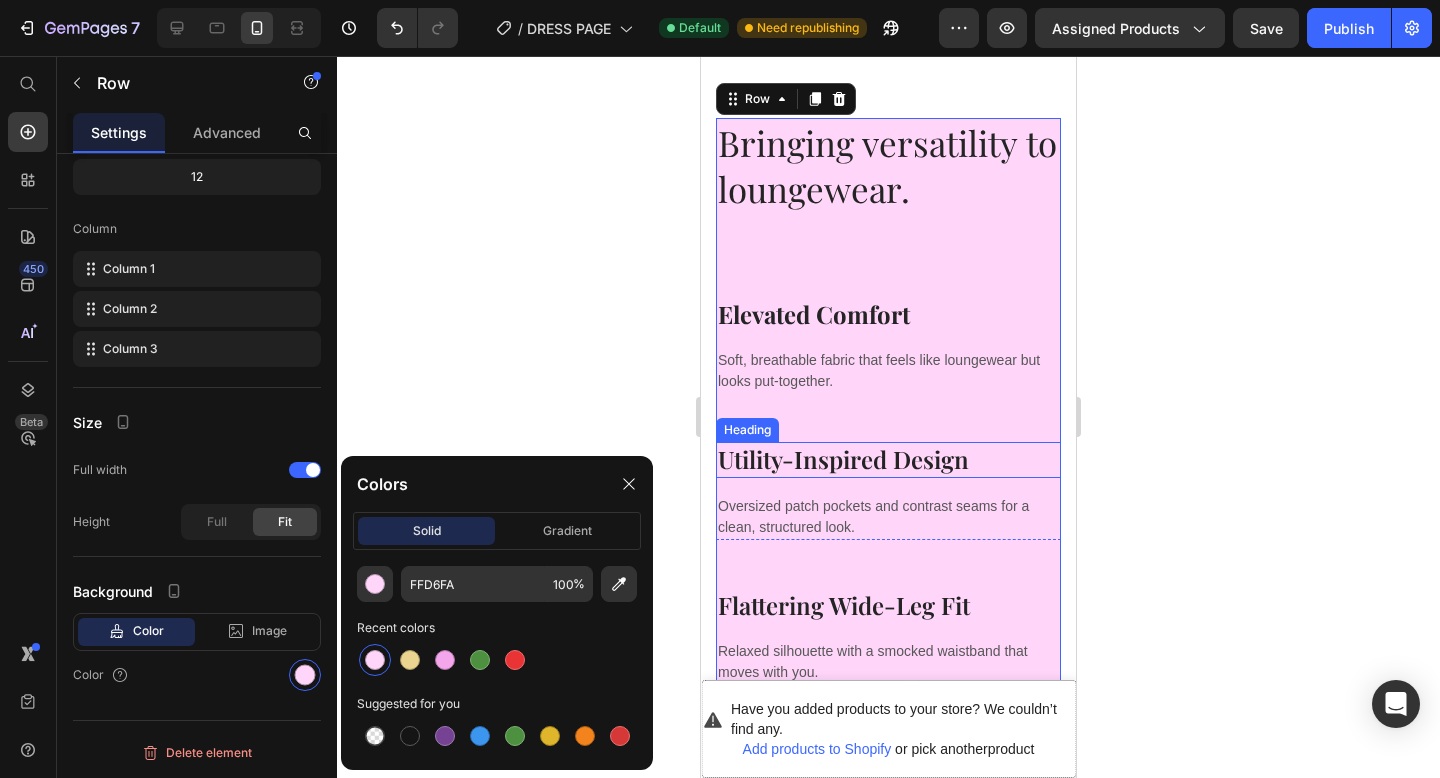 scroll, scrollTop: 1237, scrollLeft: 0, axis: vertical 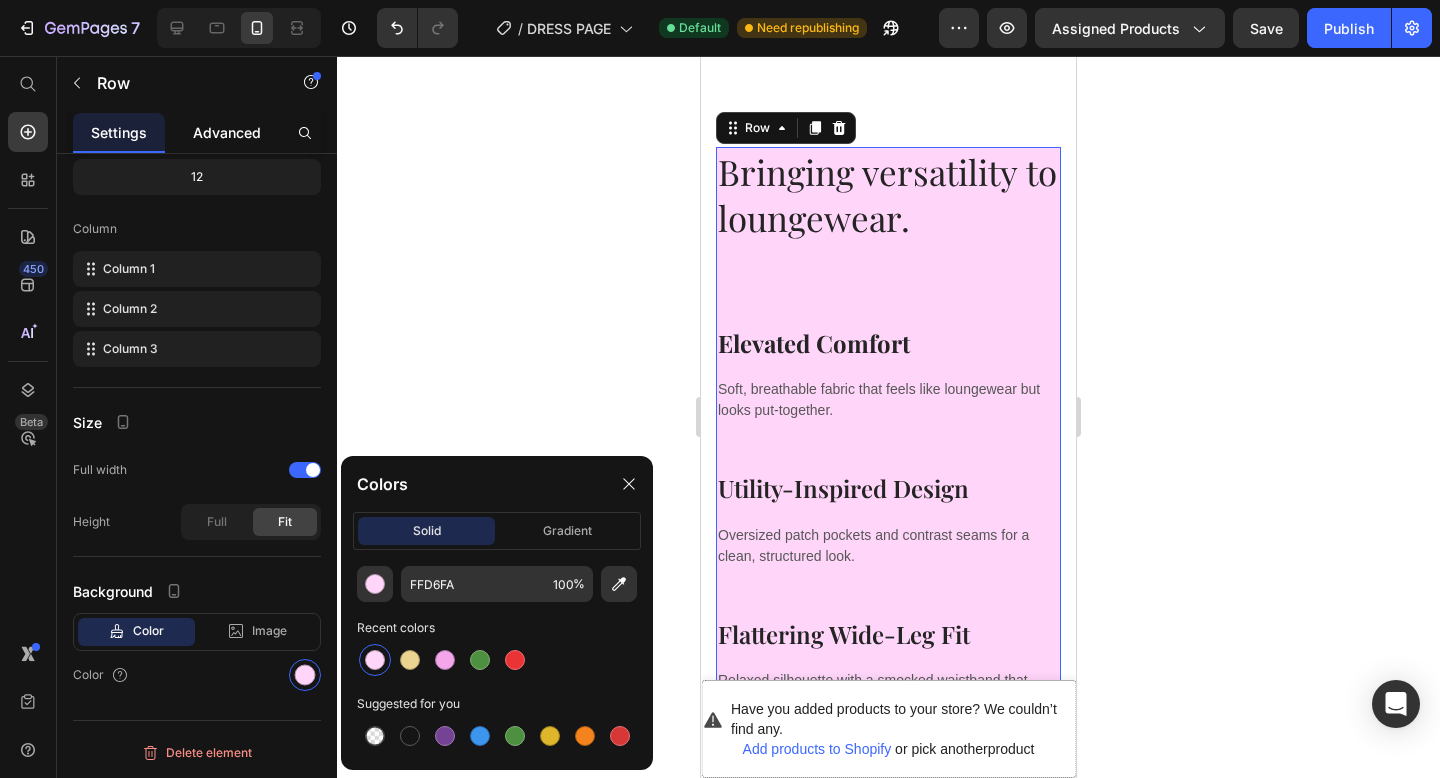 click on "Advanced" 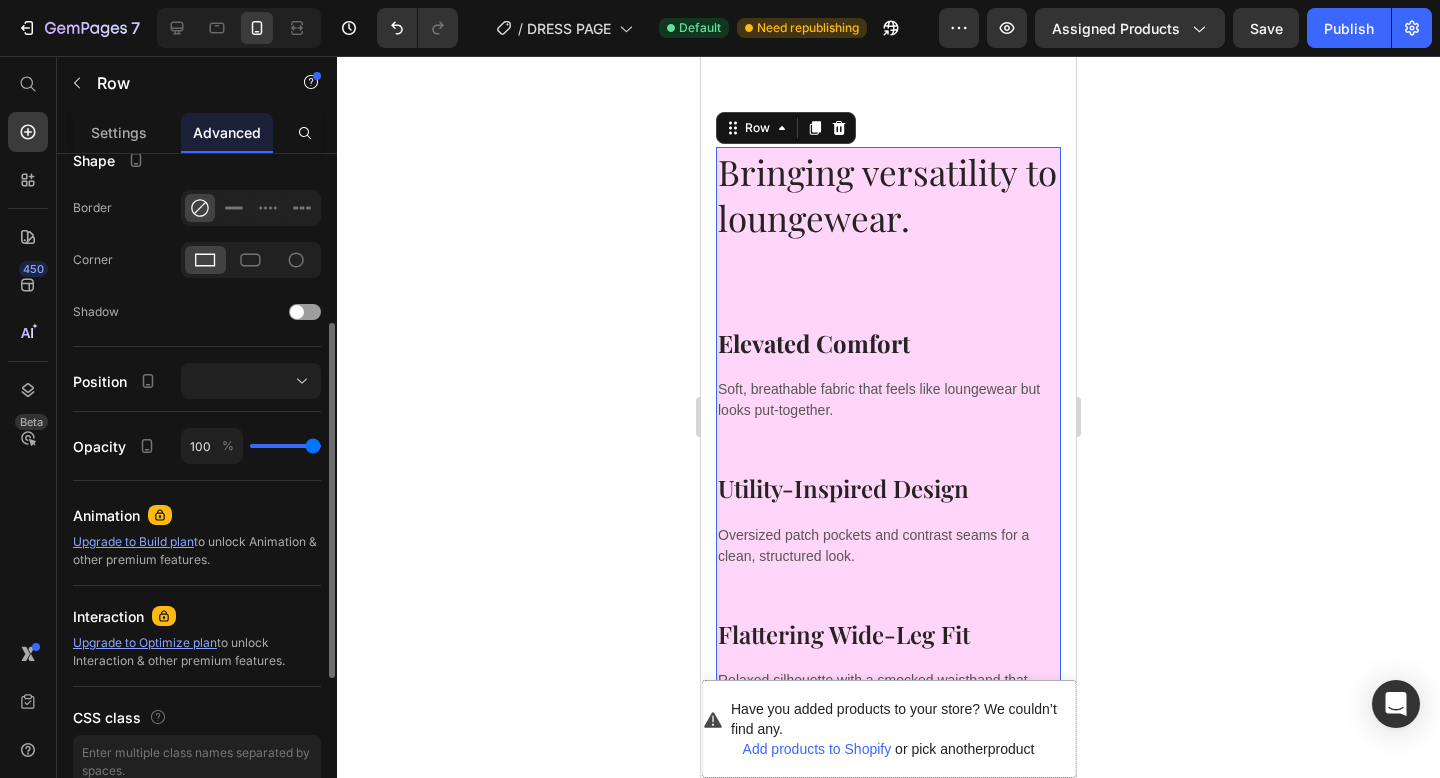 scroll, scrollTop: 420, scrollLeft: 0, axis: vertical 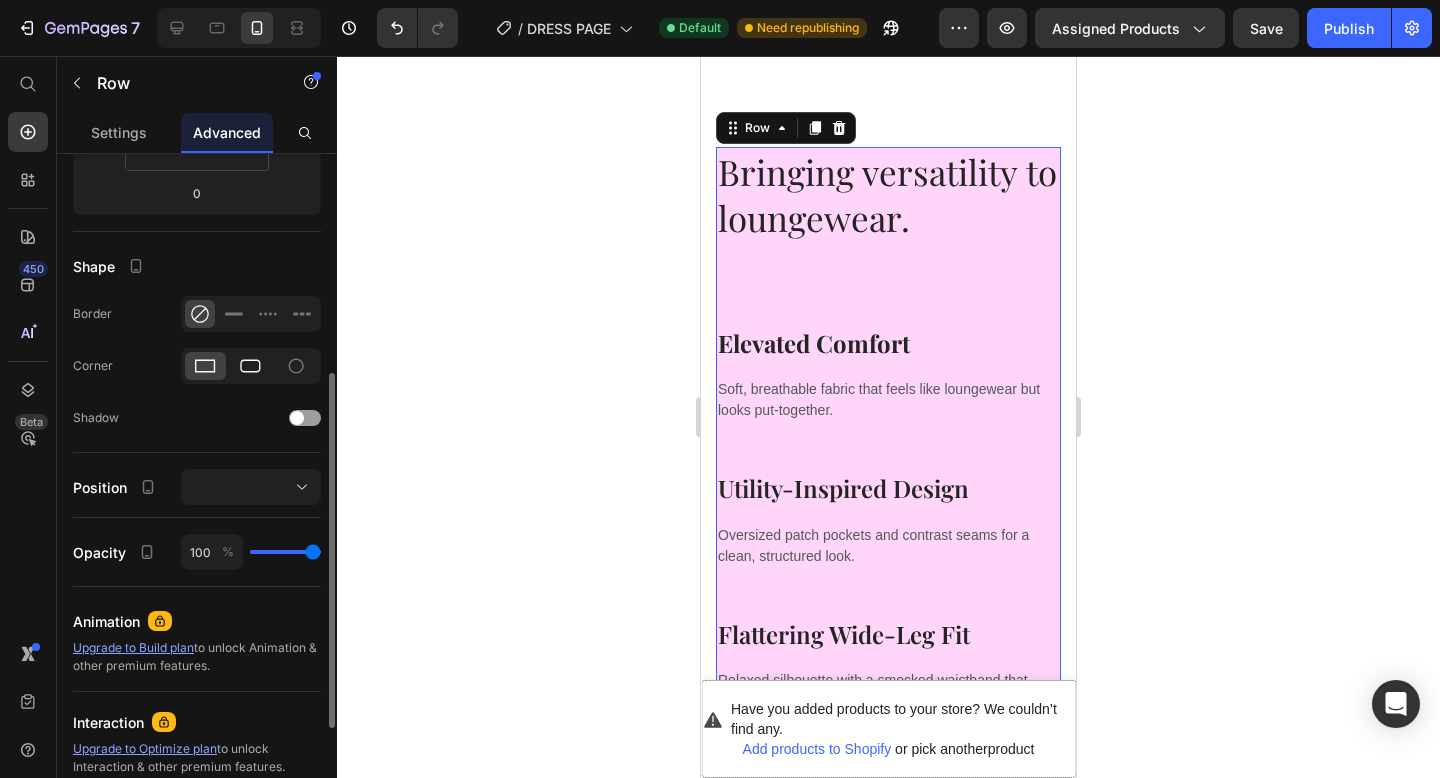 click 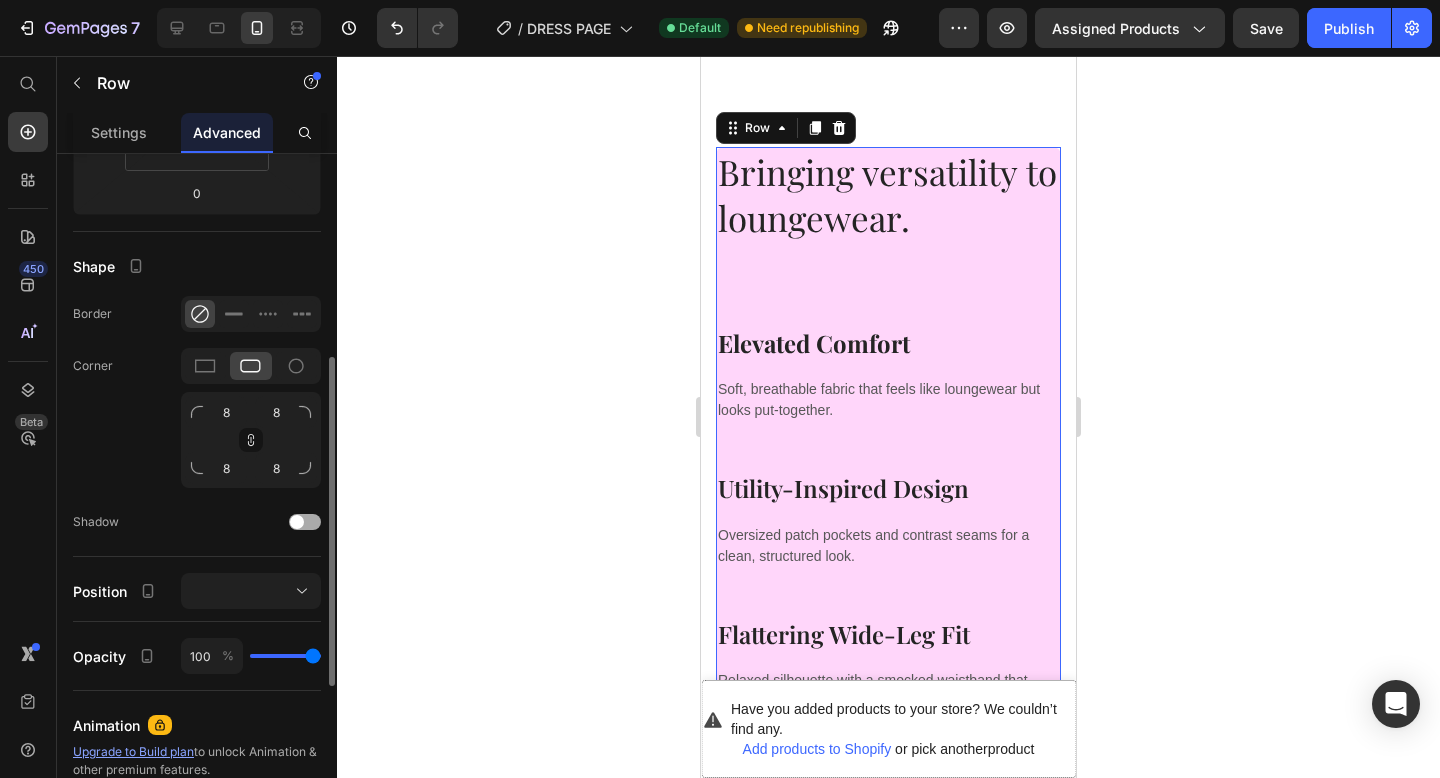 click at bounding box center [297, 522] 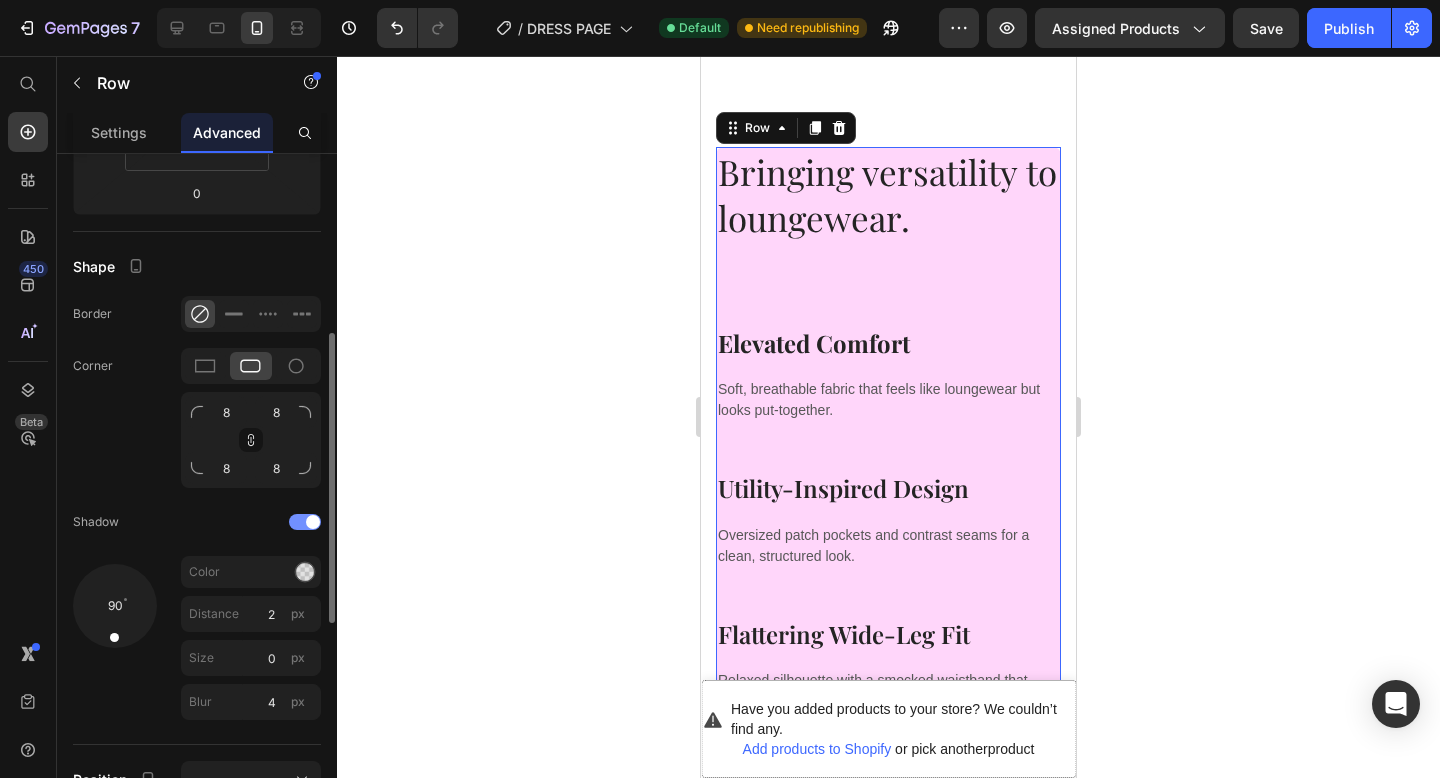 click at bounding box center [305, 522] 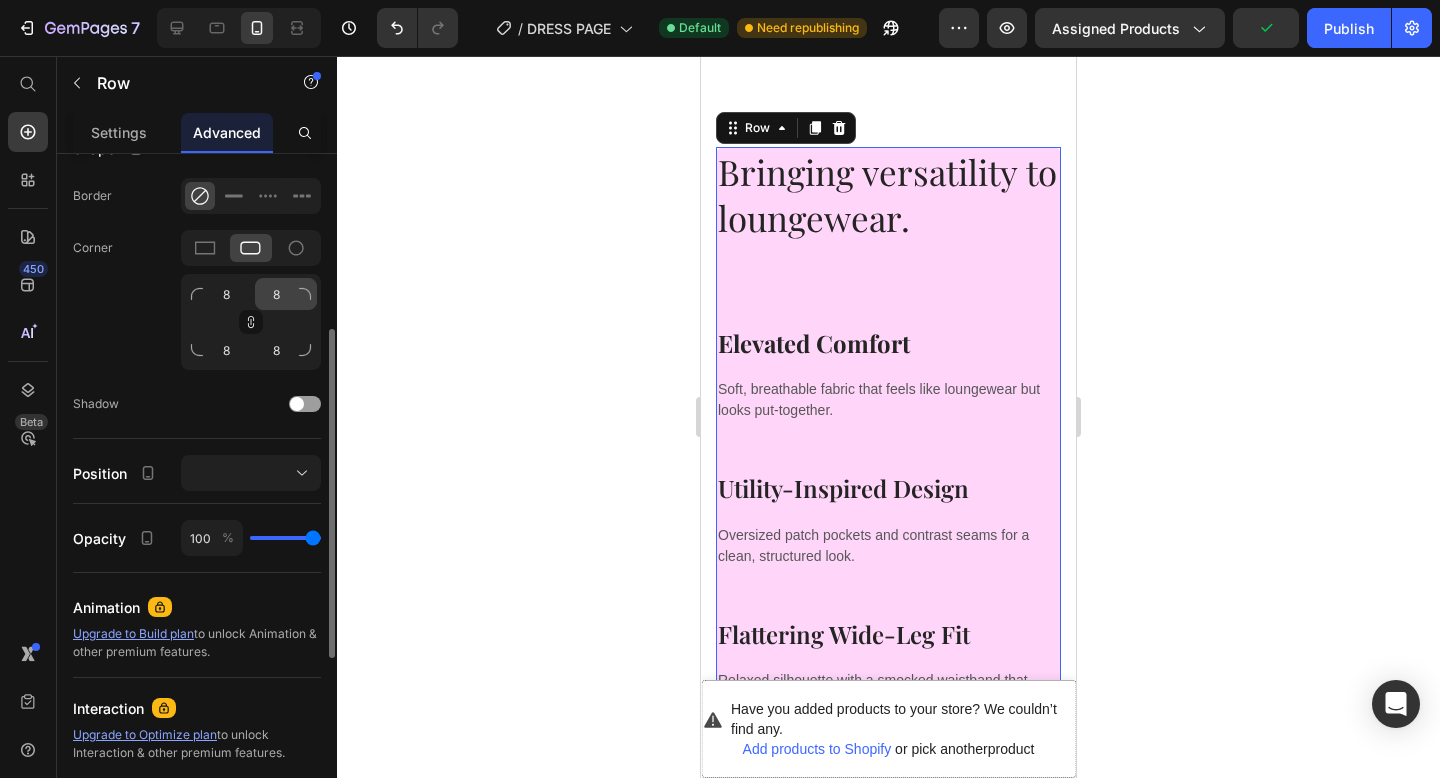 scroll, scrollTop: 567, scrollLeft: 0, axis: vertical 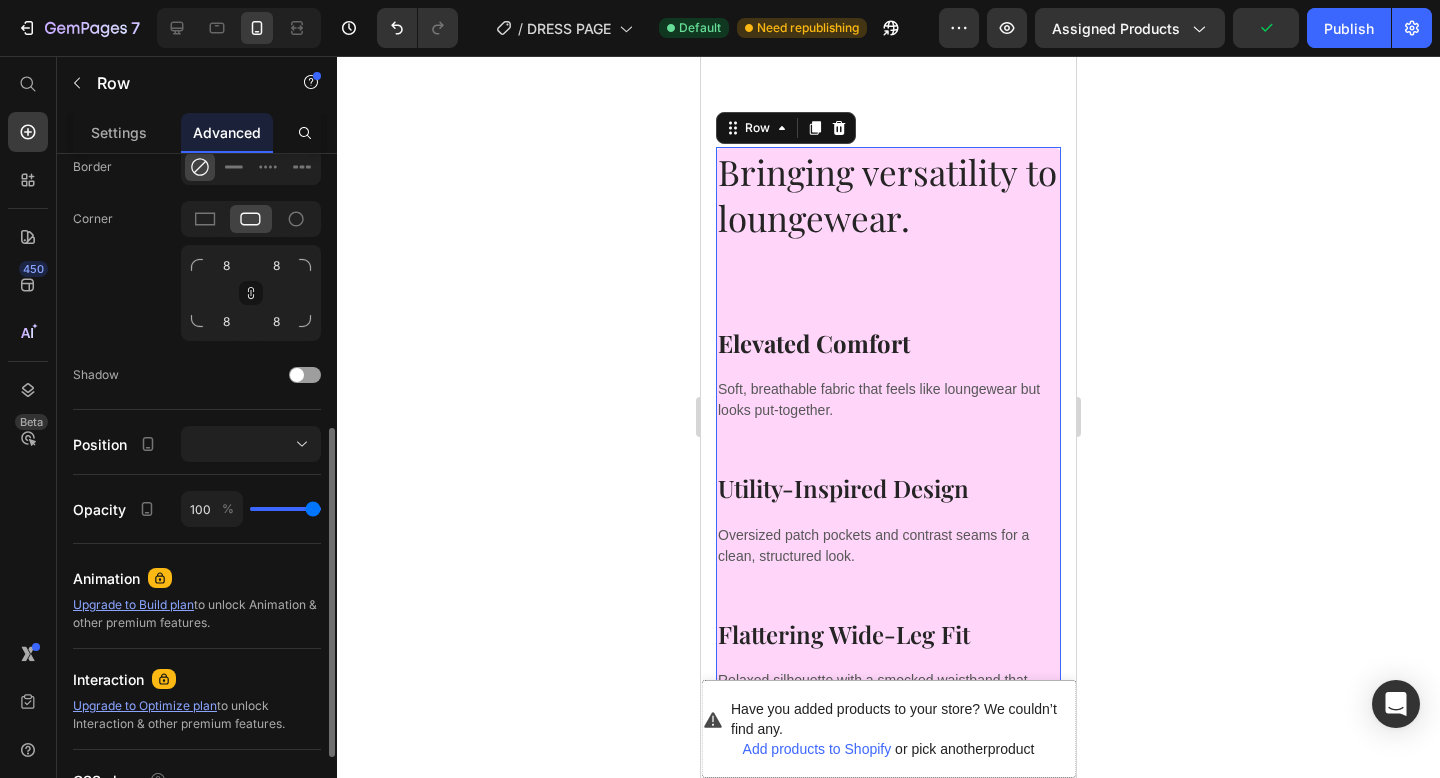 type on "80" 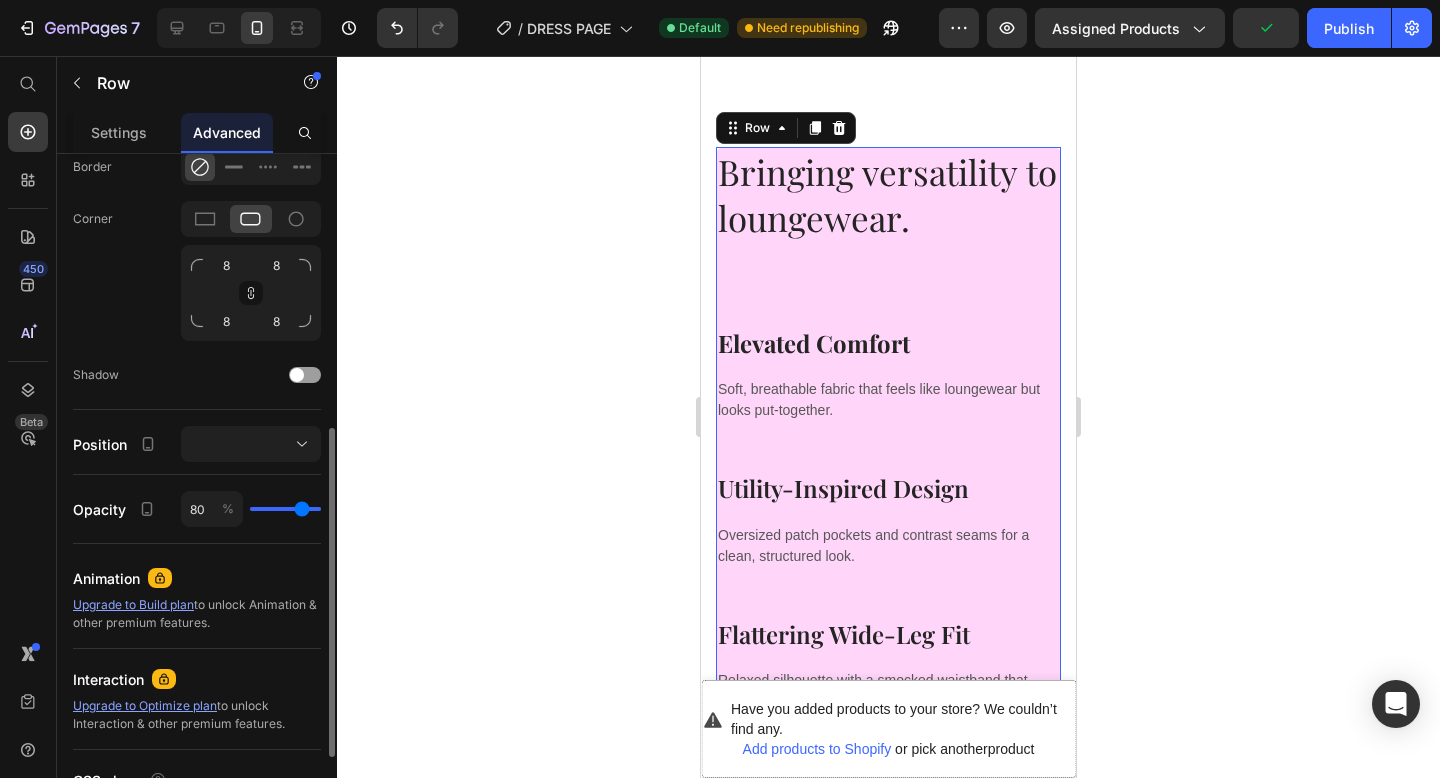 type on "79" 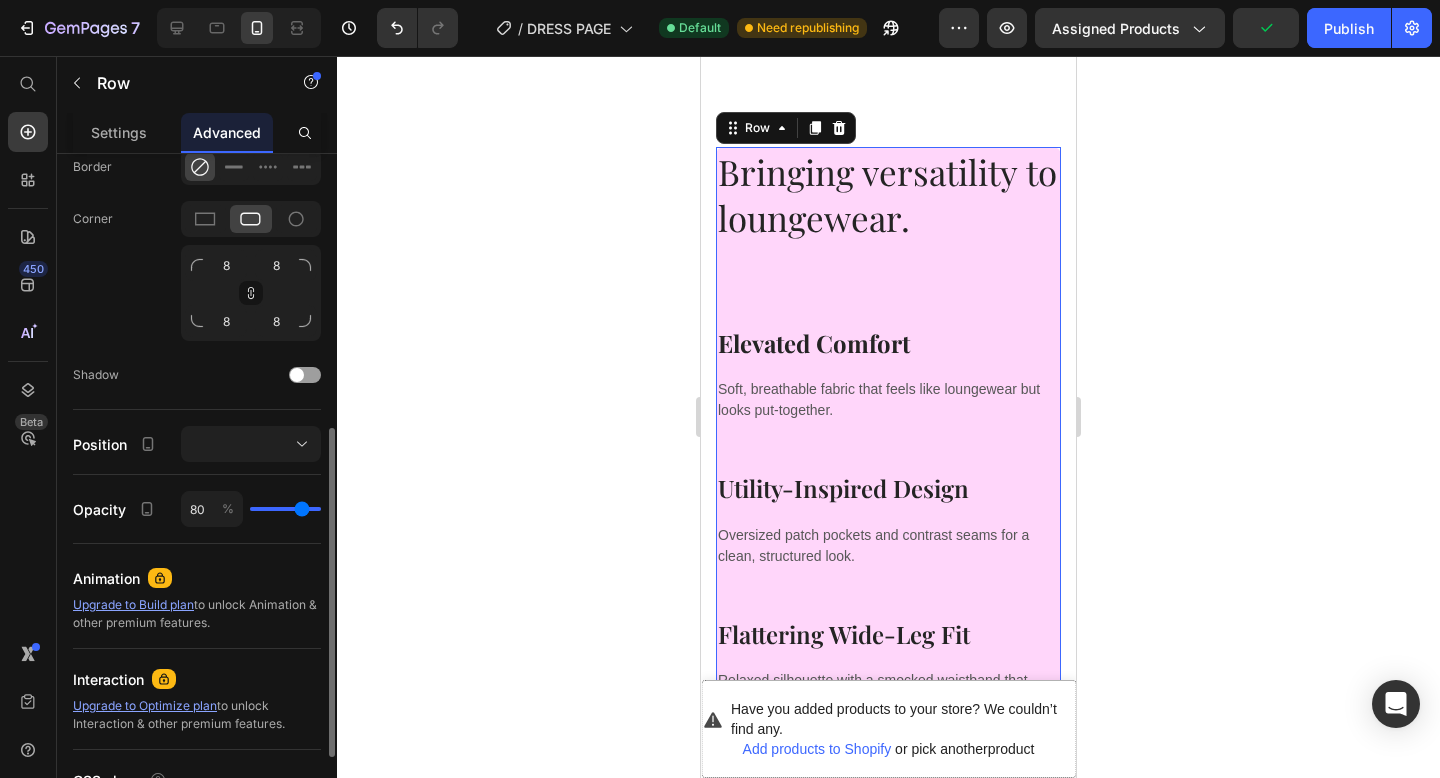type on "79" 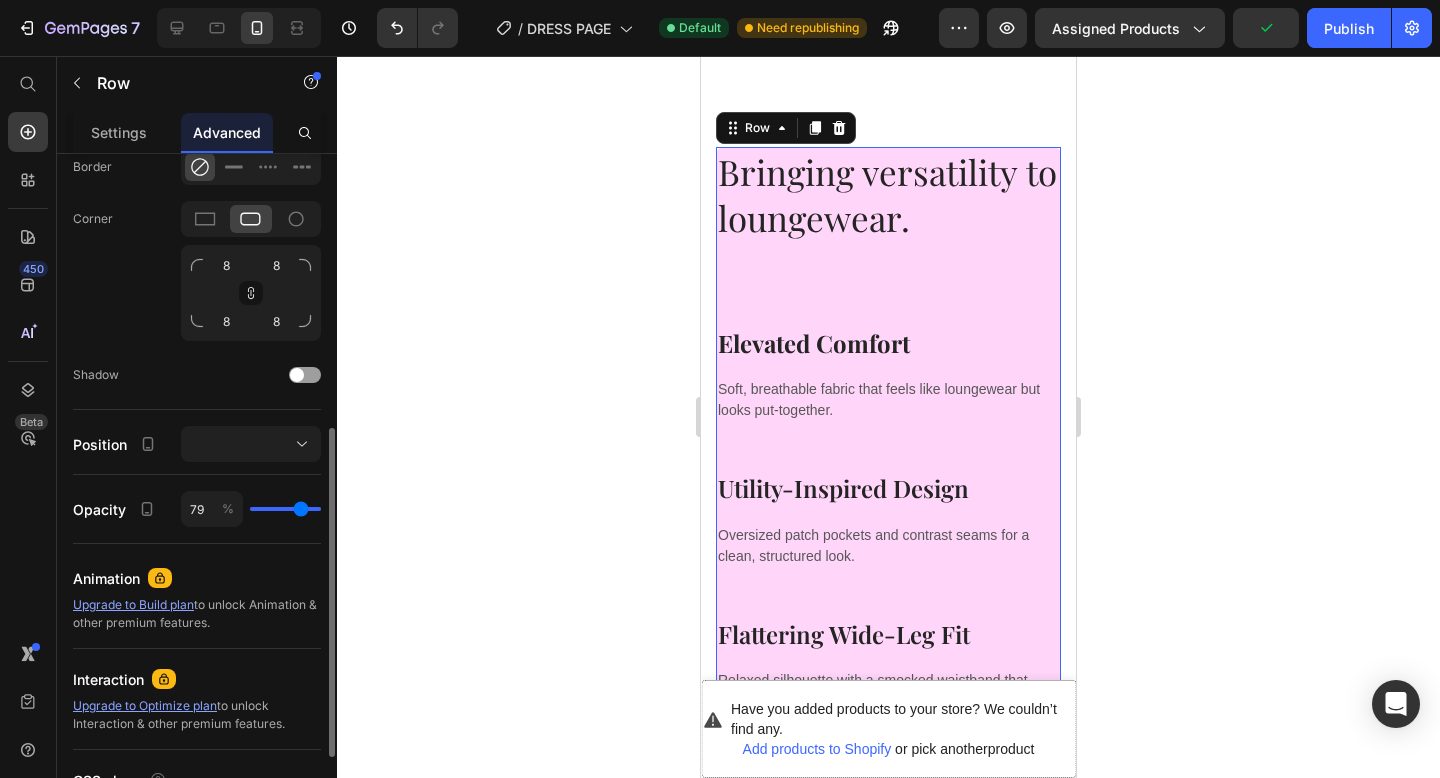 type on "67" 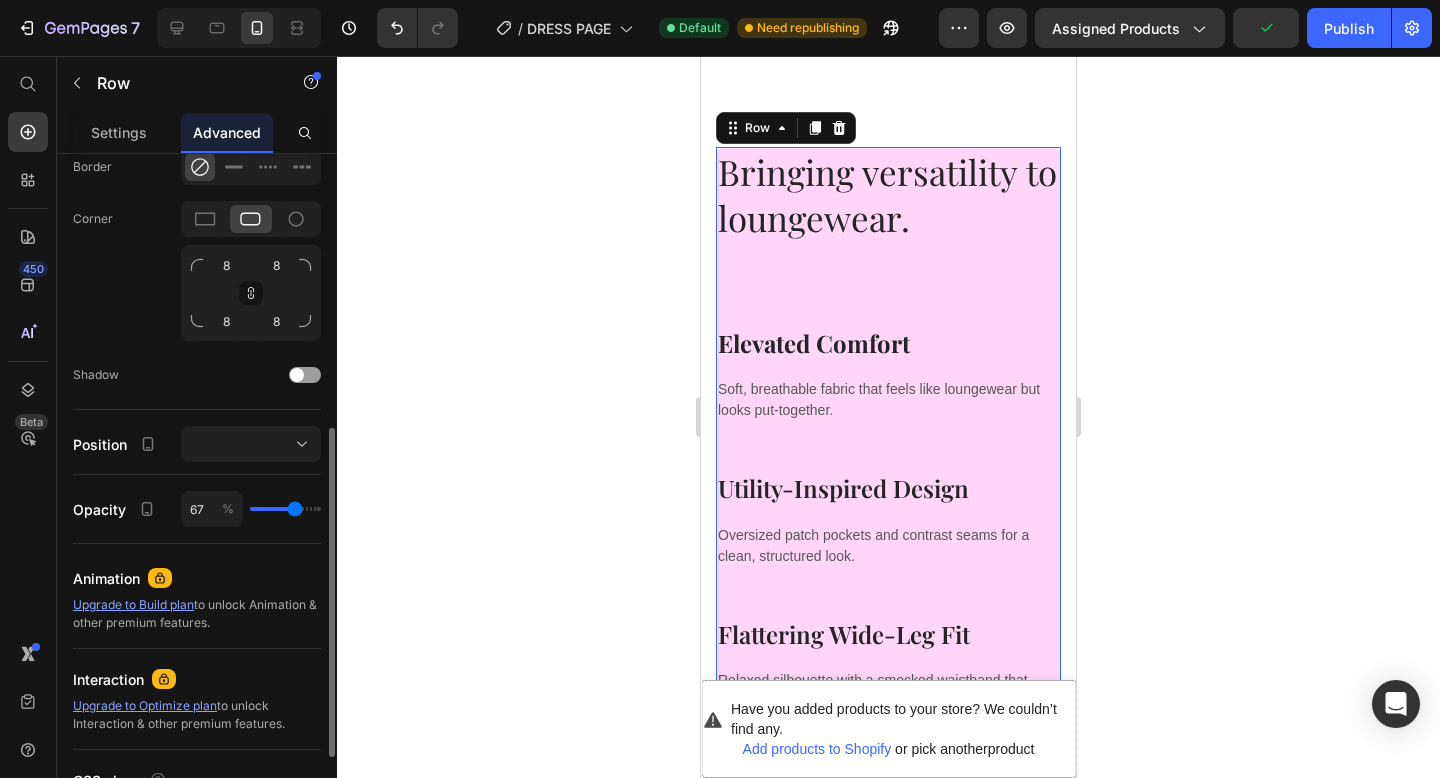 type on "48" 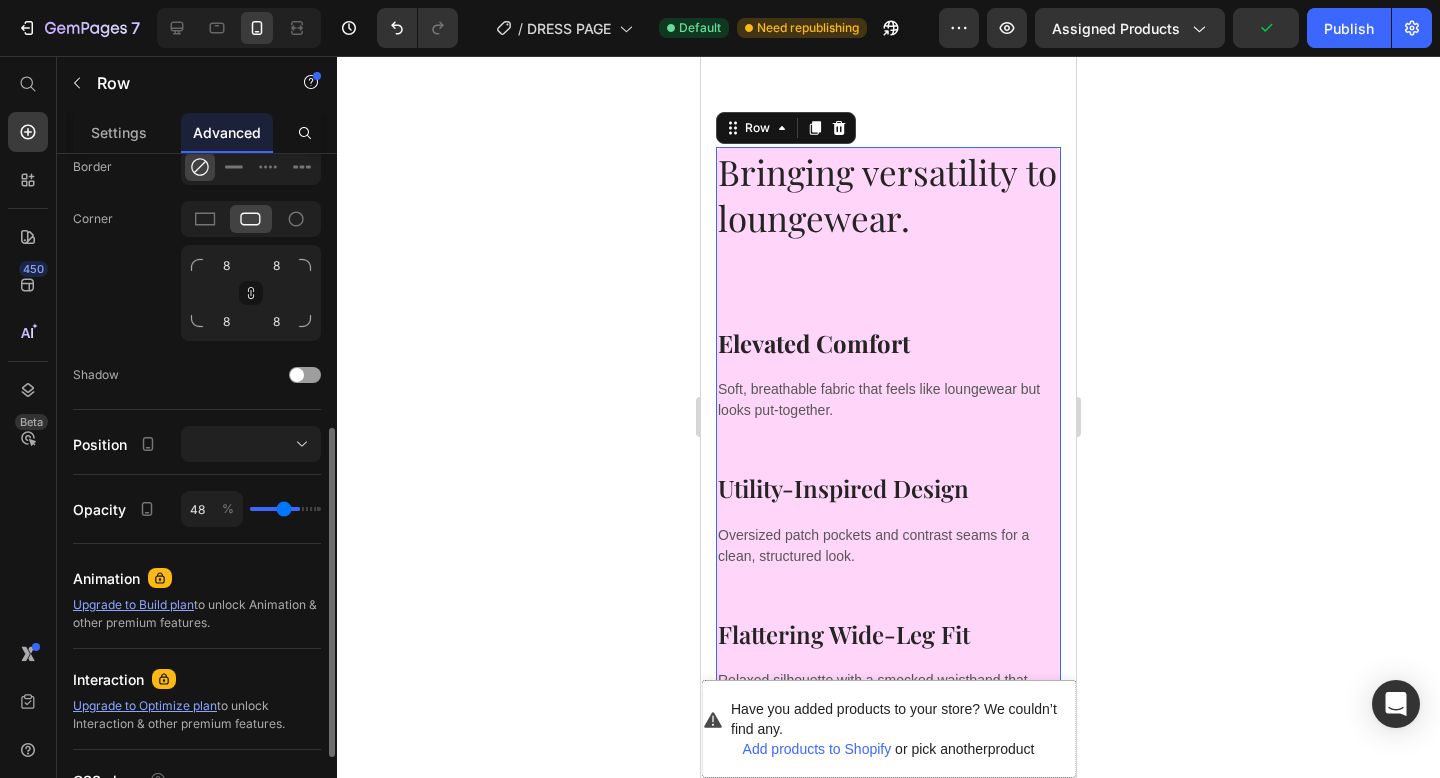 type on "34" 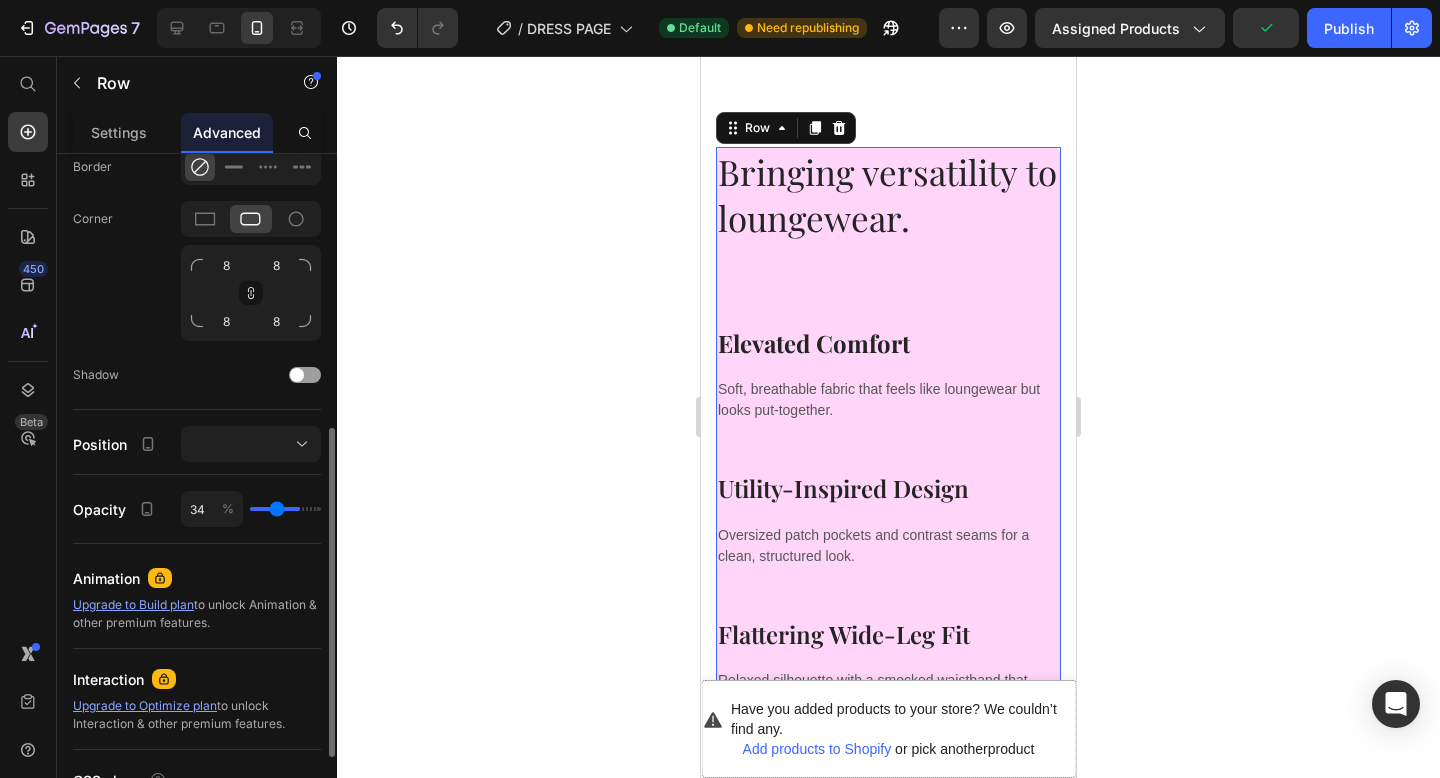 type on "17" 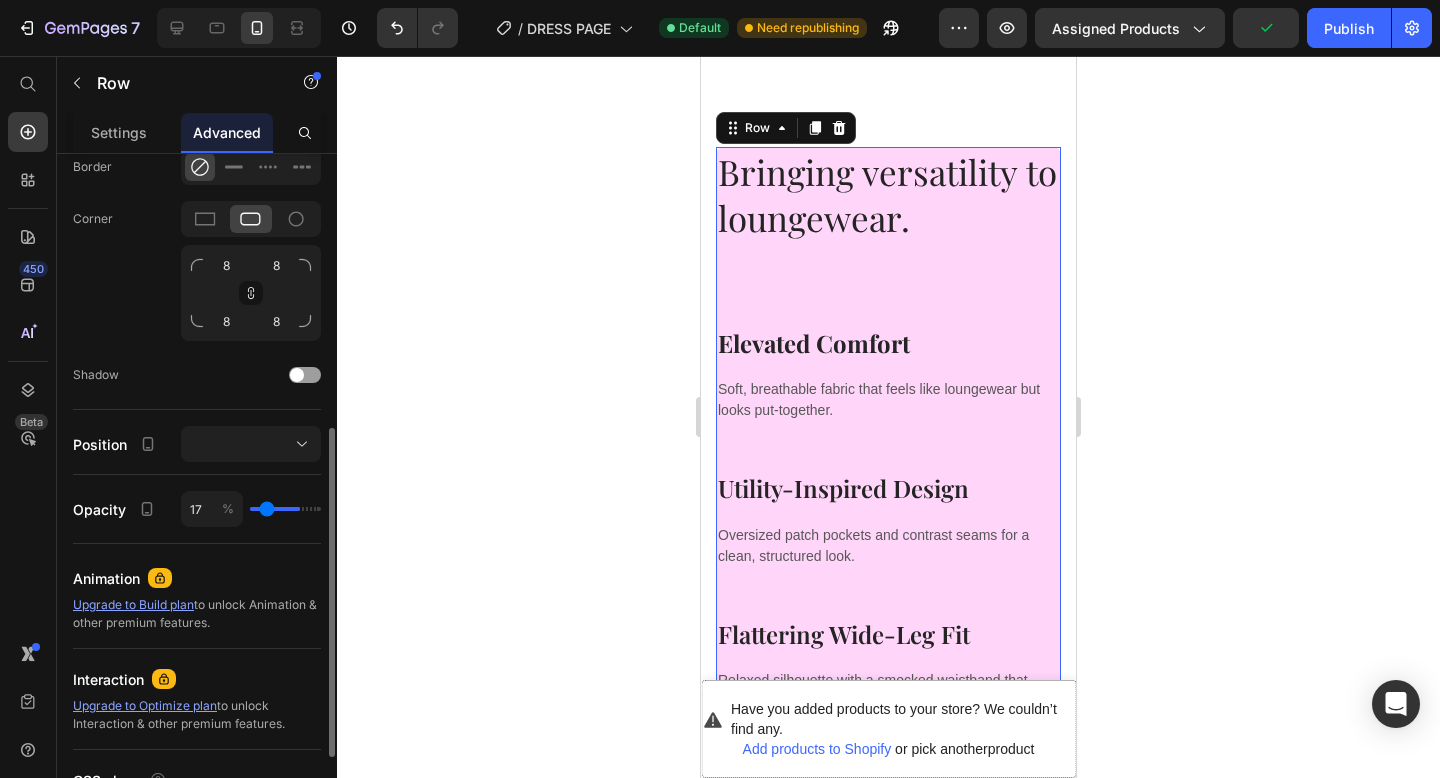 type on "5" 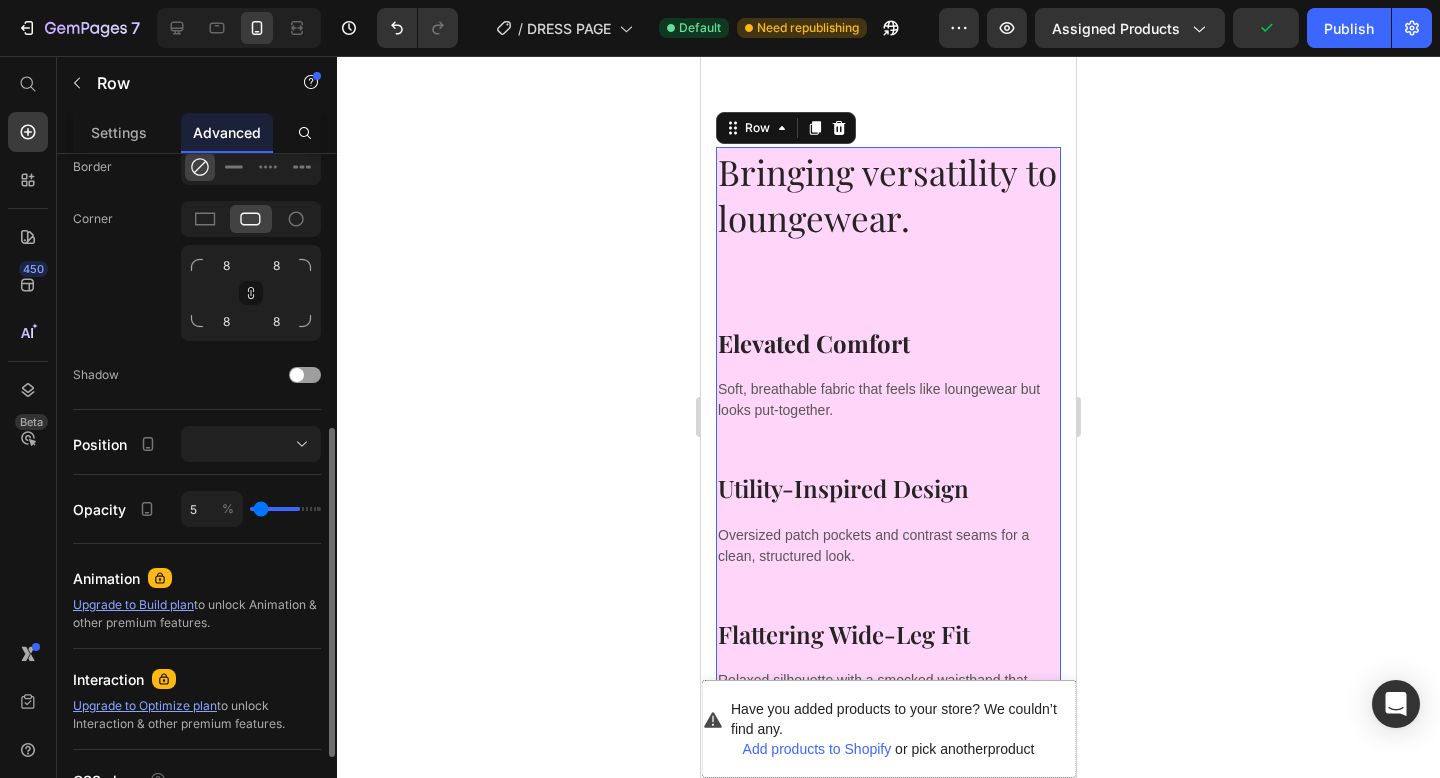 type on "1" 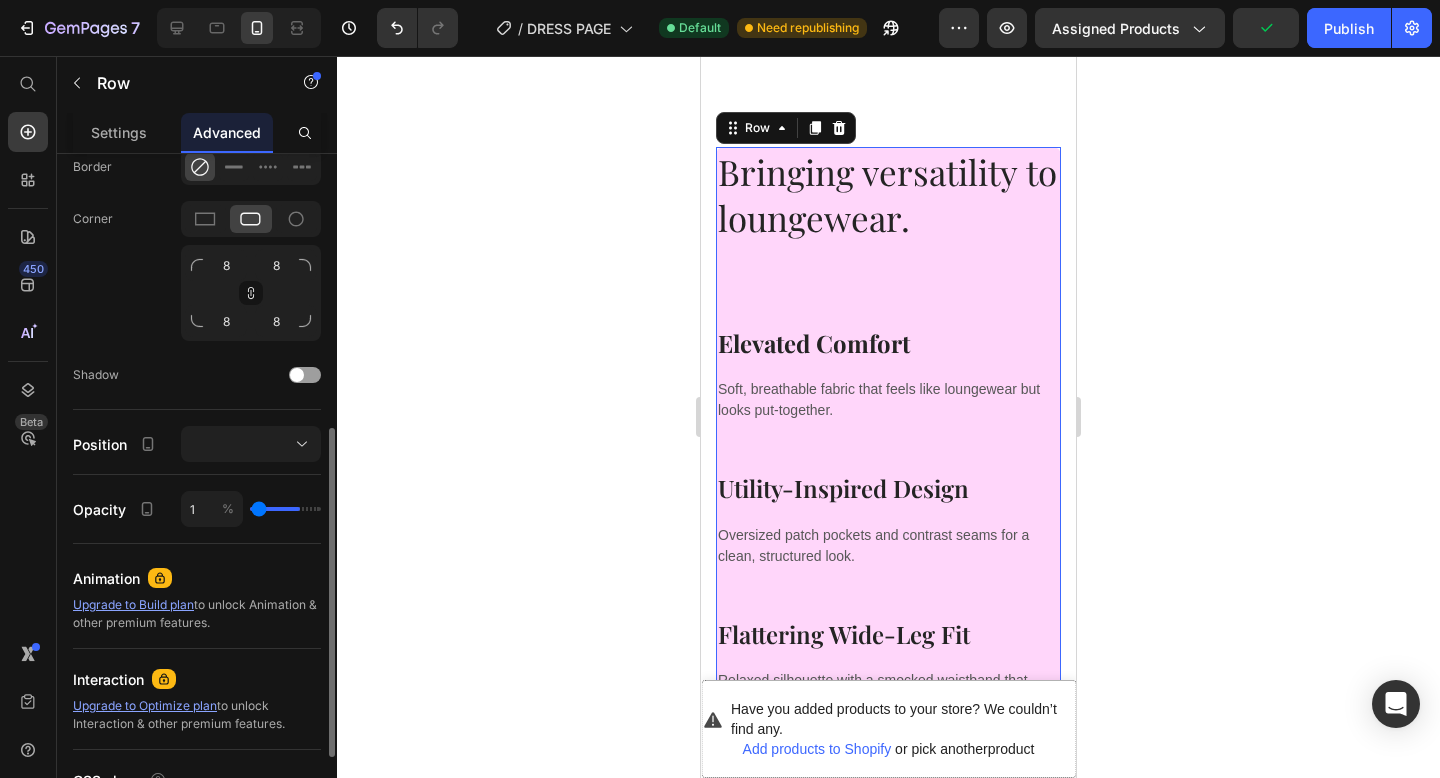 type on "0" 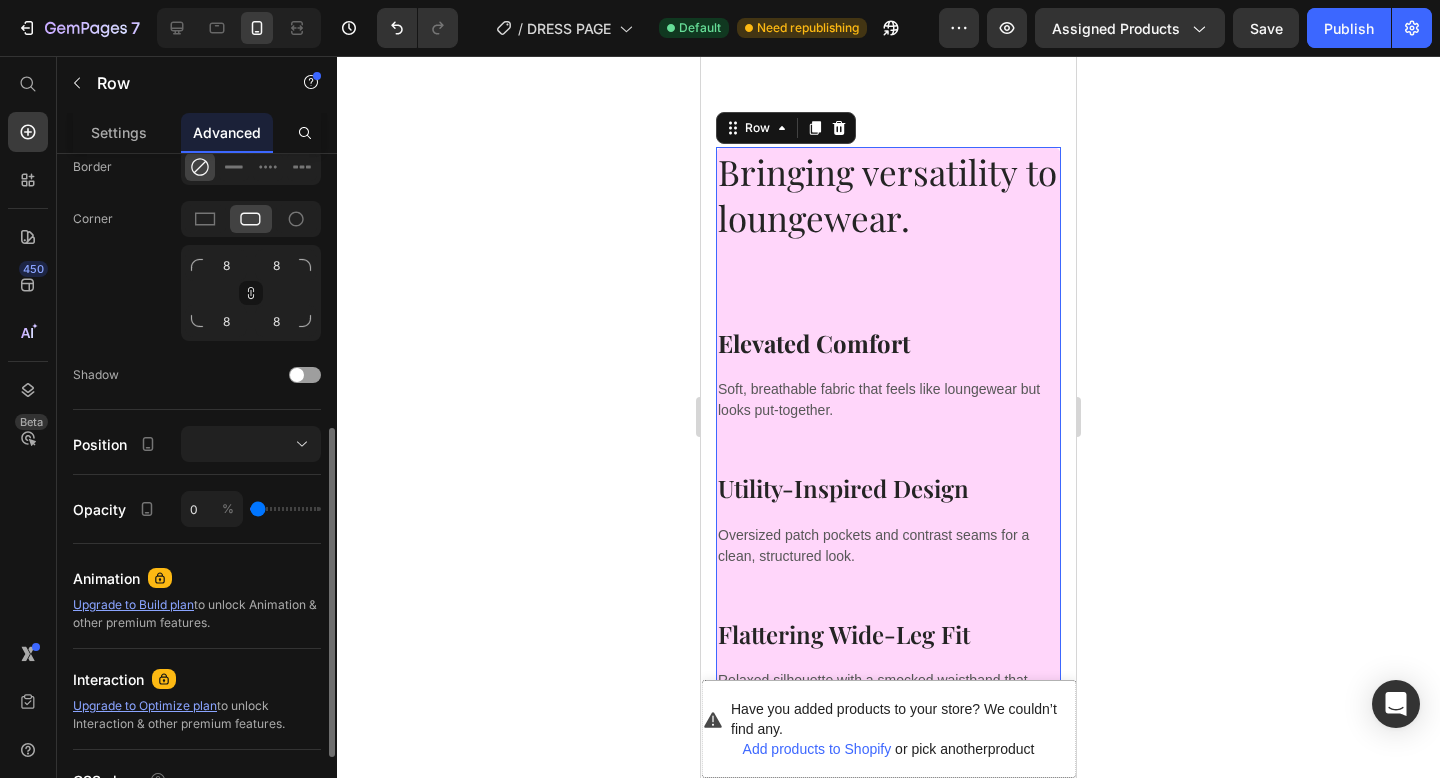 type on "1" 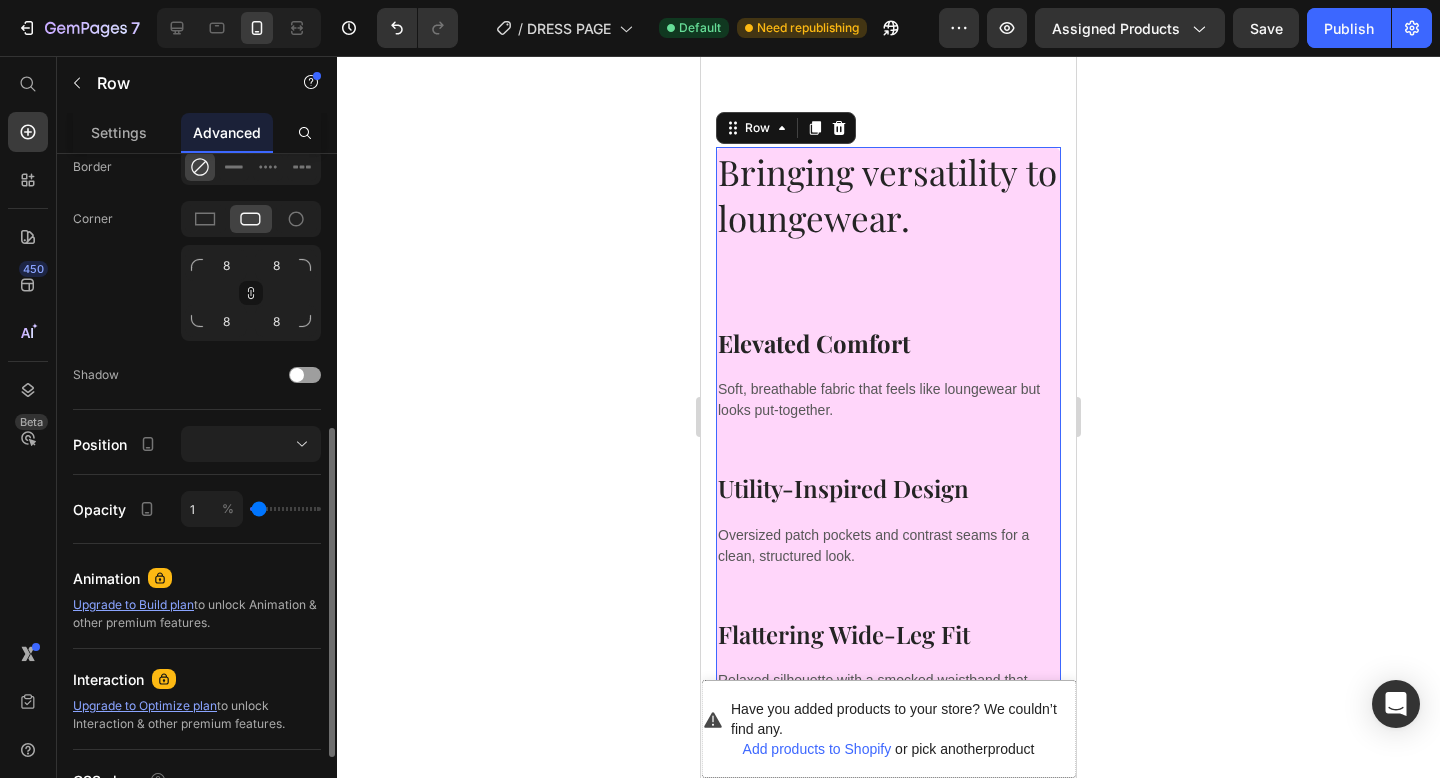 type on "5" 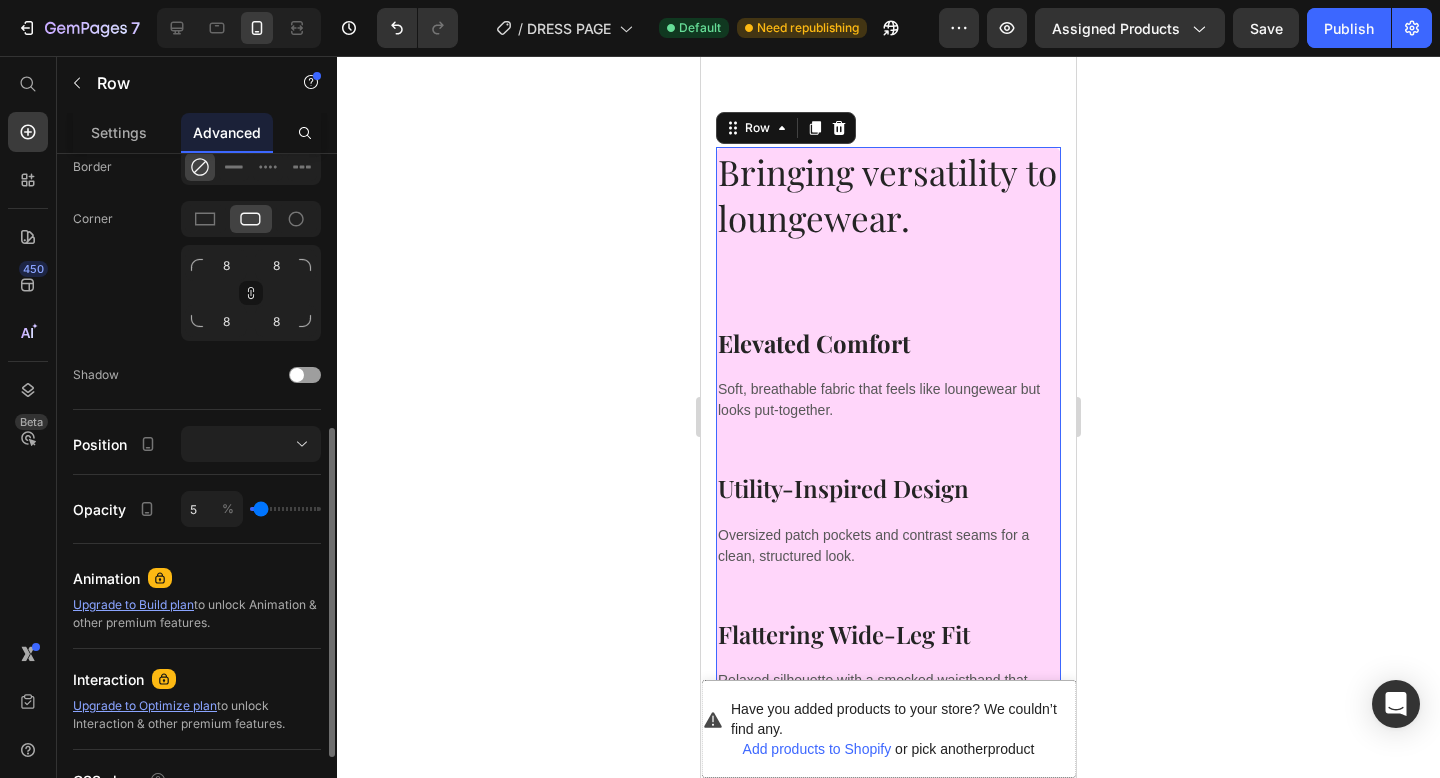 type on "8" 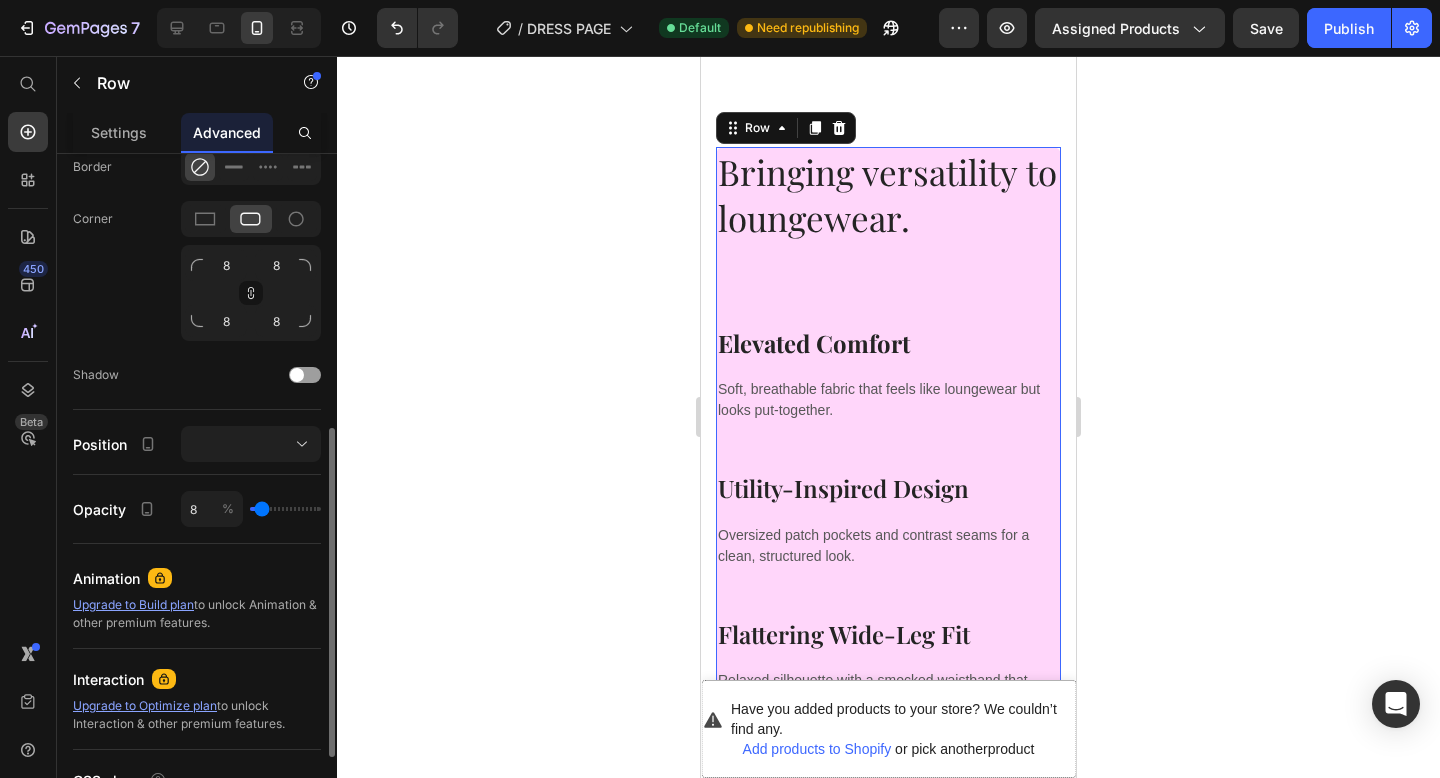 type on "10" 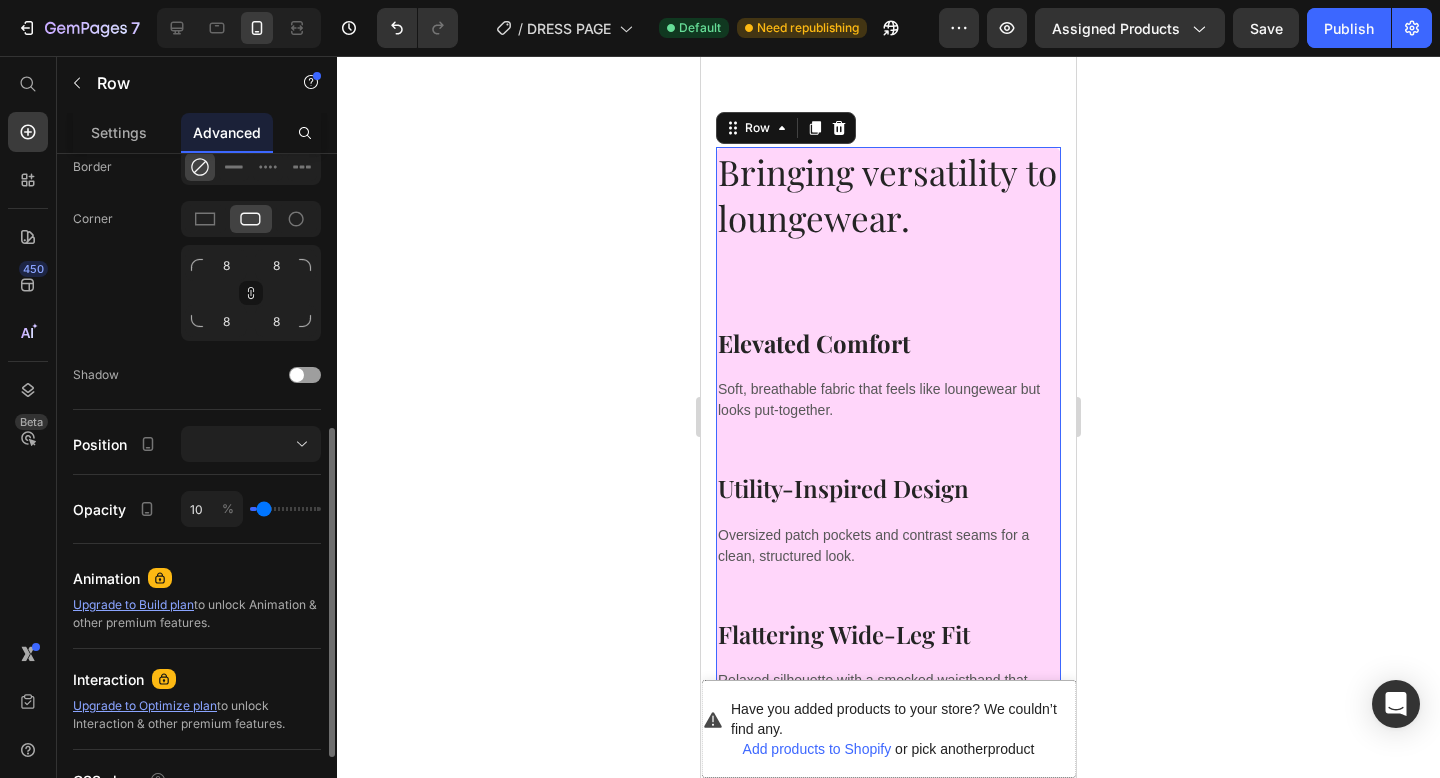 type on "12" 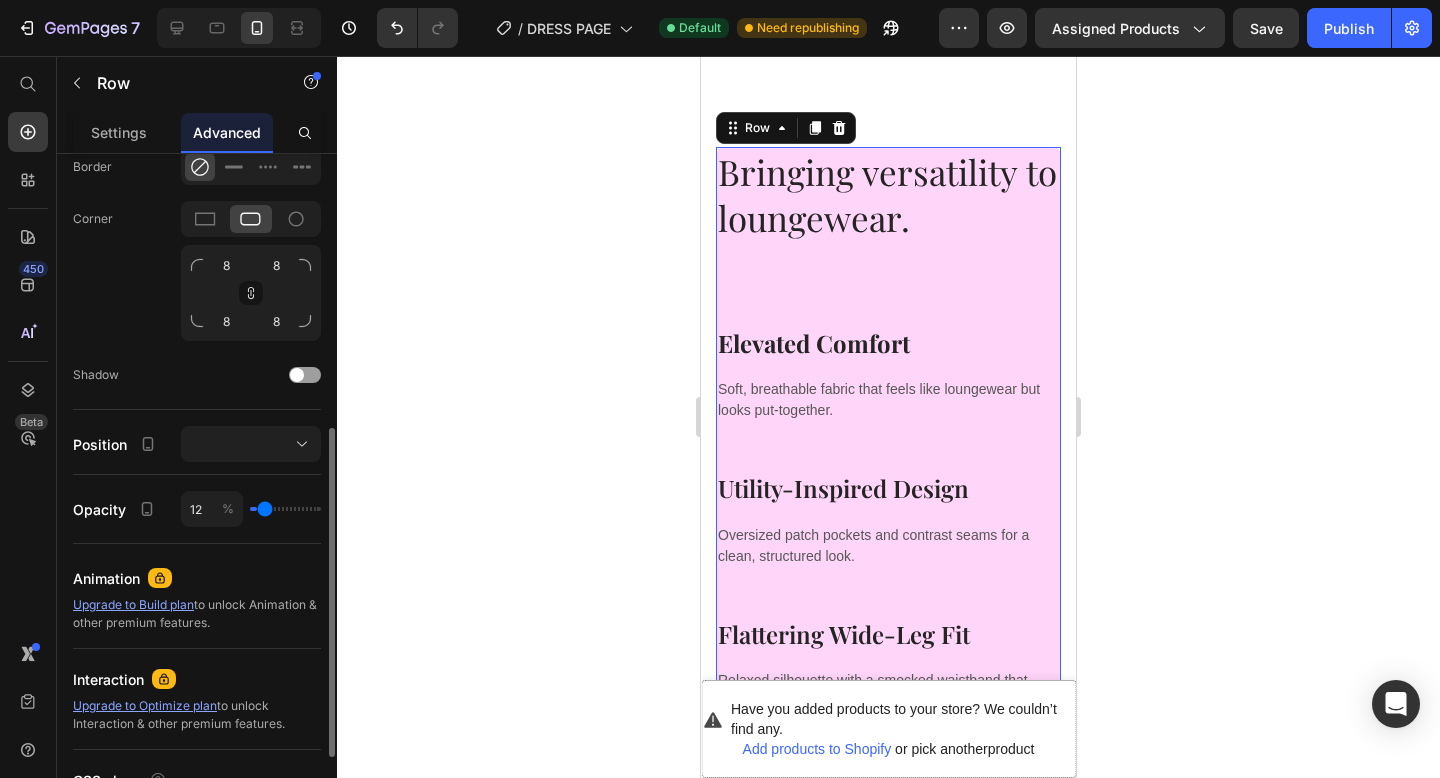type on "14" 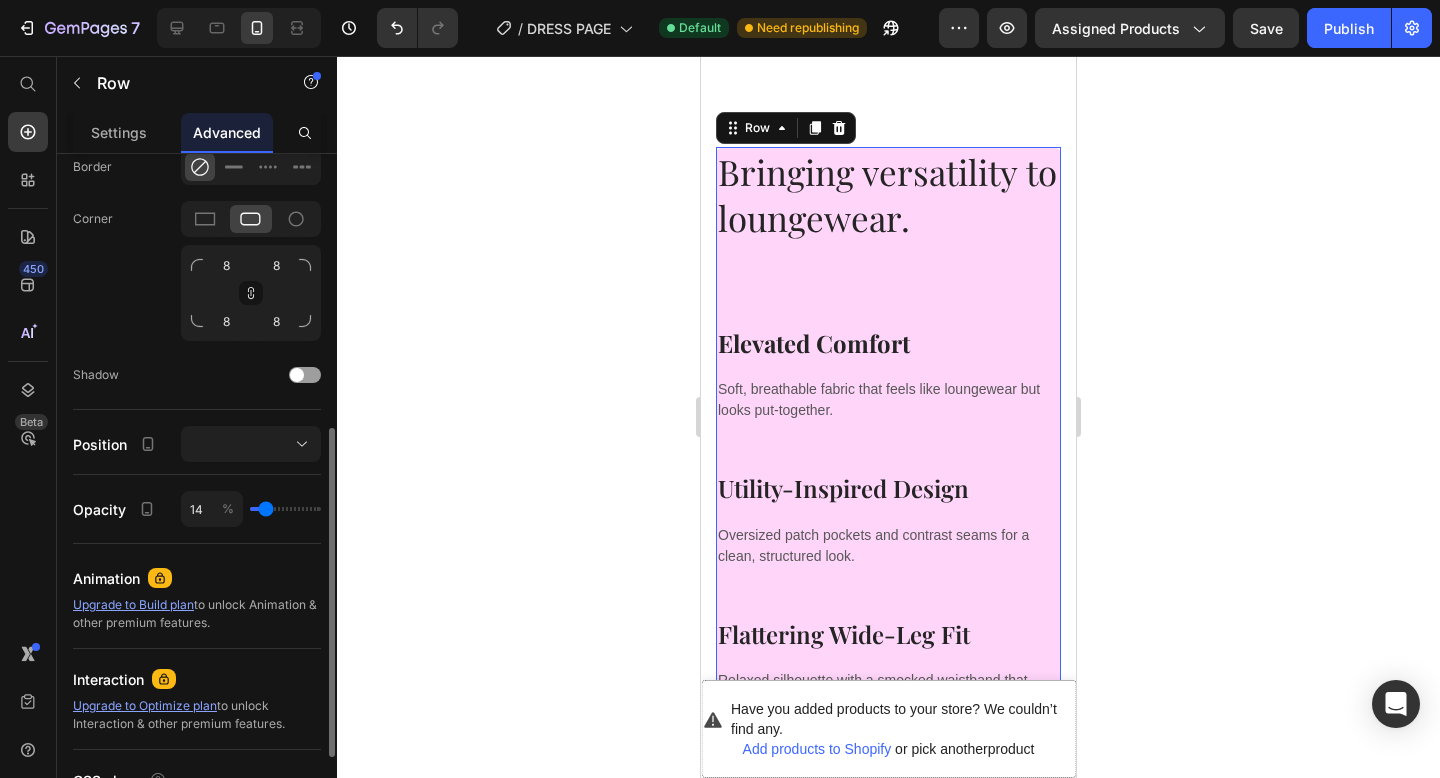 type on "16" 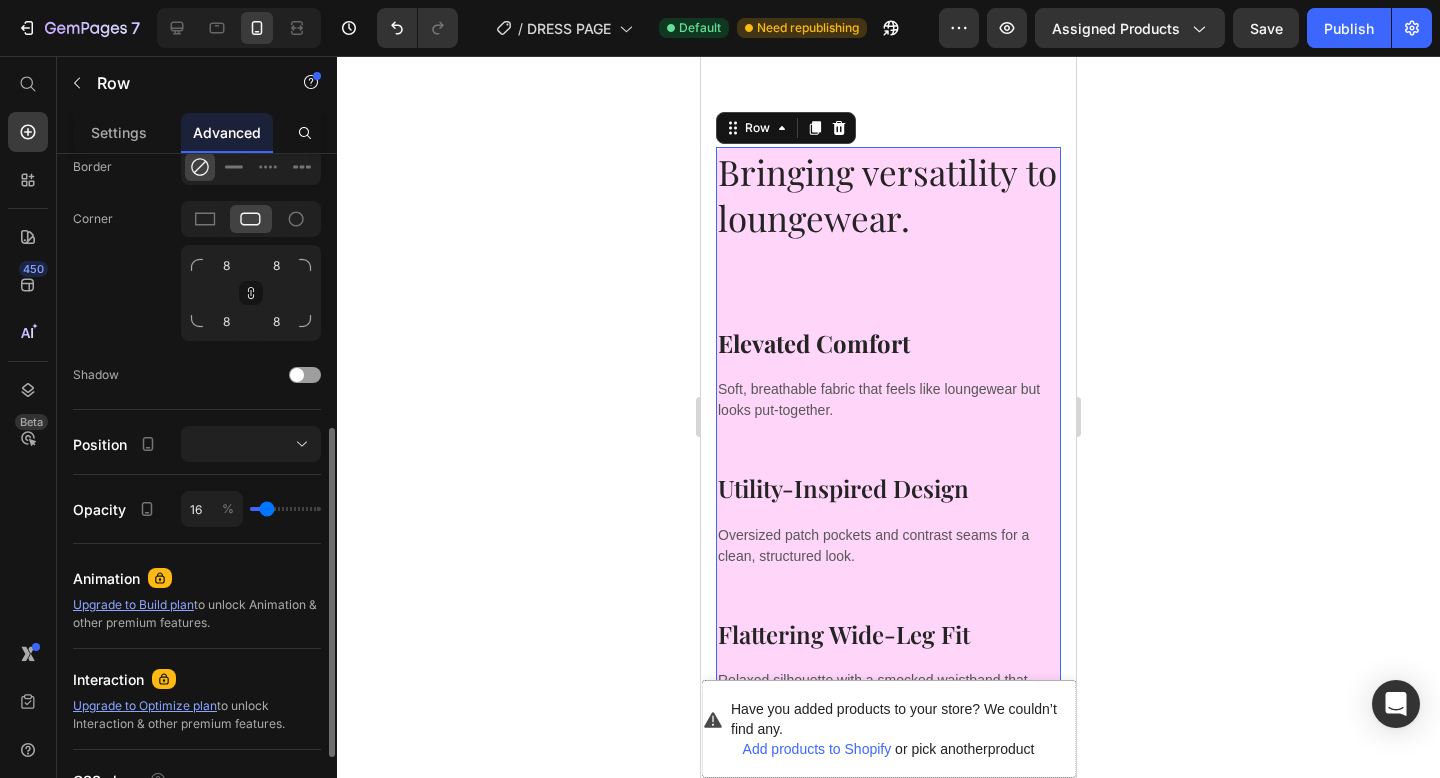 type on "17" 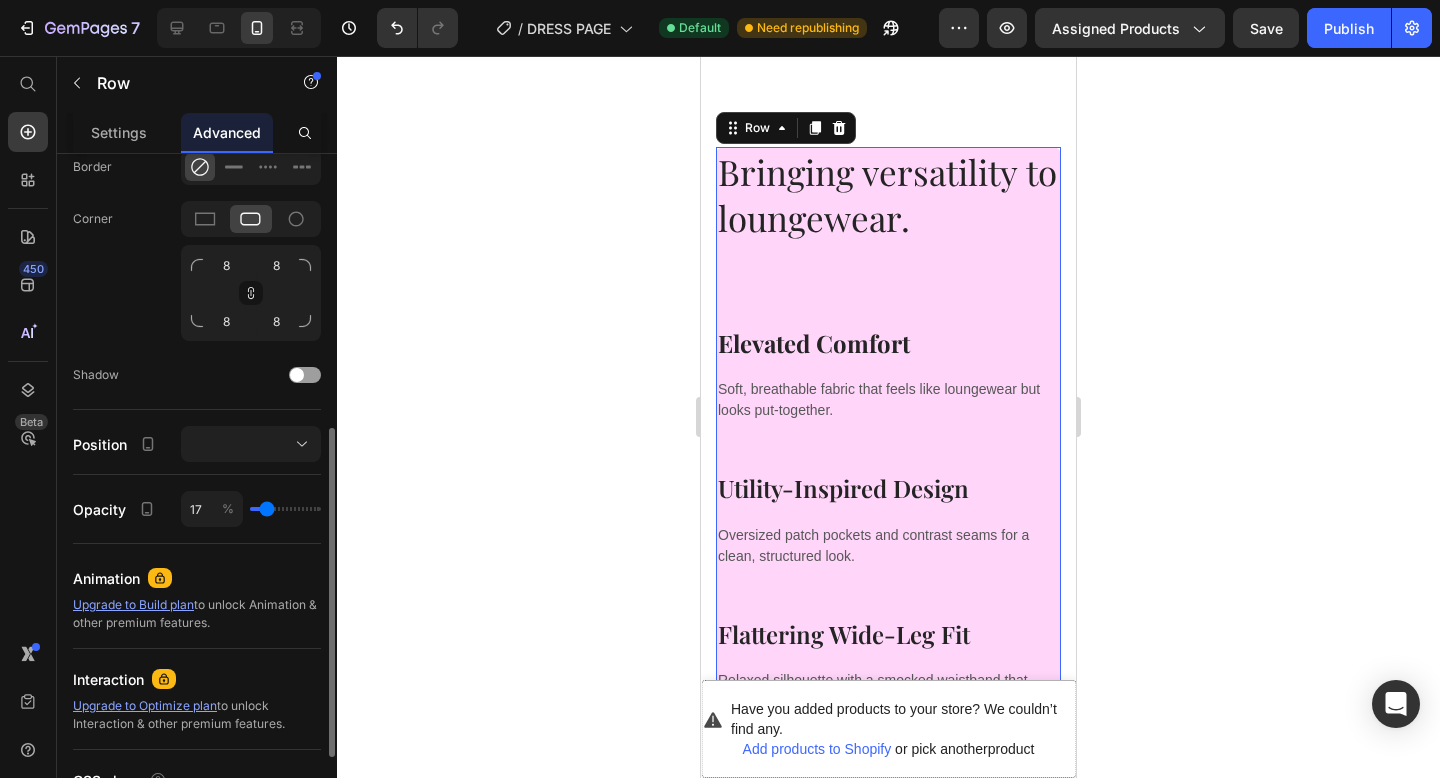 type on "19" 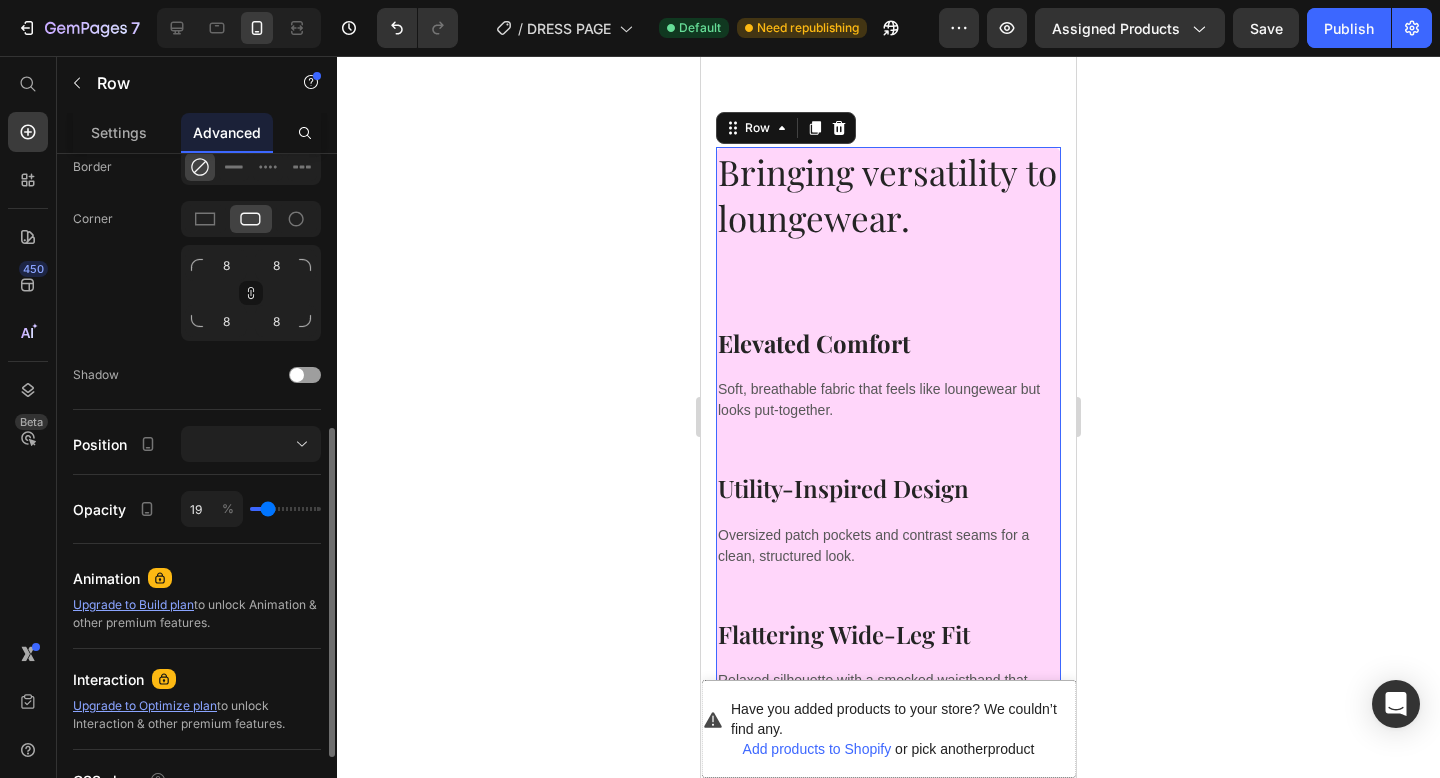 type on "22" 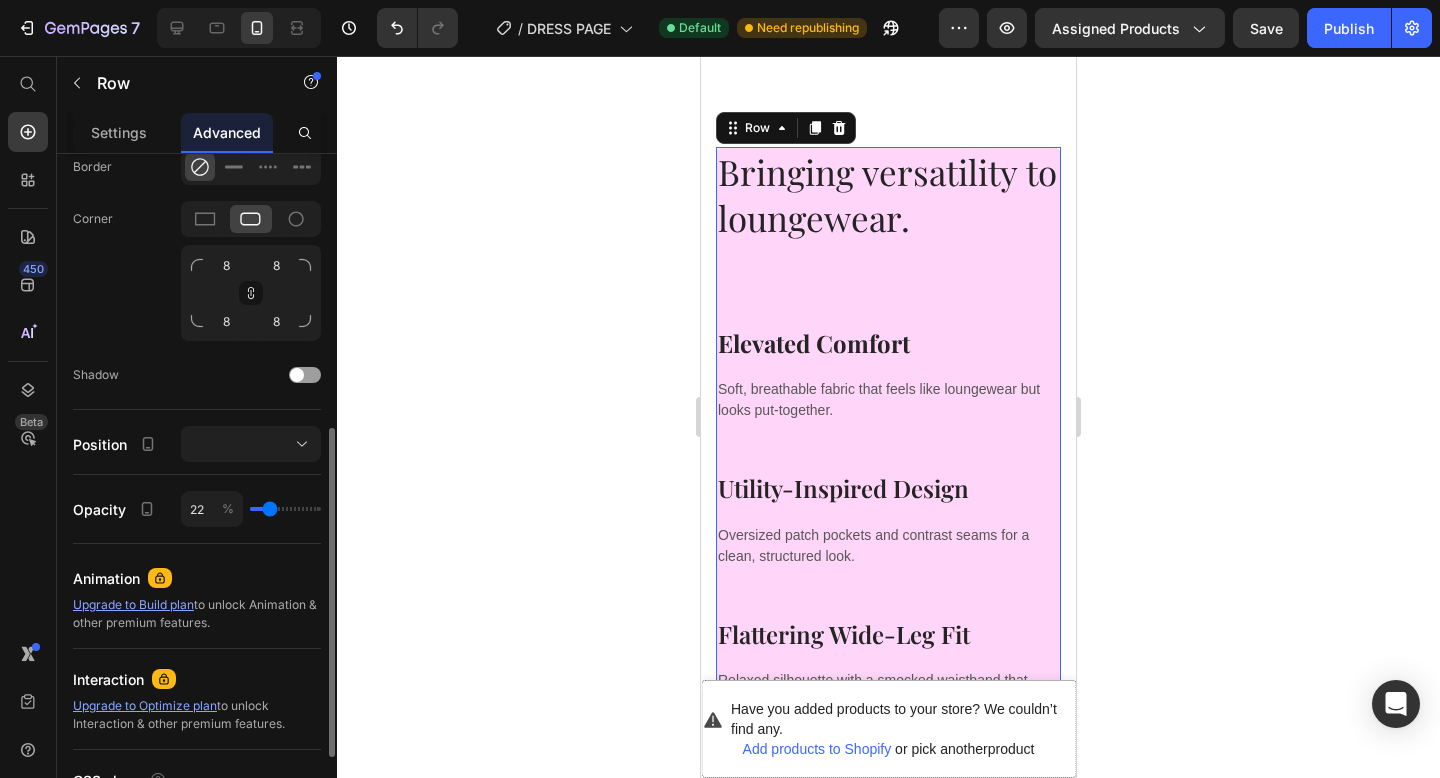 type on "28" 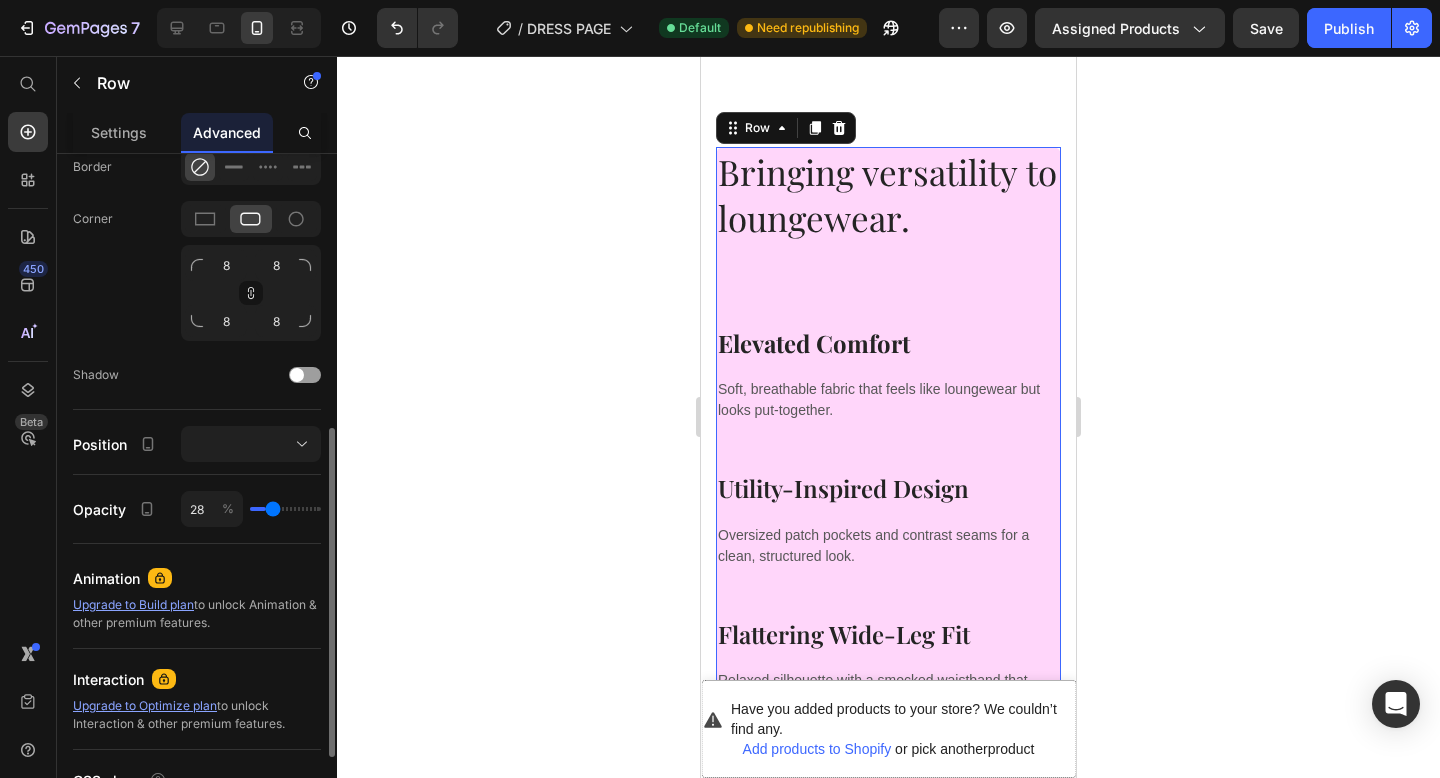 type on "36" 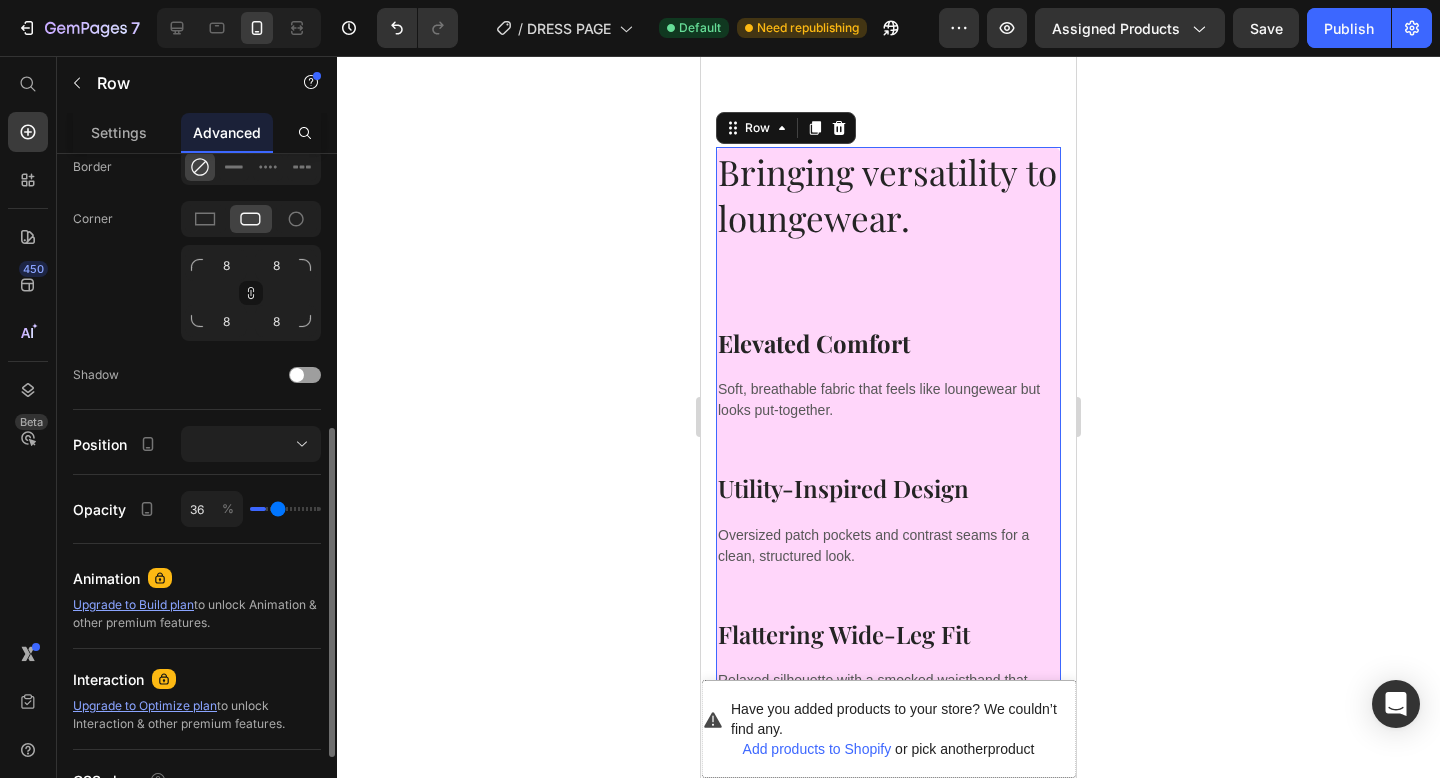 type on "43" 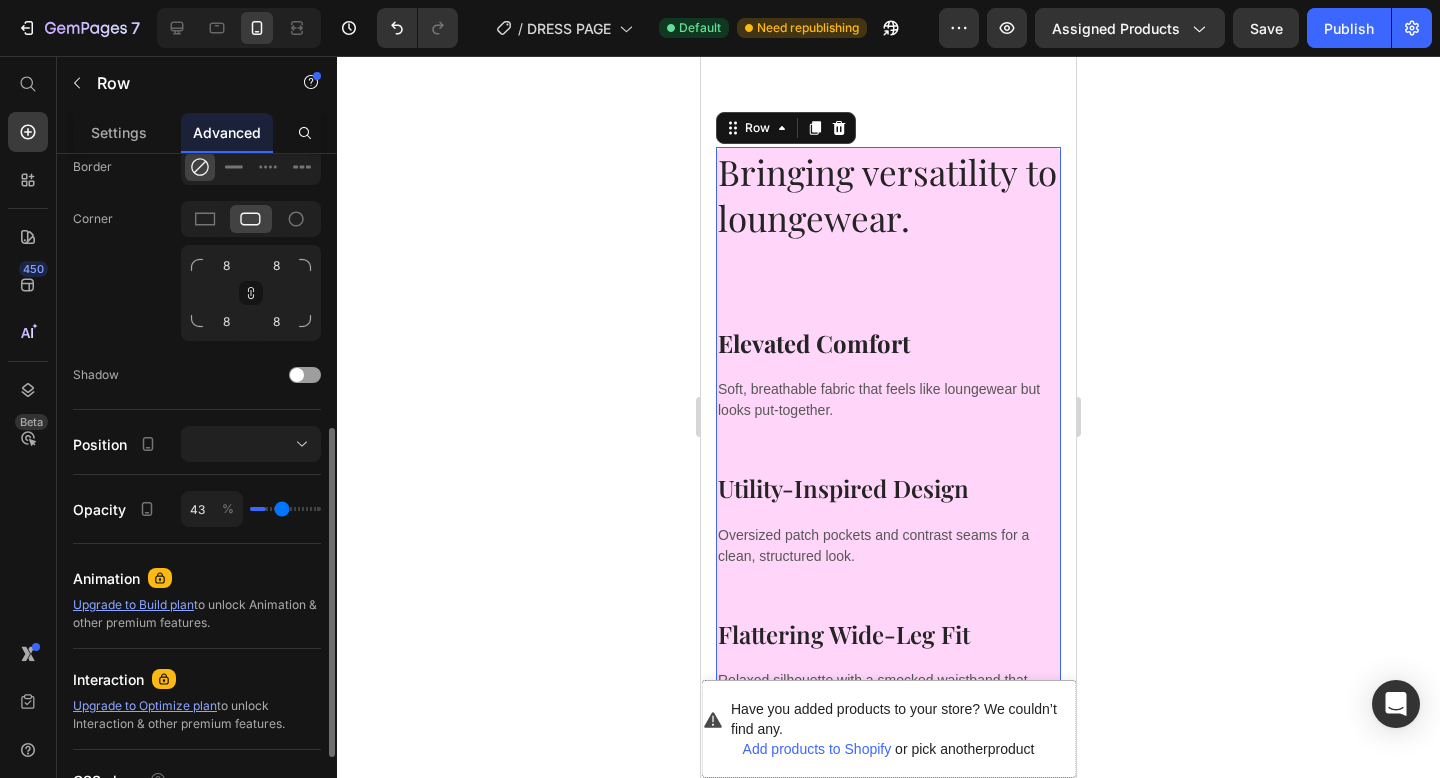 type on "51" 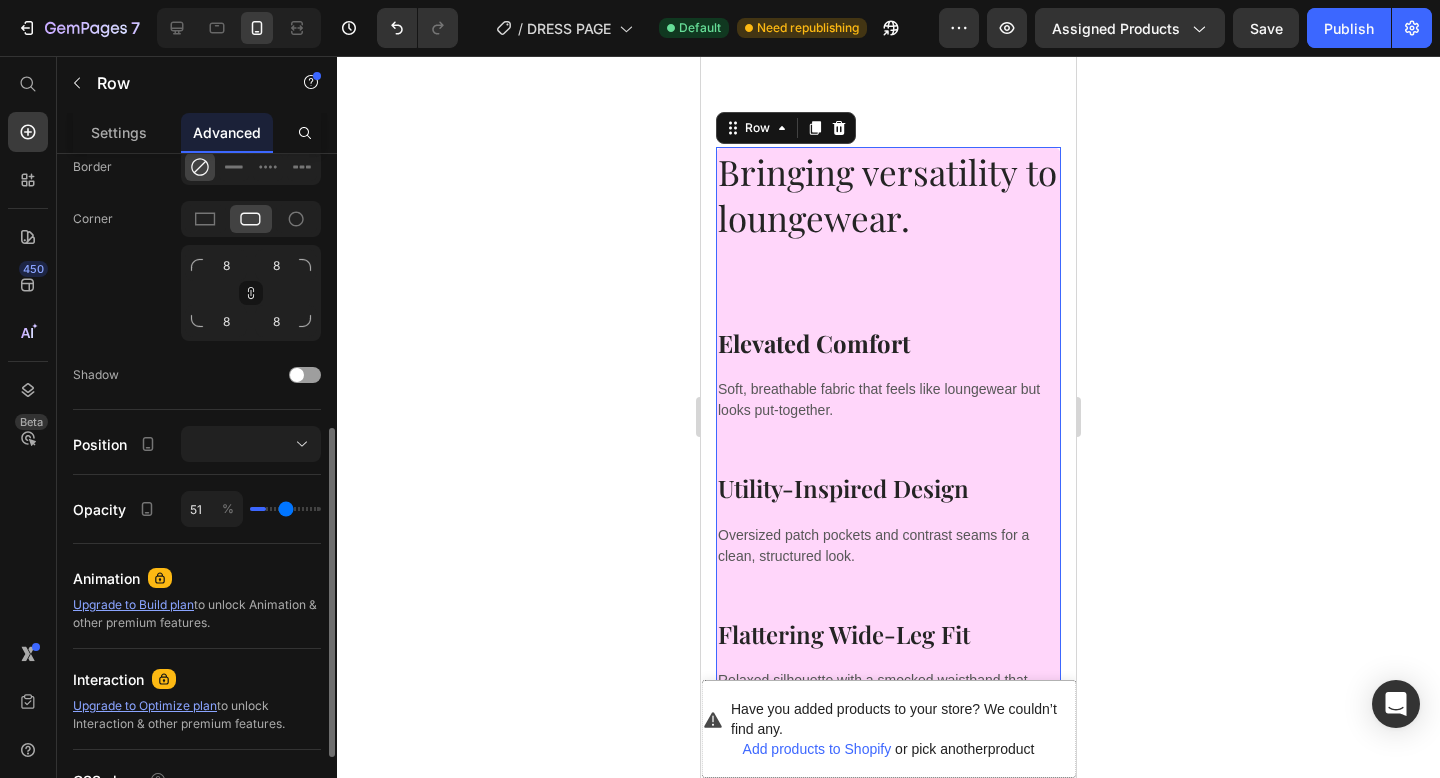 type on "56" 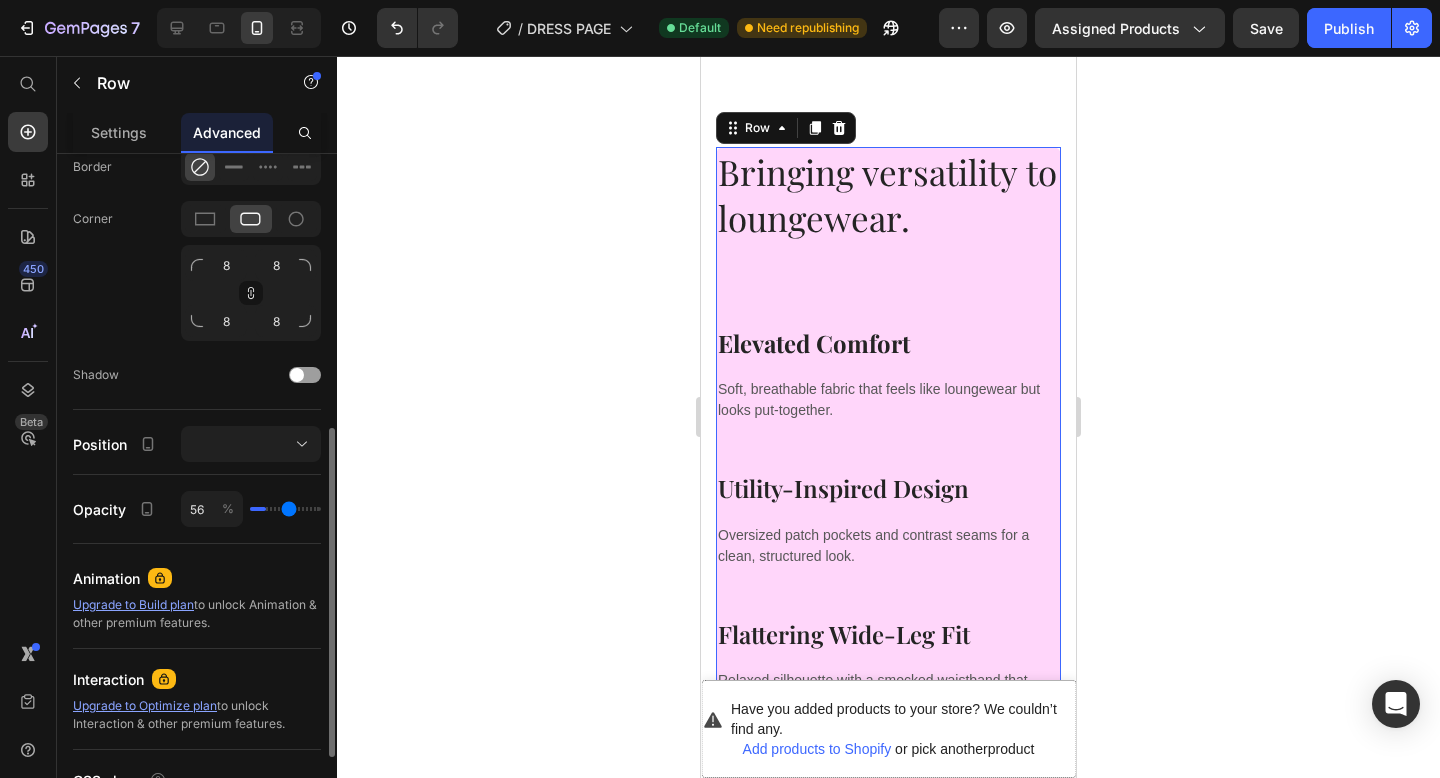 type on "60" 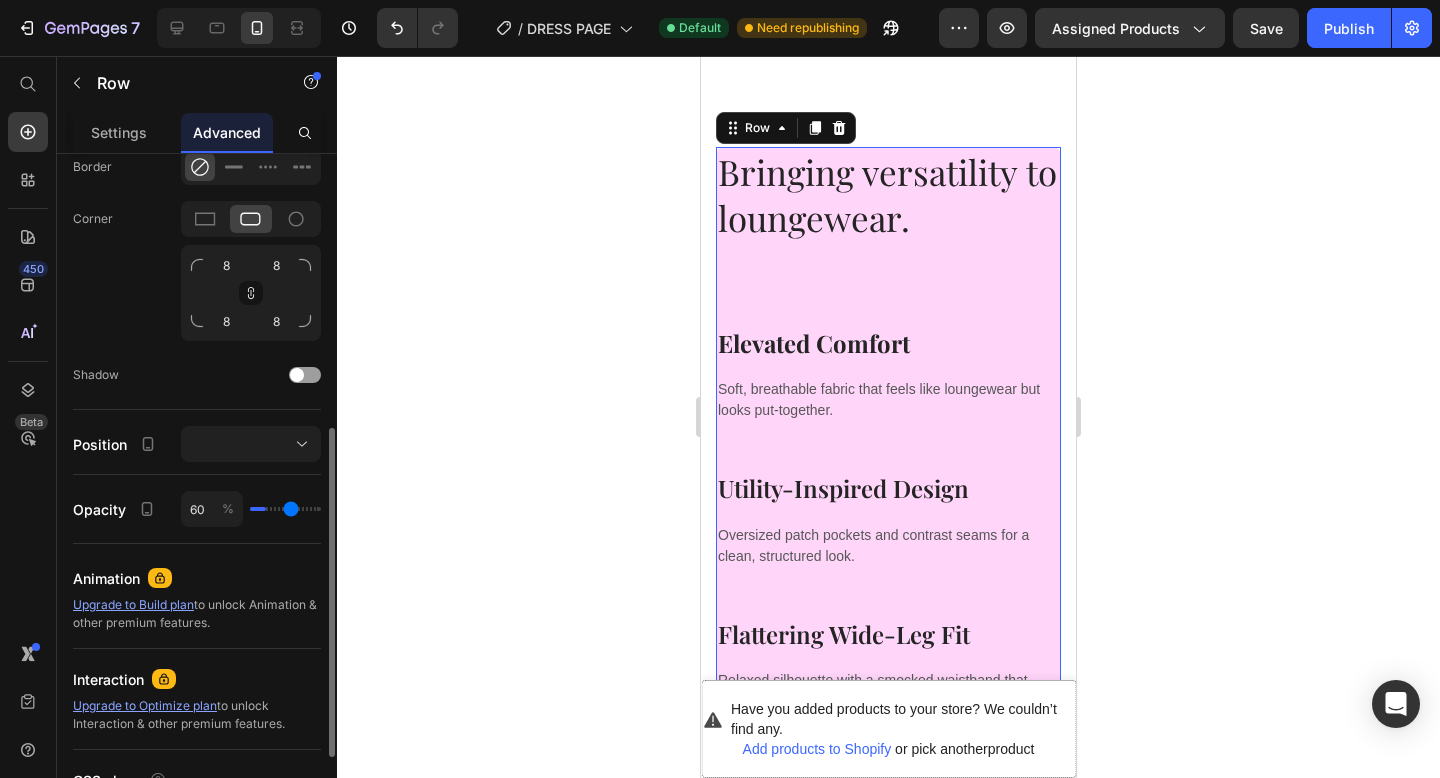type on "62" 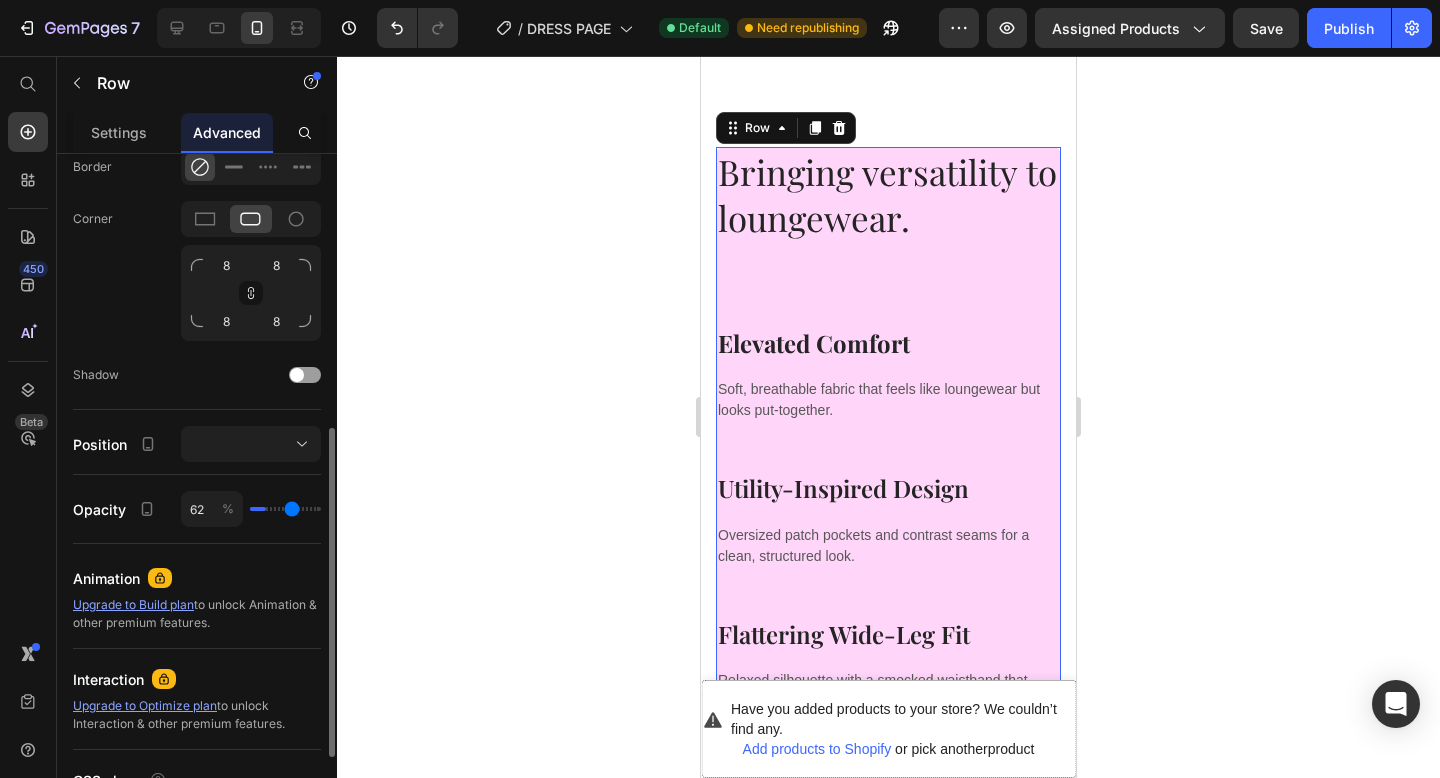 type on "63" 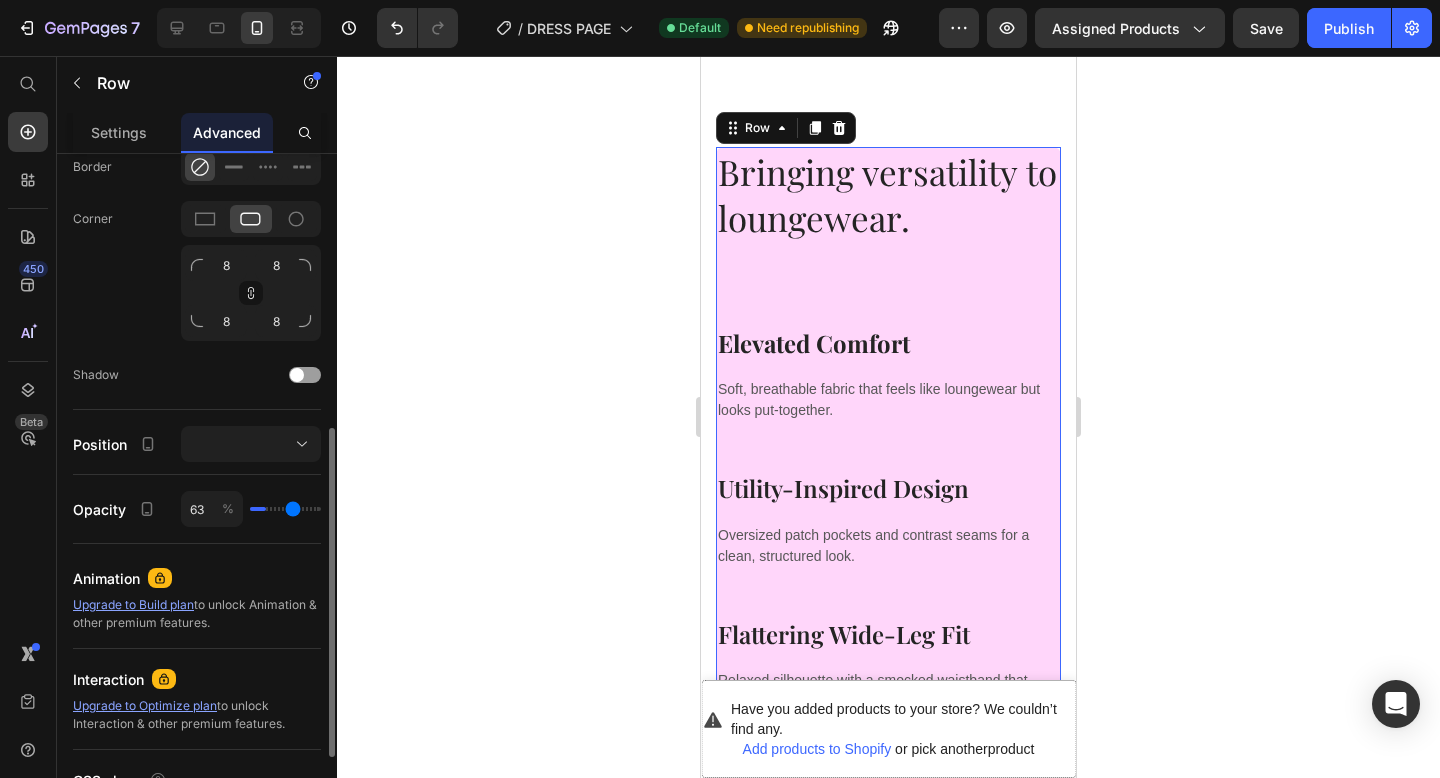type on "64" 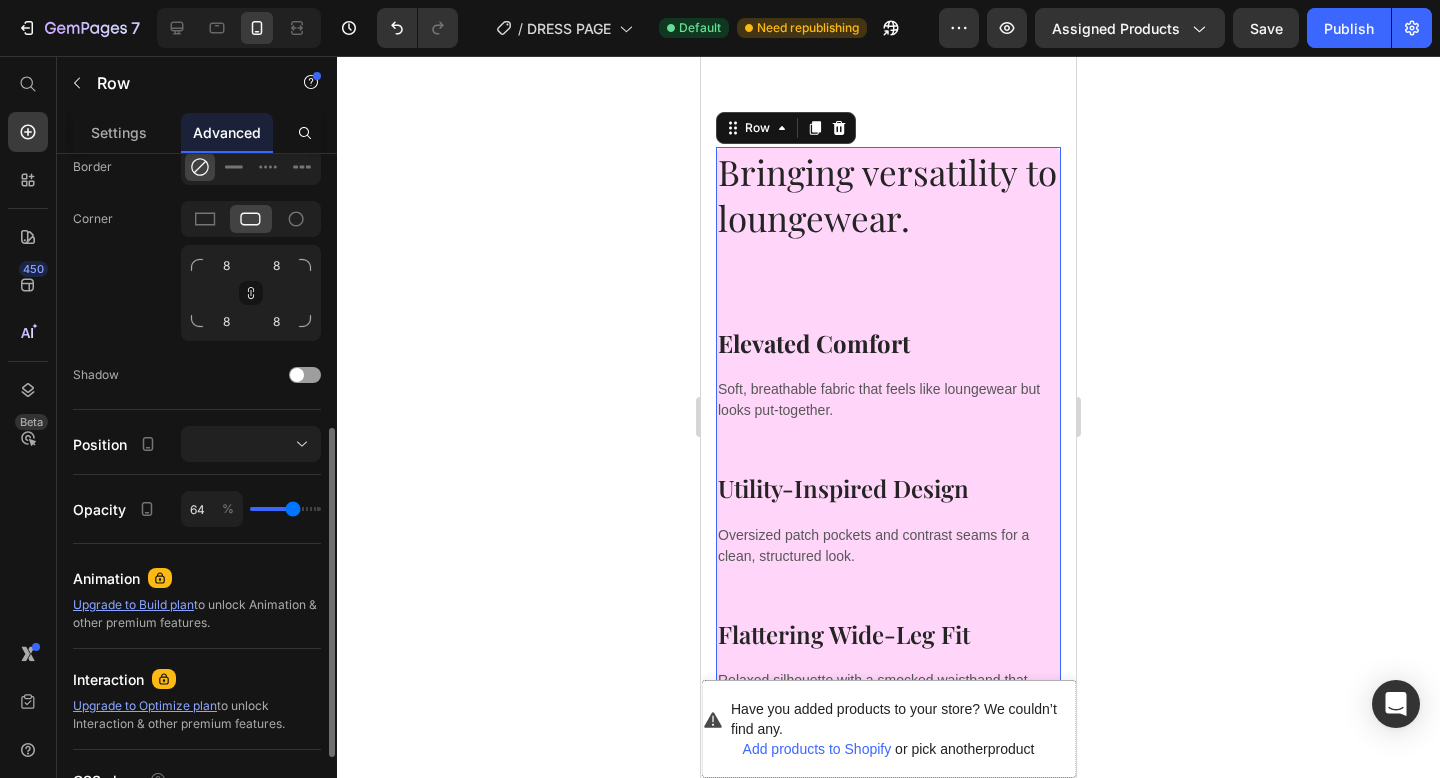 type on "65" 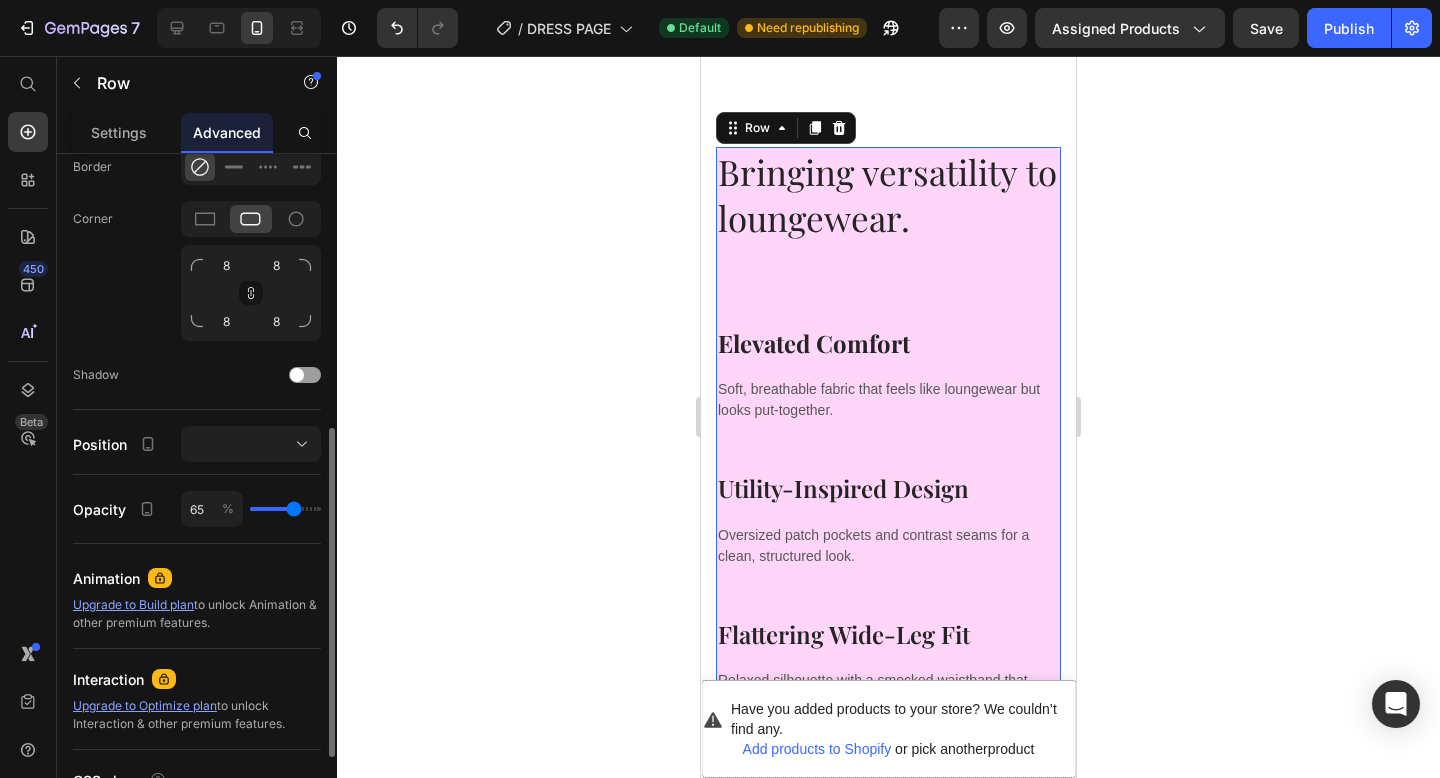 type on "67" 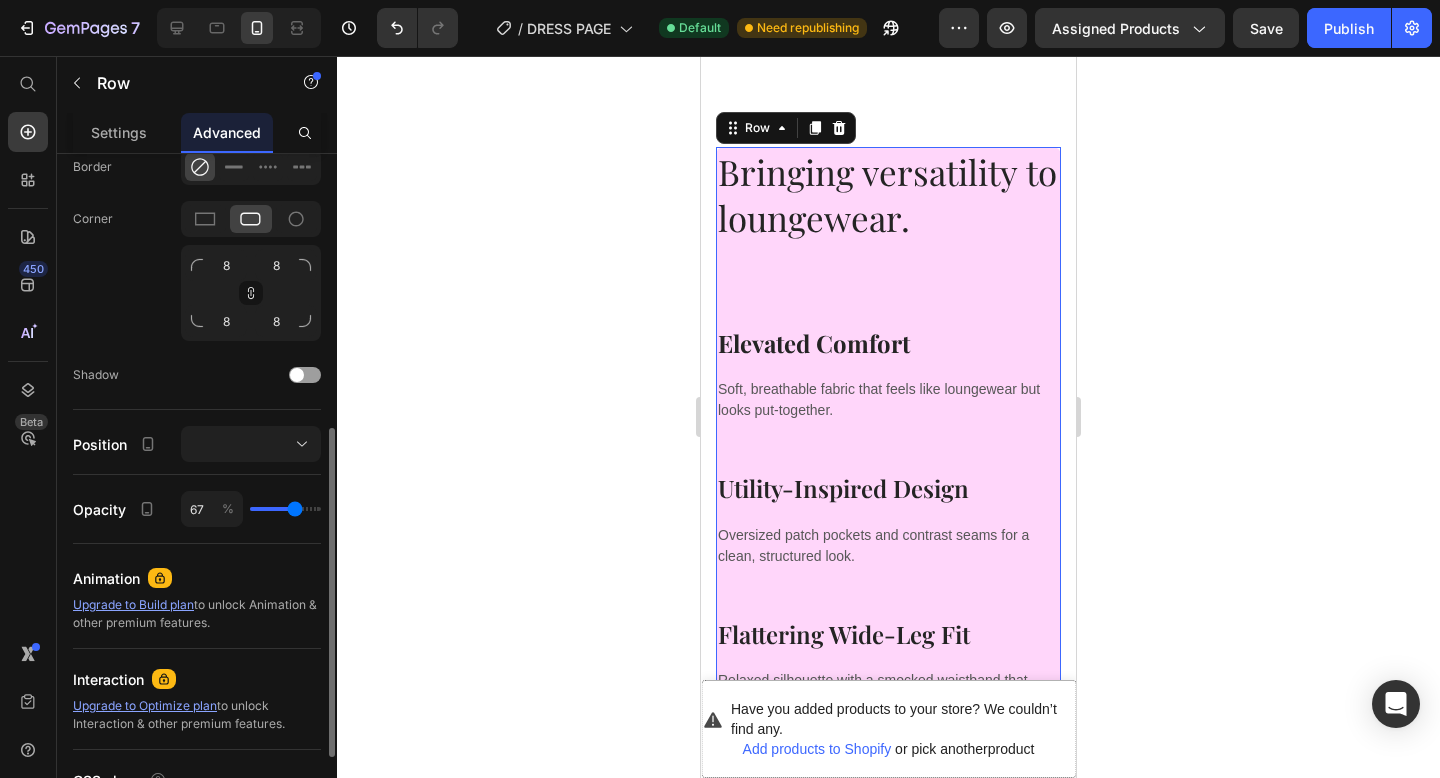 type on "71" 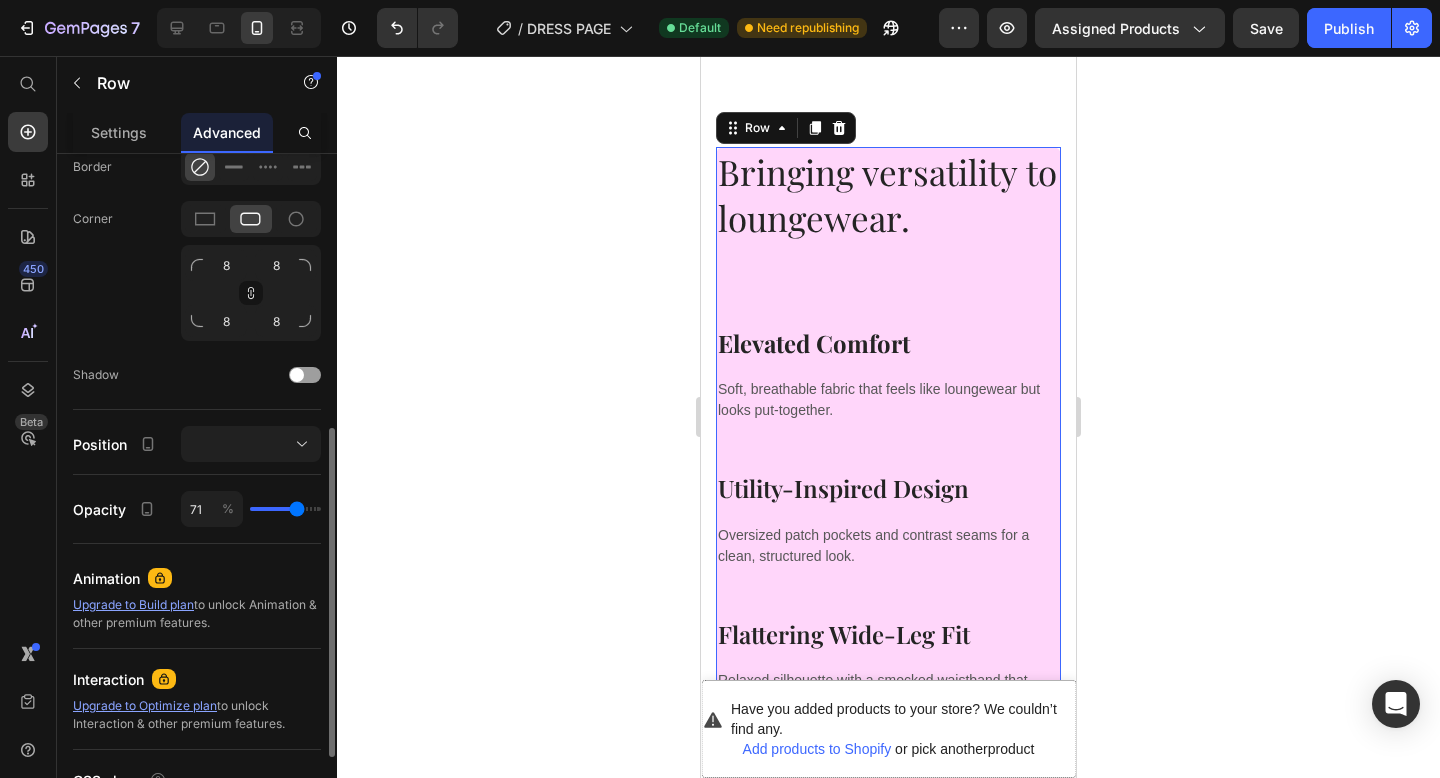 type on "80" 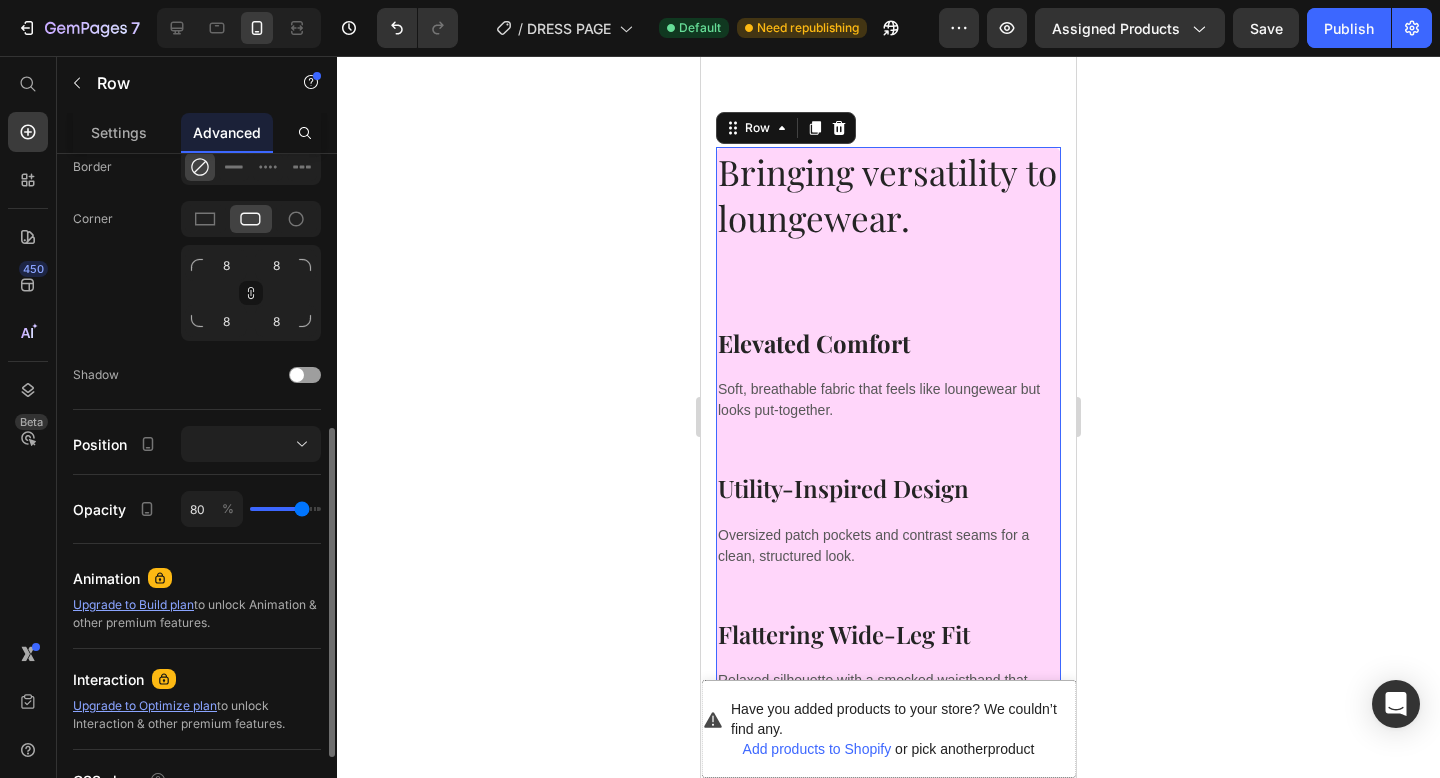 type on "85" 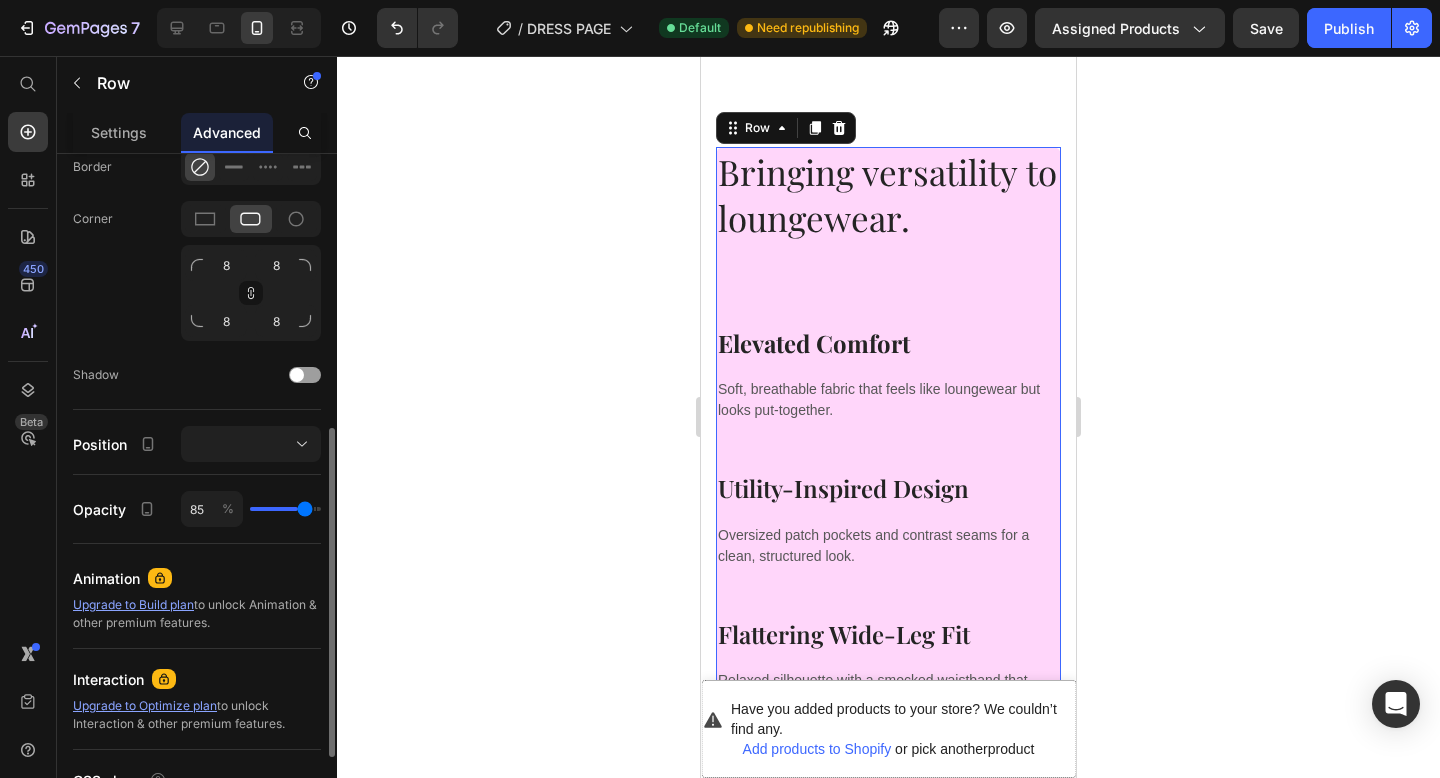 type on "90" 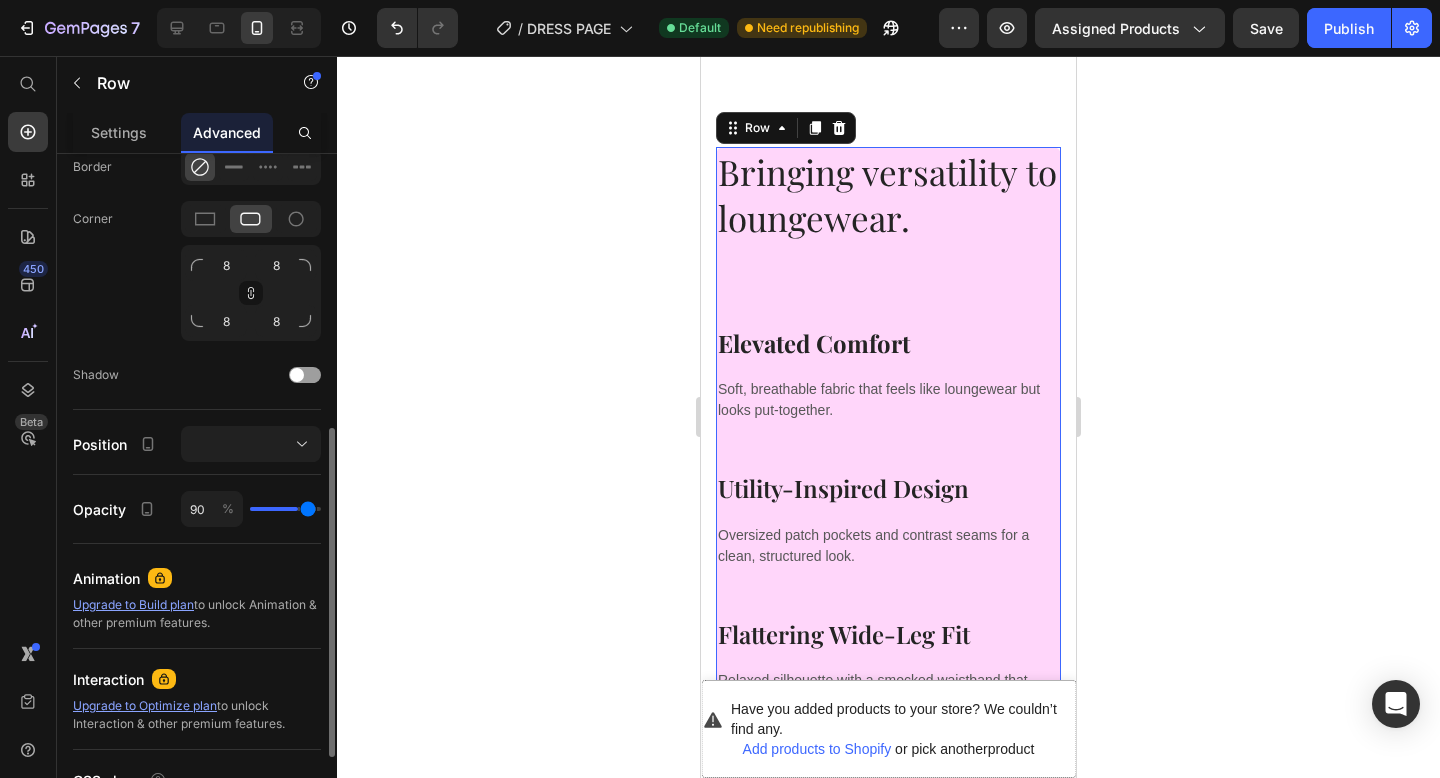 type on "95" 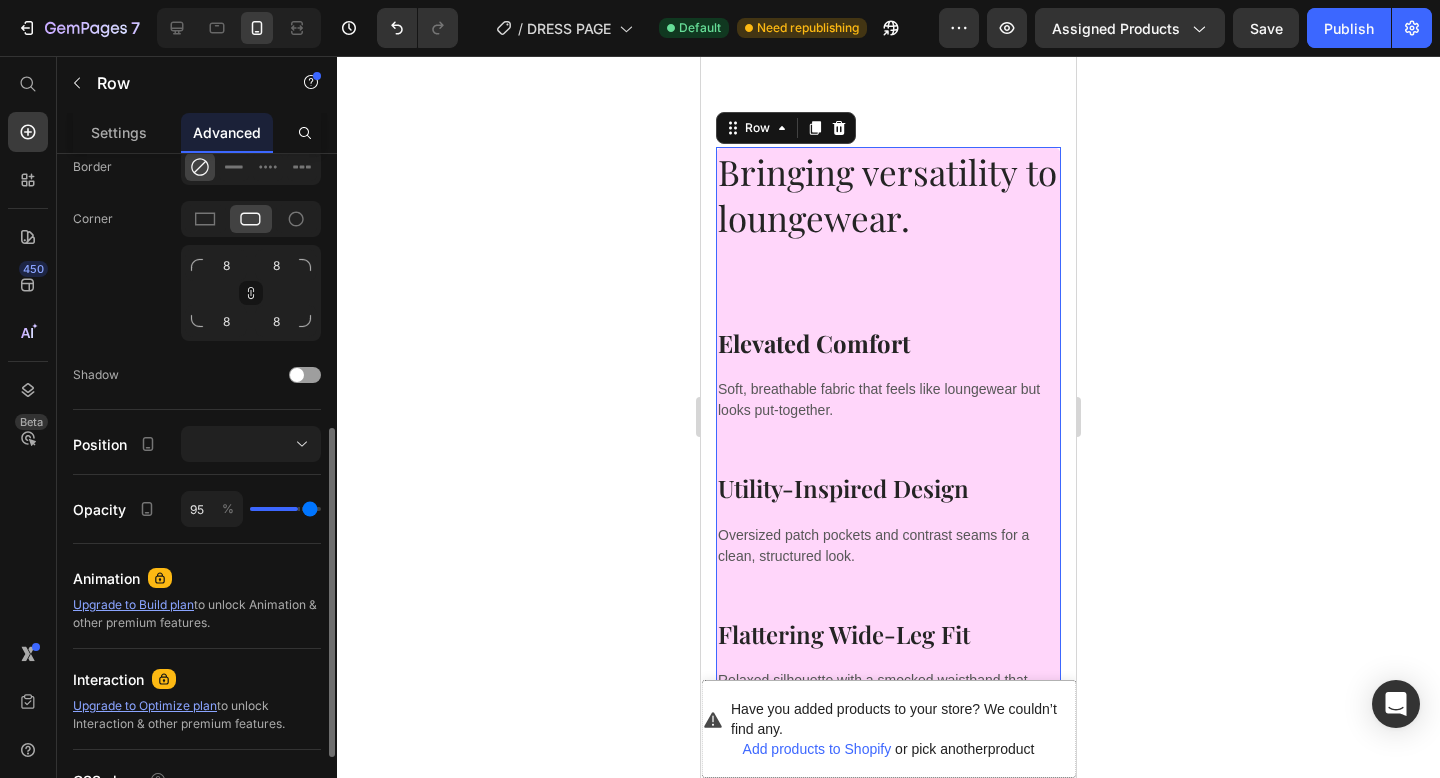 type on "99" 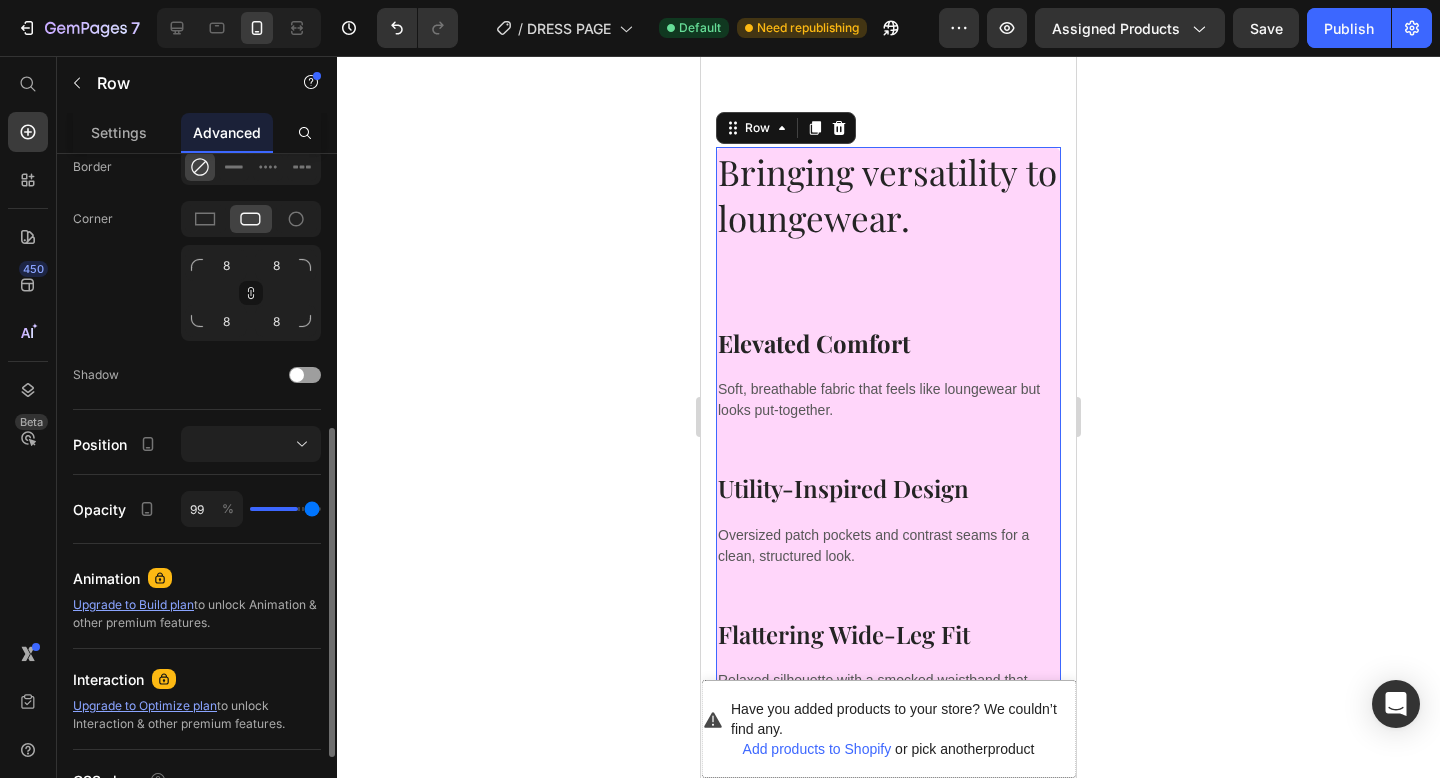type on "100" 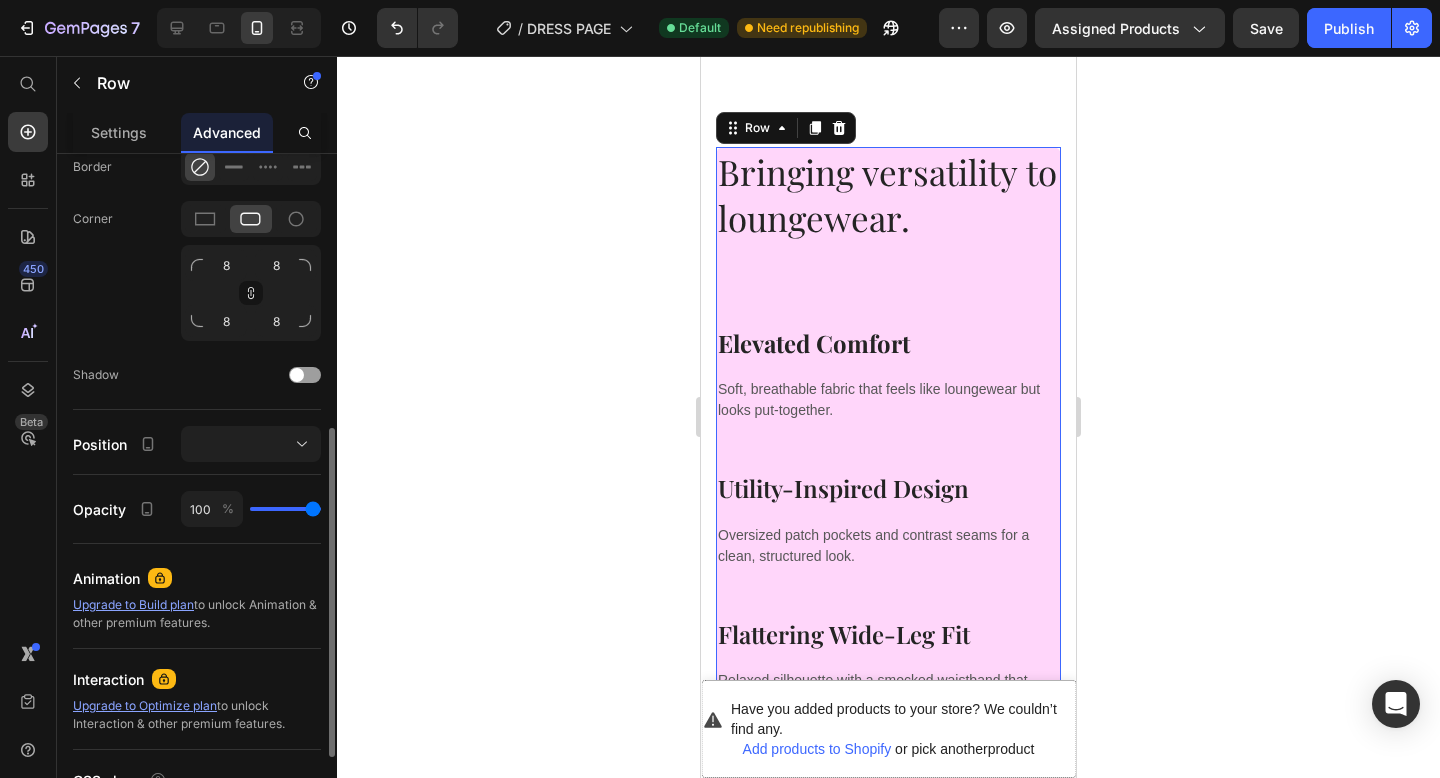 drag, startPoint x: 301, startPoint y: 508, endPoint x: 321, endPoint y: 510, distance: 20.09975 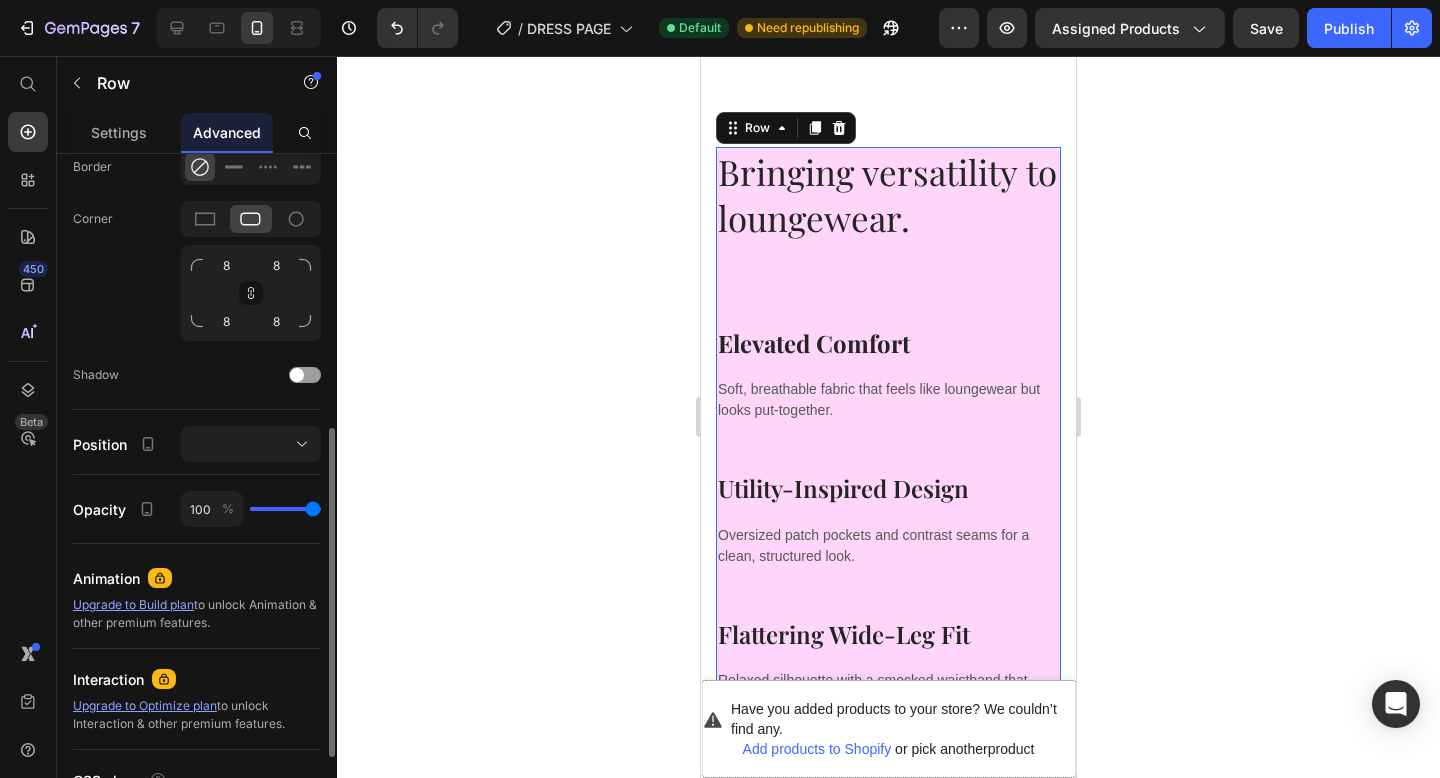 click on "Display on Desktop Tablet Mobile Spacing (px) 0 0 0 0 0 0 0 0 Shape Border Corner 8 8 8 8 Shadow Position Opacity 100 % Animation Upgrade to Build plan  to unlock Animation & other premium features. Interaction Upgrade to Optimize plan  to unlock Interaction & other premium features. CSS class  Delete element" at bounding box center (197, 291) 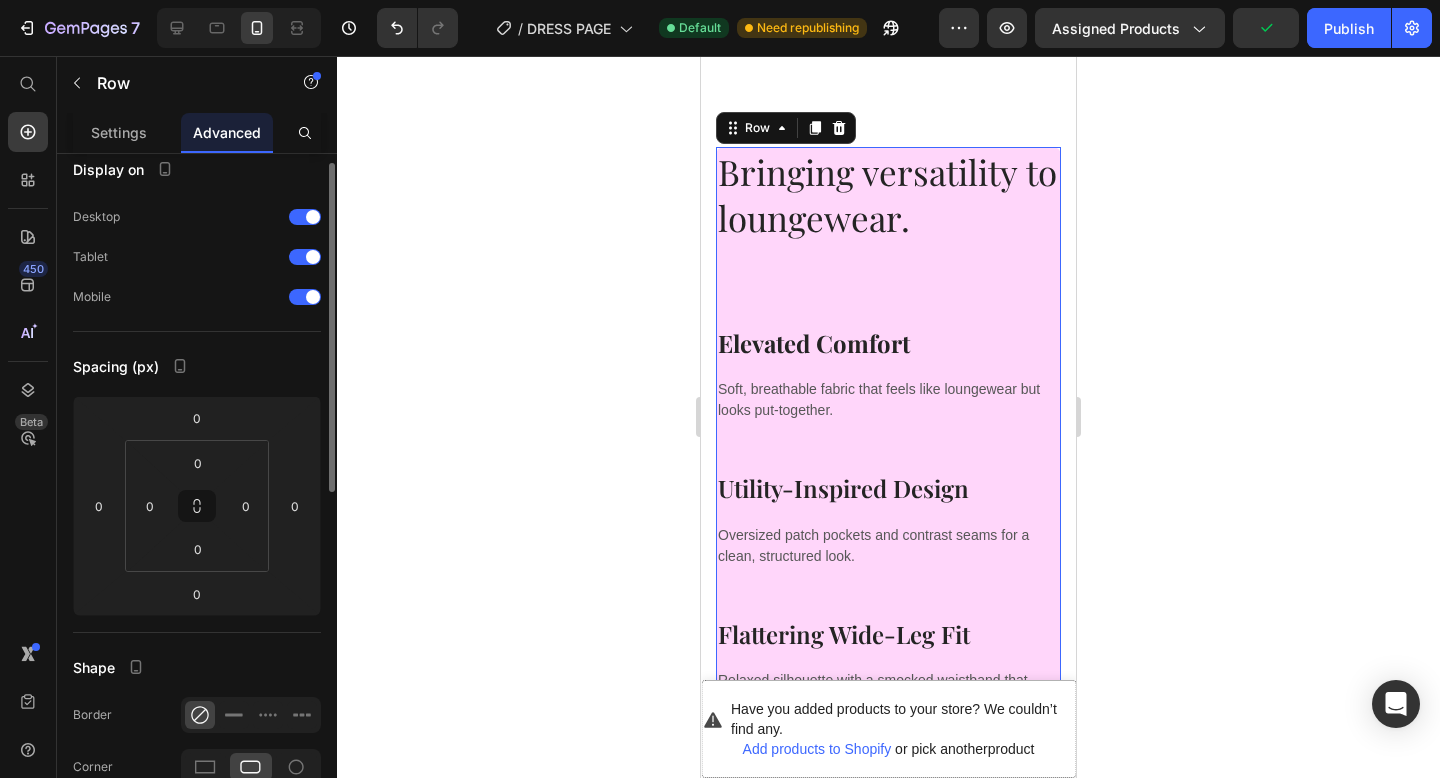 scroll, scrollTop: 17, scrollLeft: 0, axis: vertical 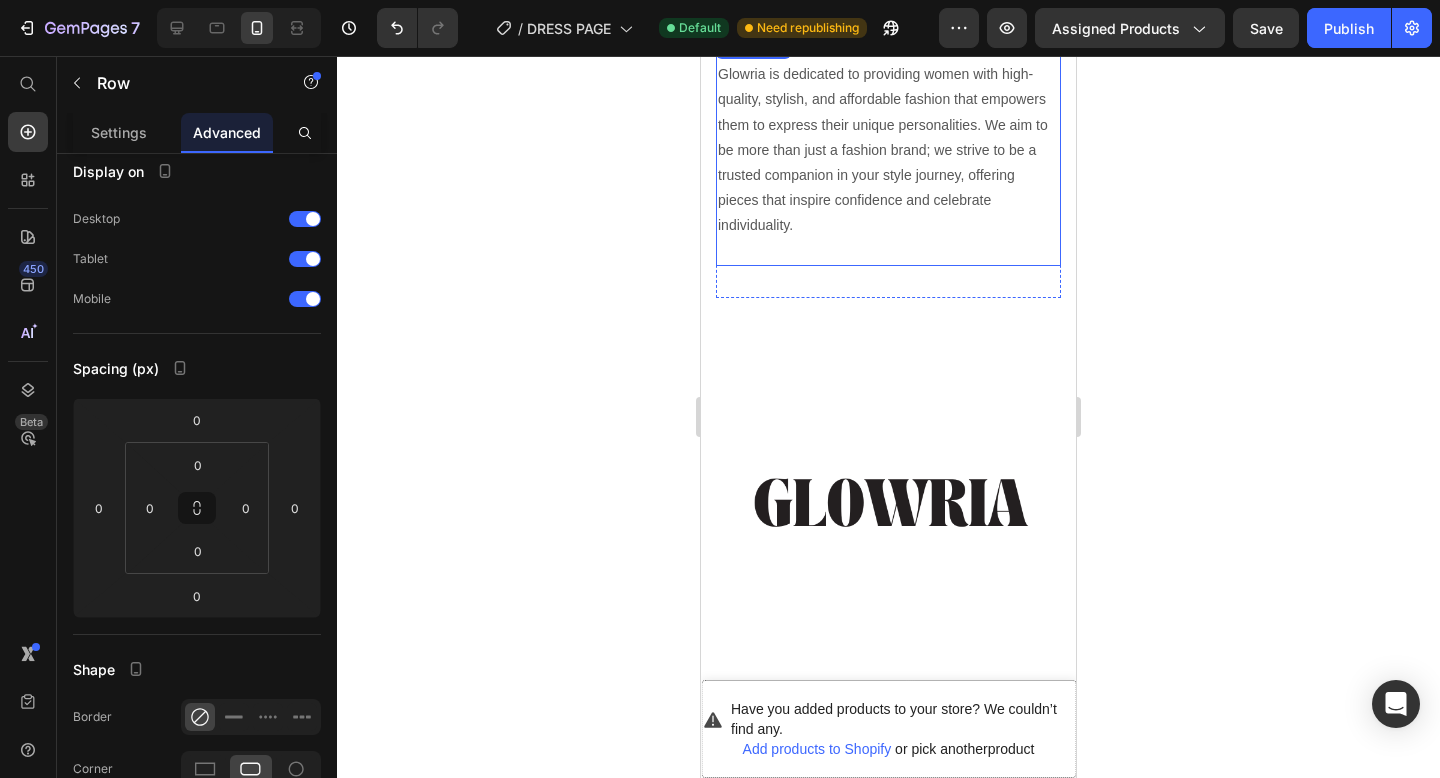 click on "Glowria is dedicated to providing women with high-quality, stylish, and affordable fashion that empowers them to express their unique personalities. We aim to be more than just a fashion brand; we strive to be a trusted companion in your style journey, offering pieces that inspire confidence and celebrate individuality." at bounding box center [888, 150] 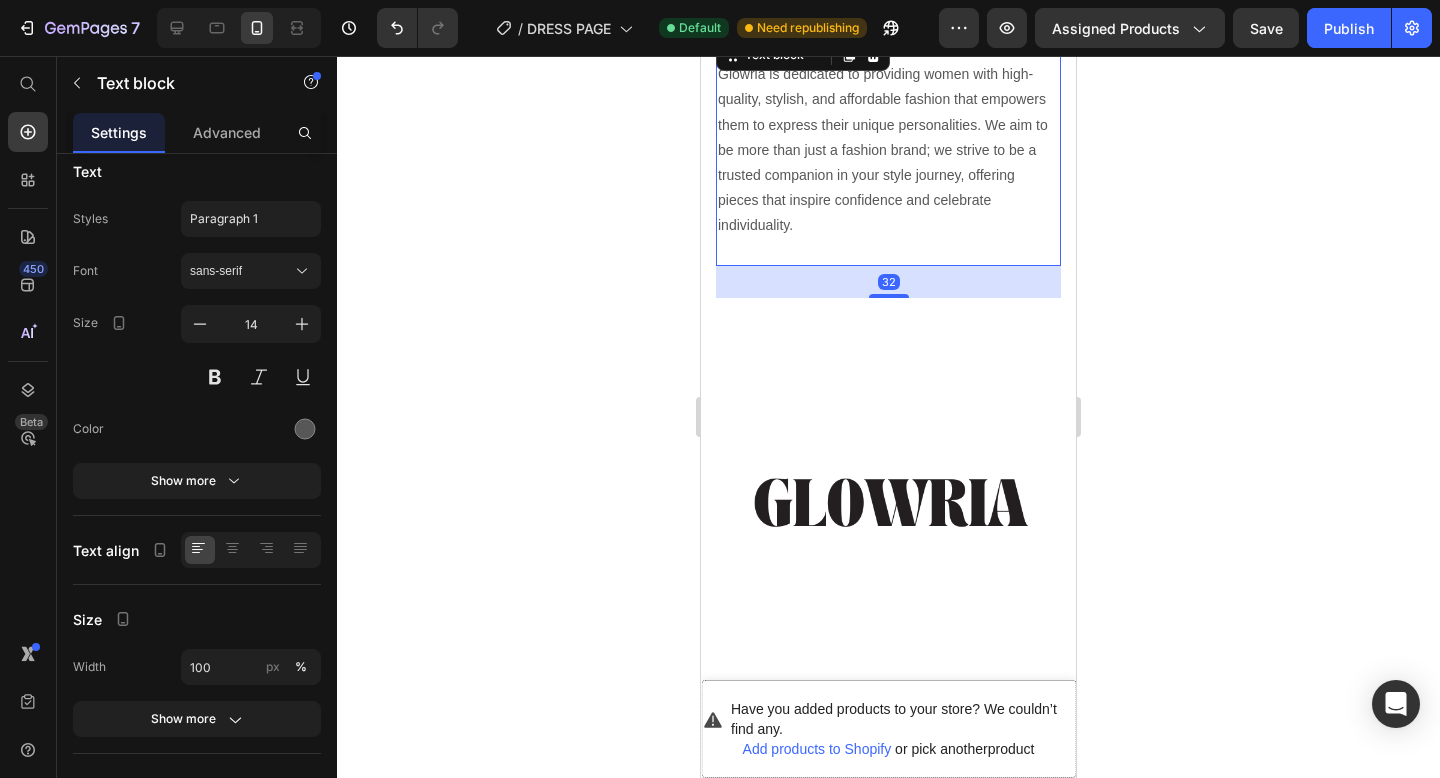 scroll, scrollTop: 0, scrollLeft: 0, axis: both 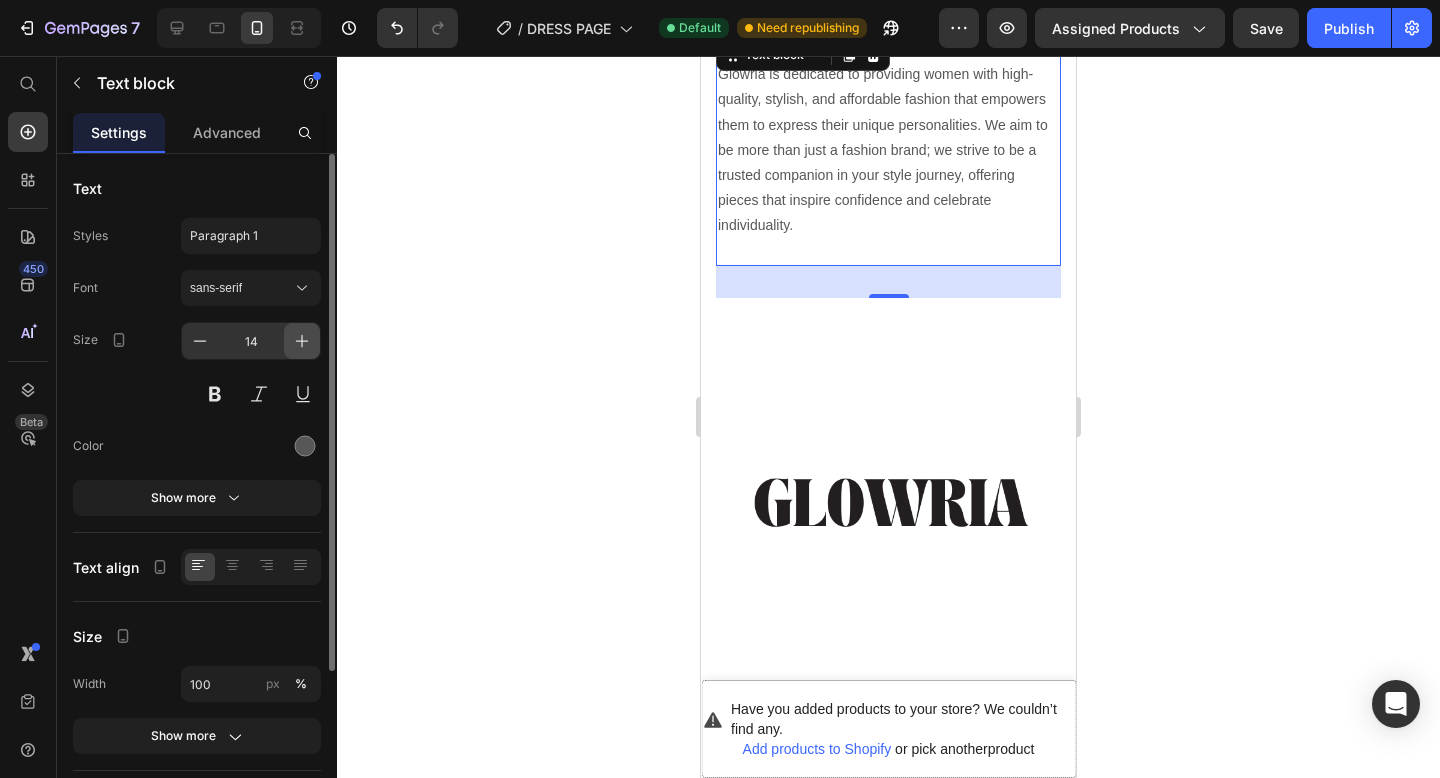 click at bounding box center (302, 341) 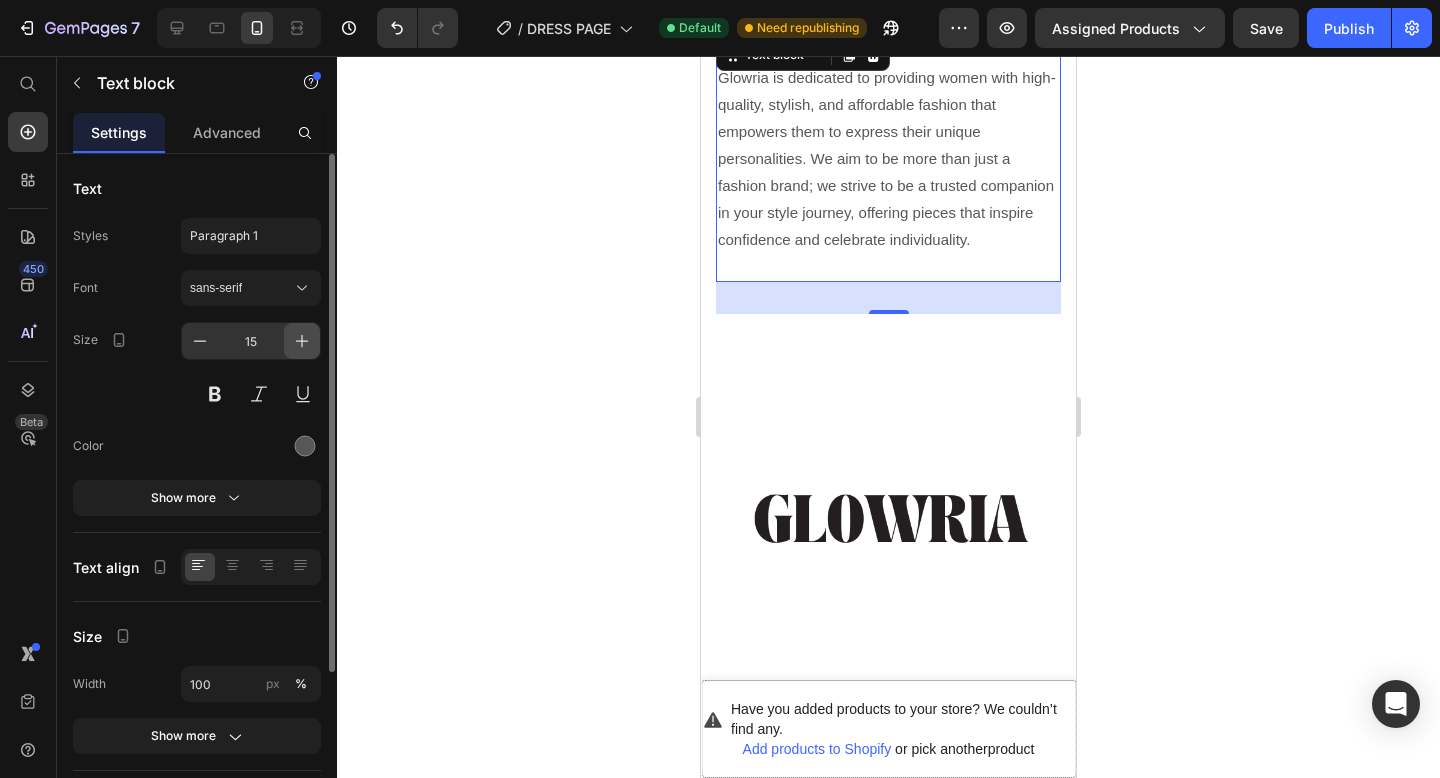 click at bounding box center [302, 341] 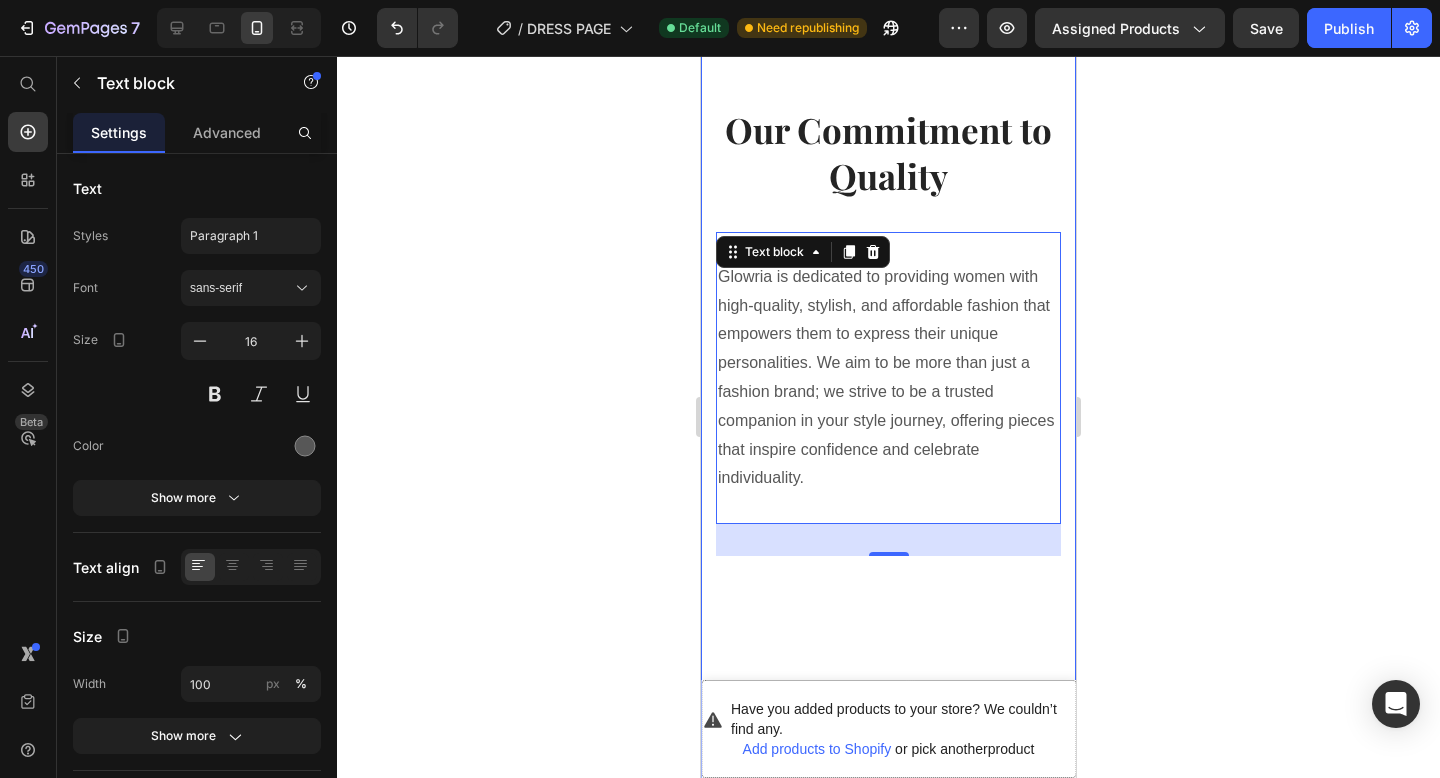scroll, scrollTop: 3298, scrollLeft: 0, axis: vertical 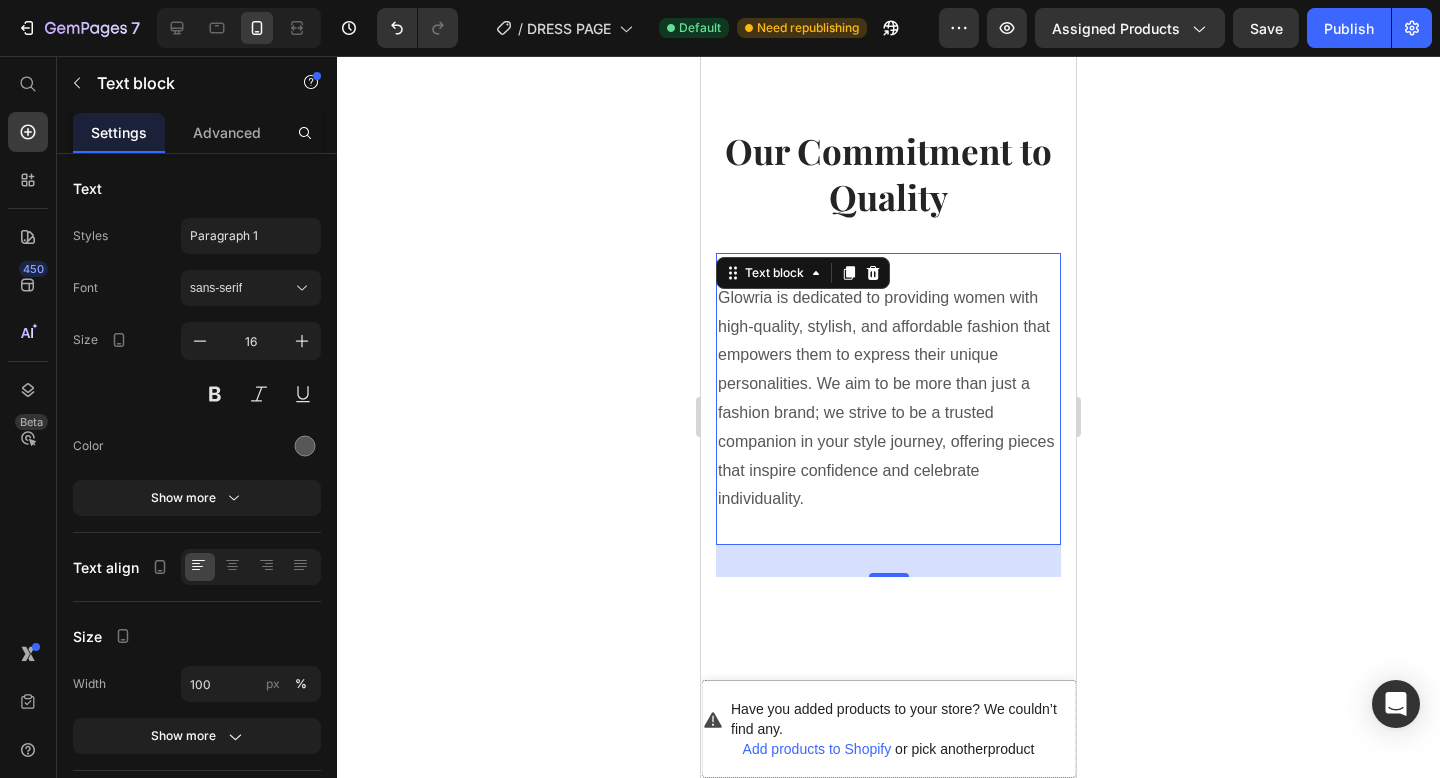 click 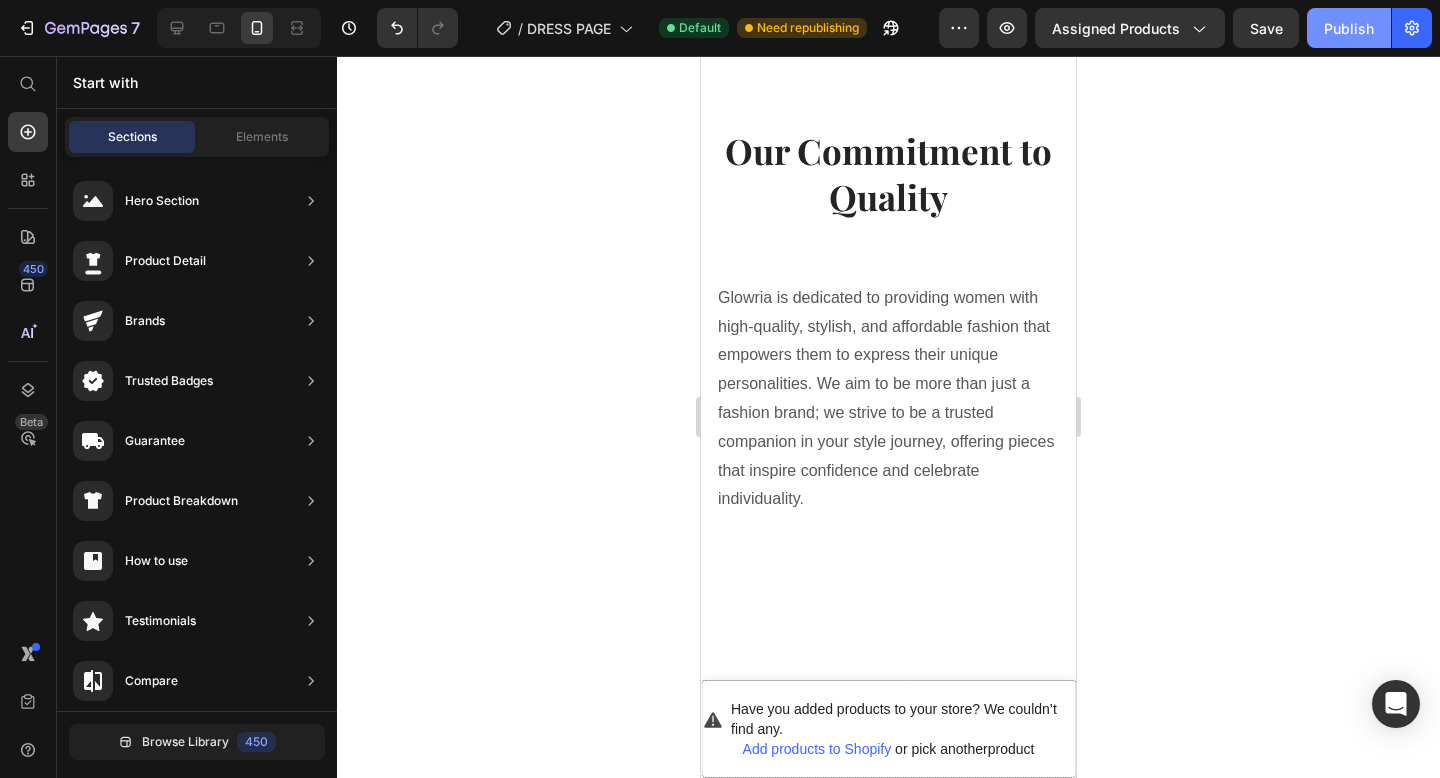 click on "Publish" at bounding box center (1349, 28) 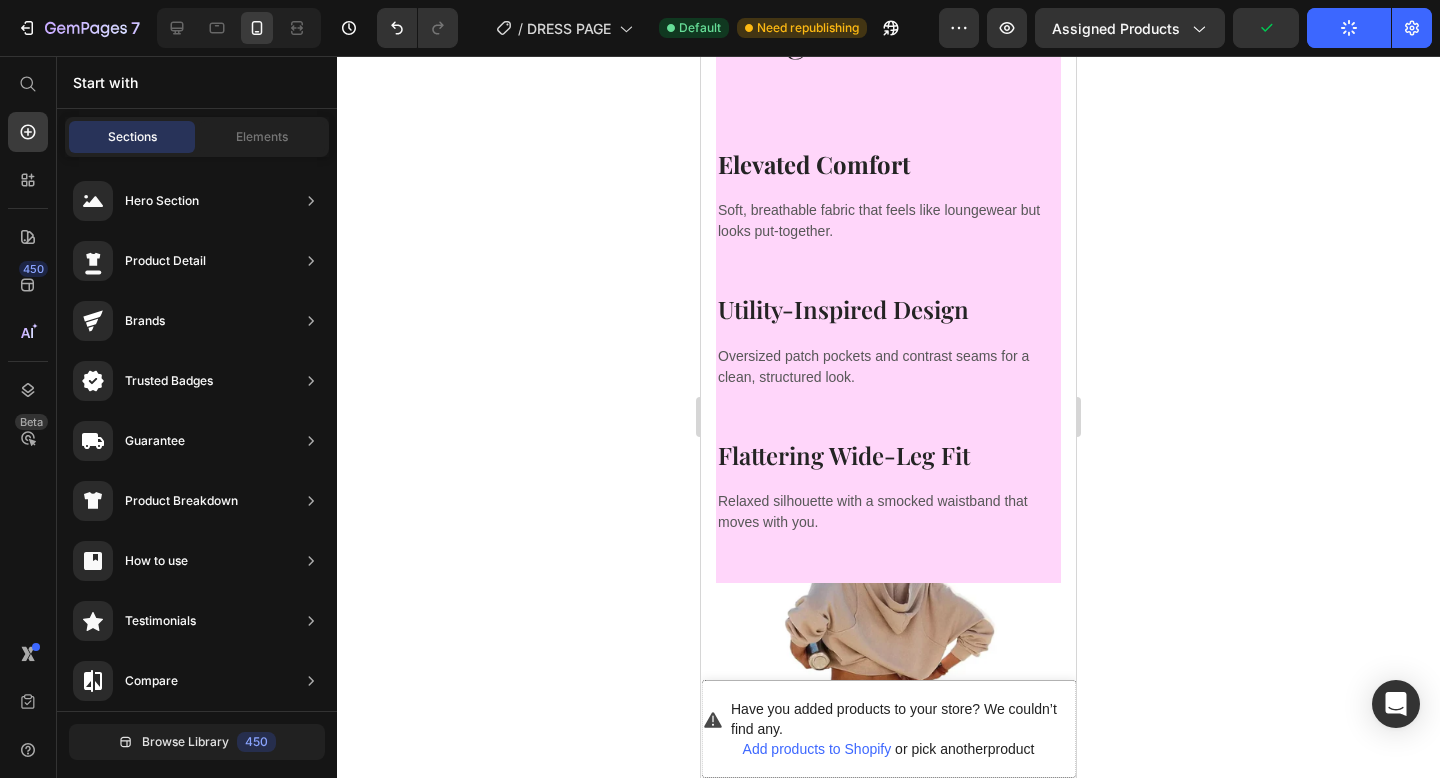 scroll, scrollTop: 1439, scrollLeft: 0, axis: vertical 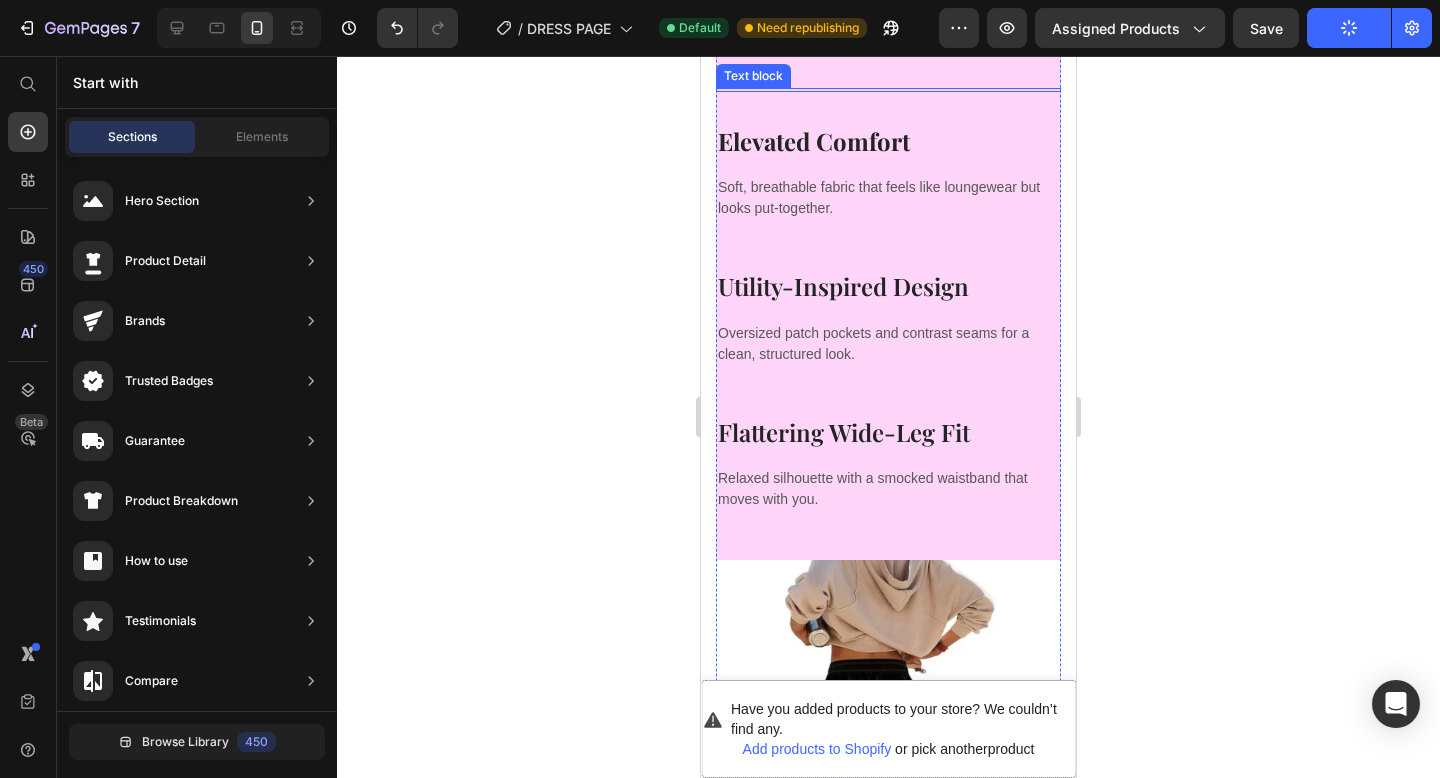 click on "Text block" at bounding box center (753, 76) 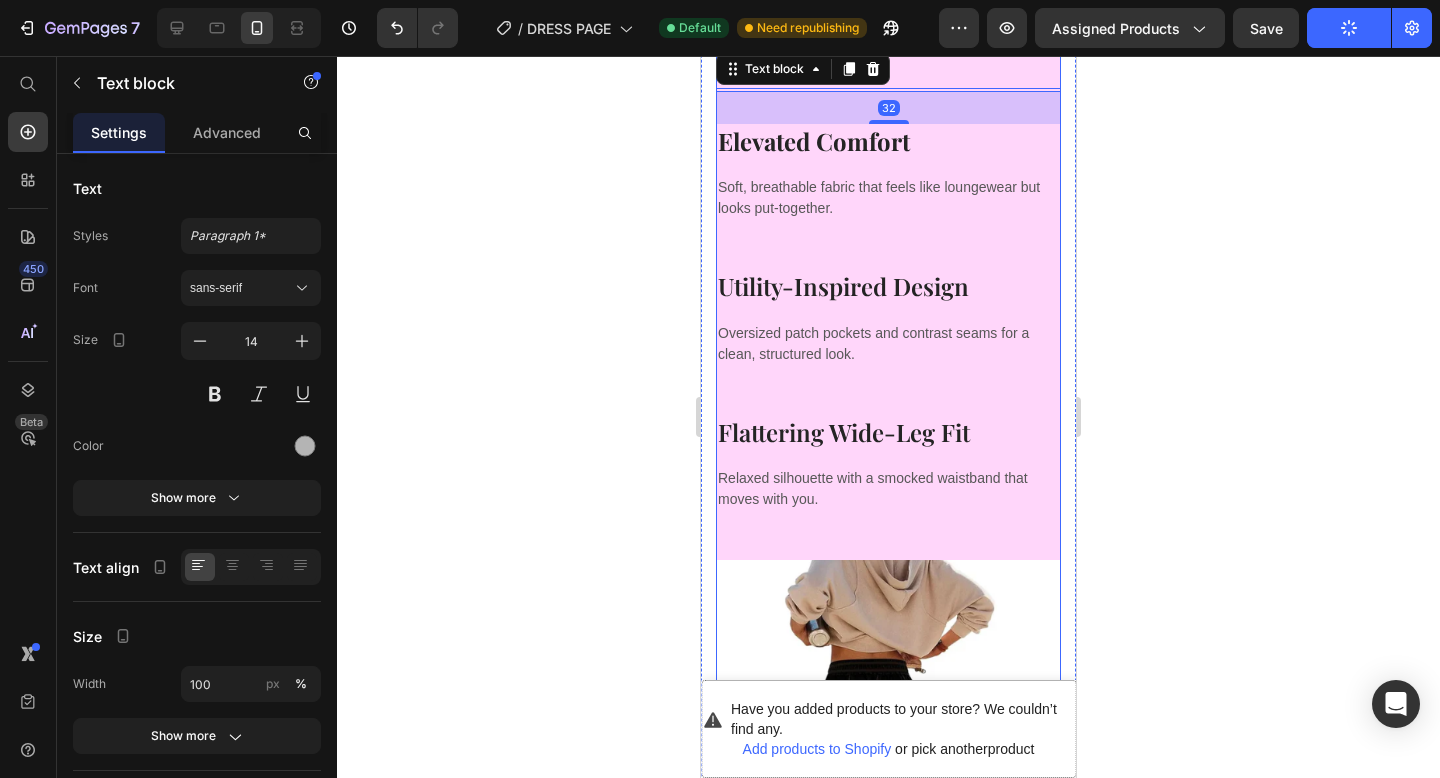 click on "Bringing versatility to loungewear. Heading" at bounding box center [888, 16] 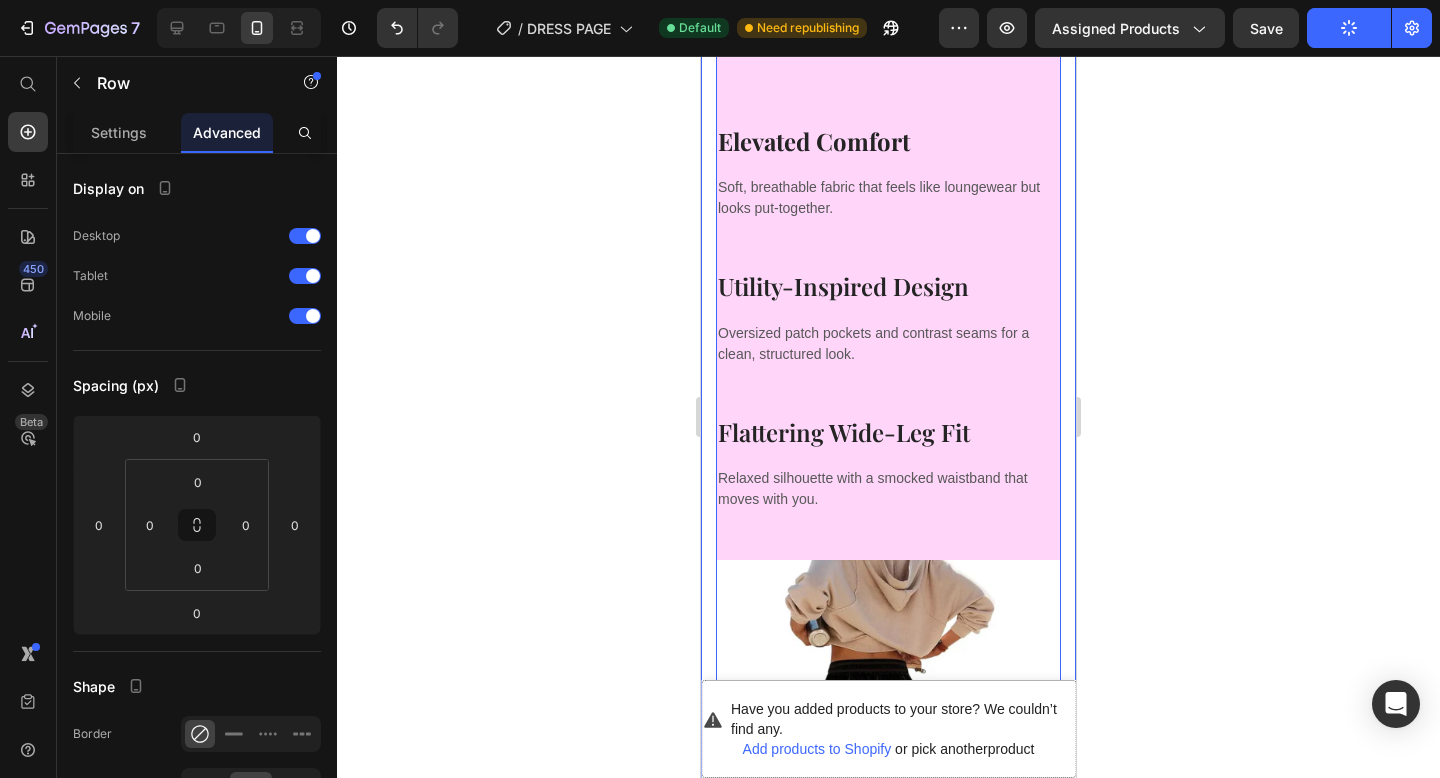 click 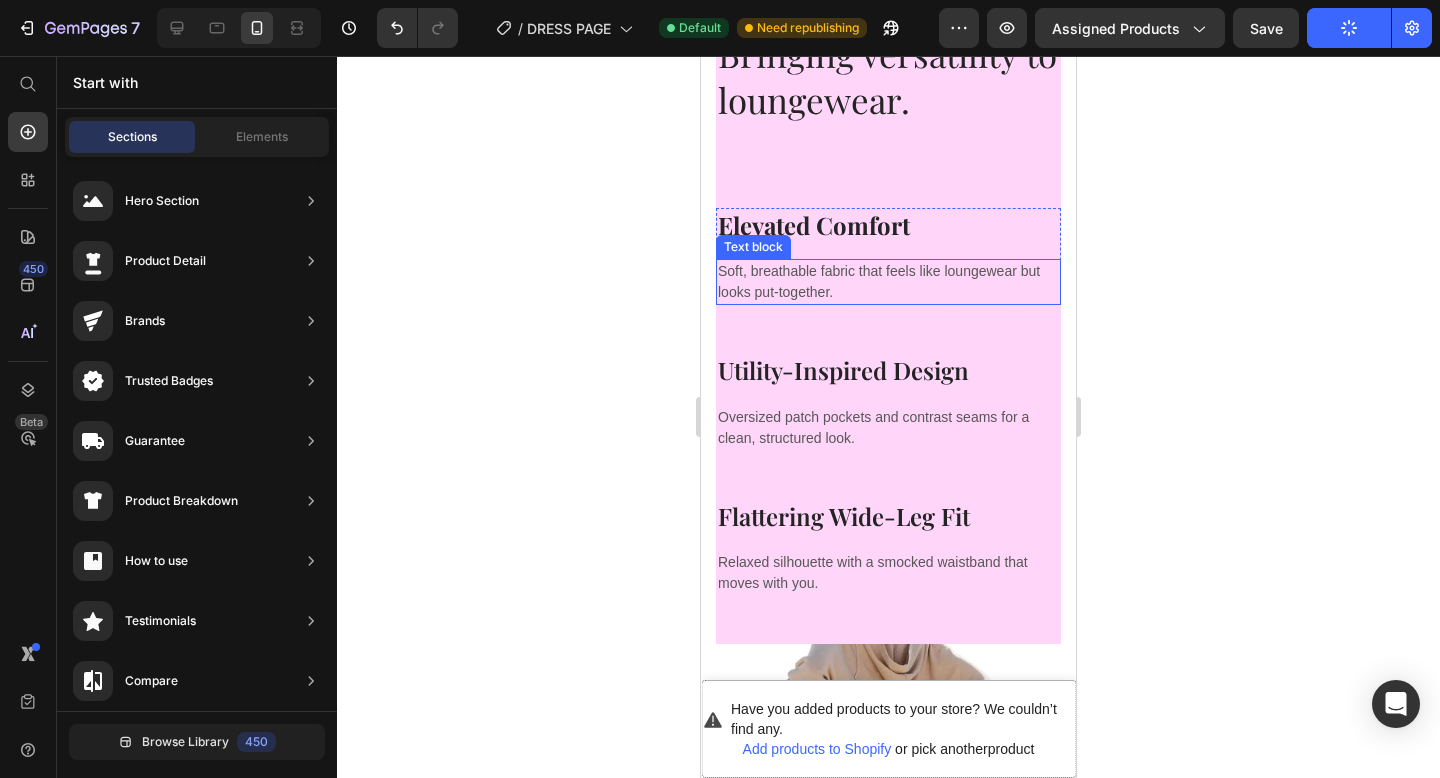 scroll, scrollTop: 1340, scrollLeft: 0, axis: vertical 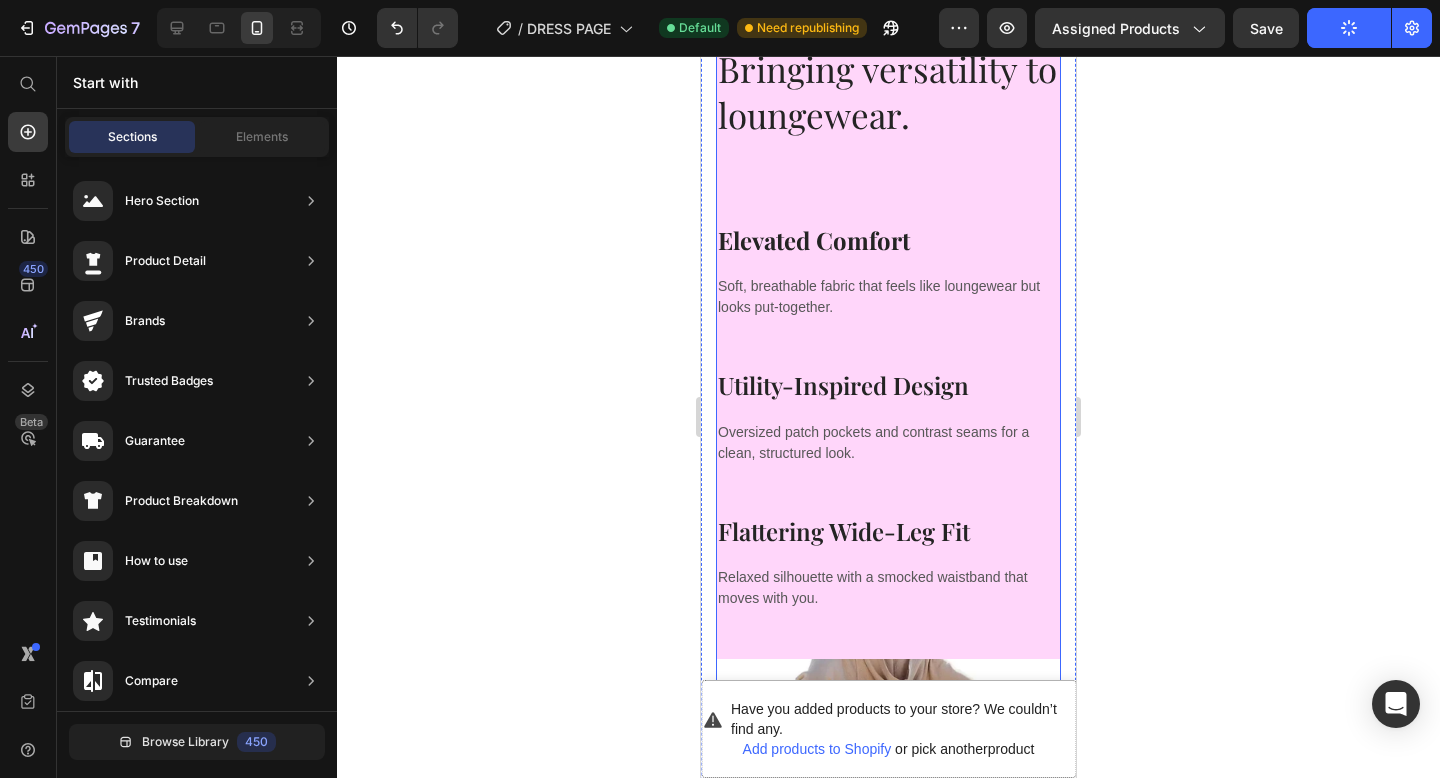 click on "Bringing versatility to loungewear. Heading" at bounding box center [888, 115] 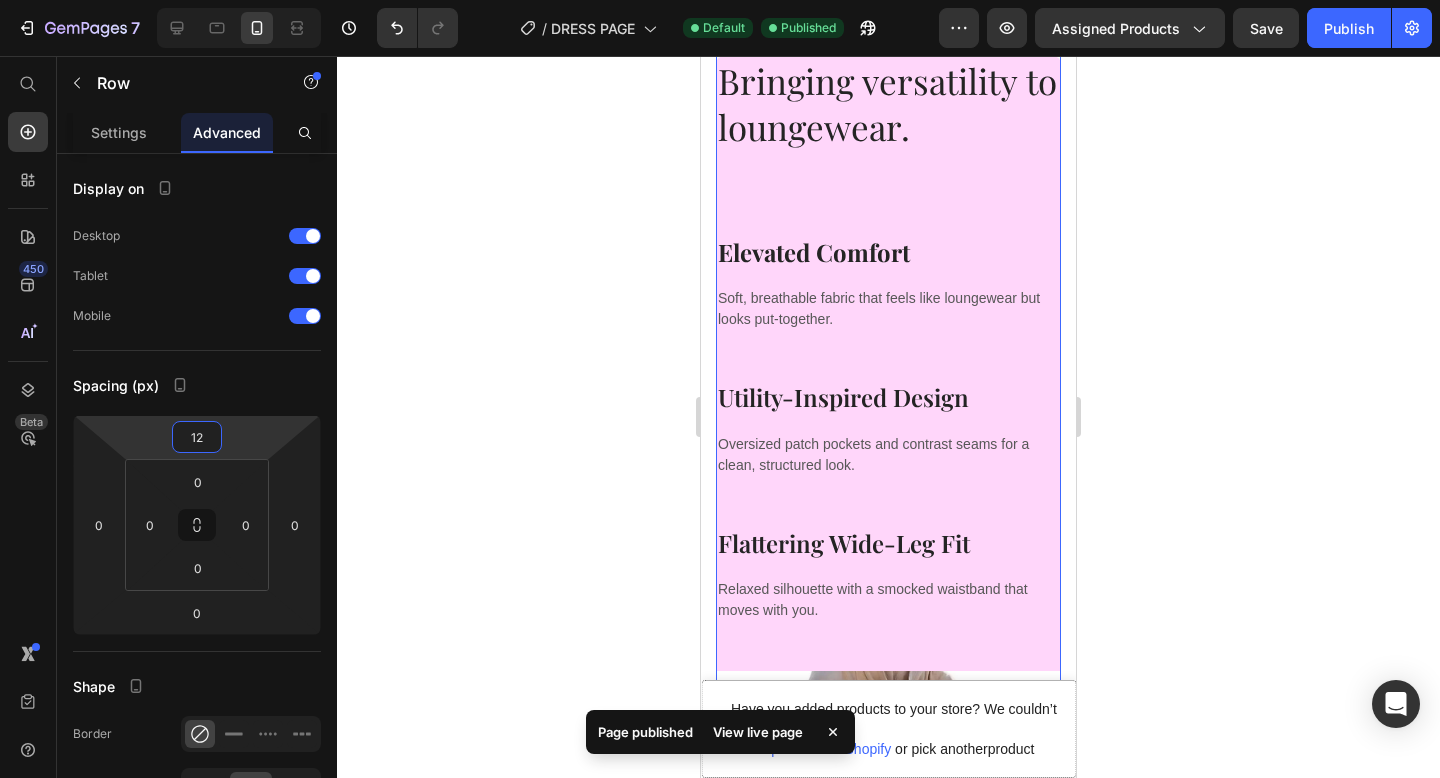 type on "14" 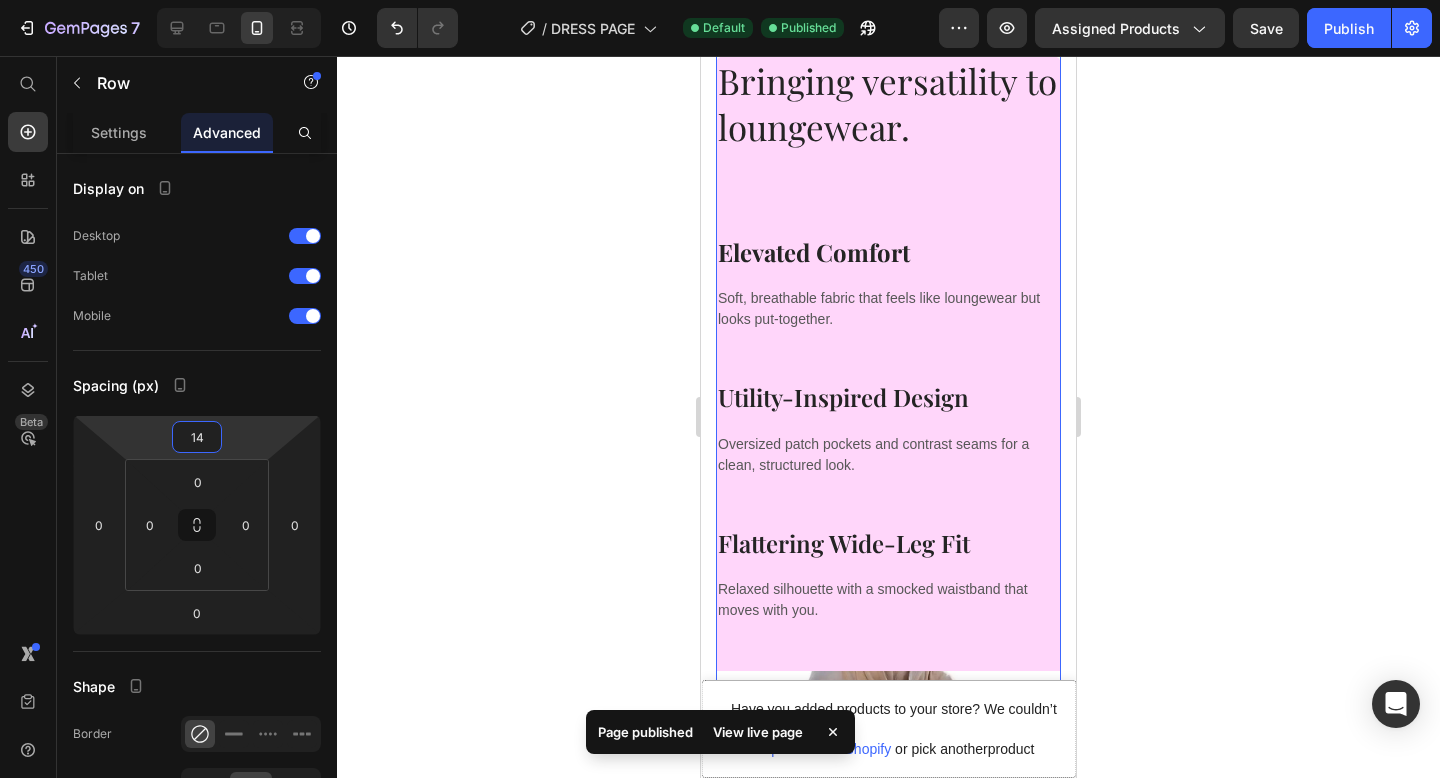 click on "7   /  DRESS PAGE Default Published Preview Assigned Products  Save   Publish  450 Beta Start with Sections Elements Hero Section Product Detail Brands Trusted Badges Guarantee Product Breakdown How to use Testimonials Compare Bundle FAQs Social Proof Brand Story Product List Collection Blog List Contact Sticky Add to Cart Custom Footer Browse Library 450 Layout
Row
Row
Row
Row Text
Heading
Text Block Button
Button
Button
Sticky Back to top Media
Image" at bounding box center [720, 0] 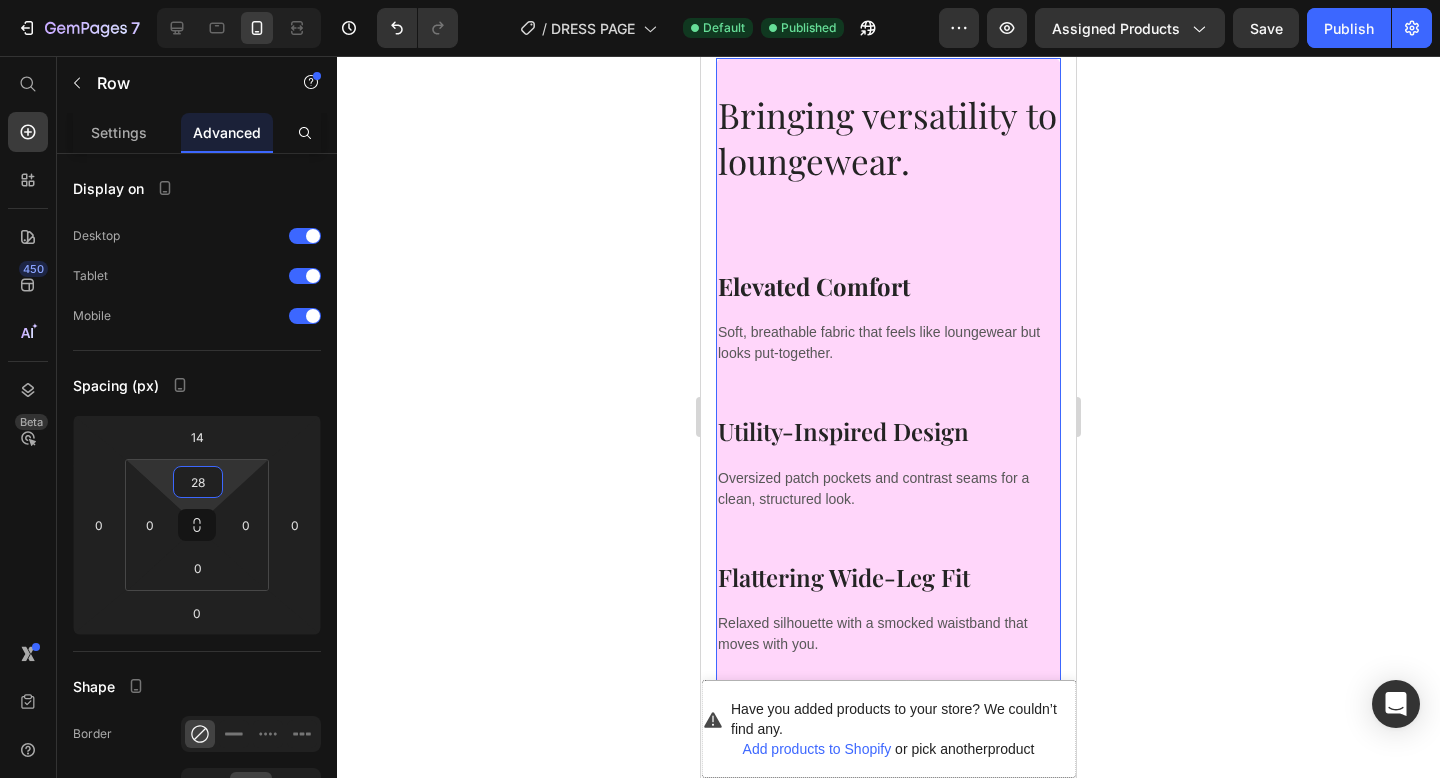 type on "26" 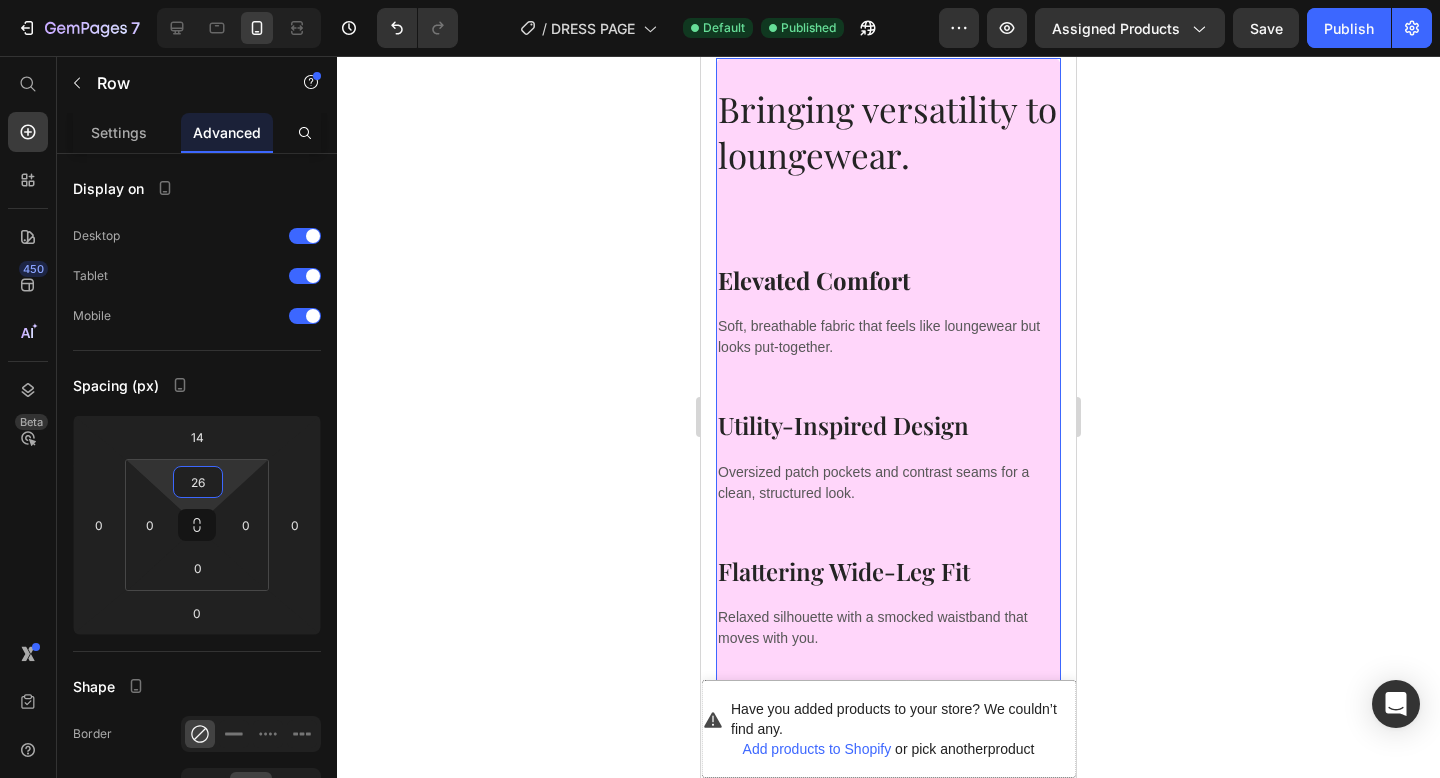 drag, startPoint x: 240, startPoint y: 475, endPoint x: 245, endPoint y: 462, distance: 13.928389 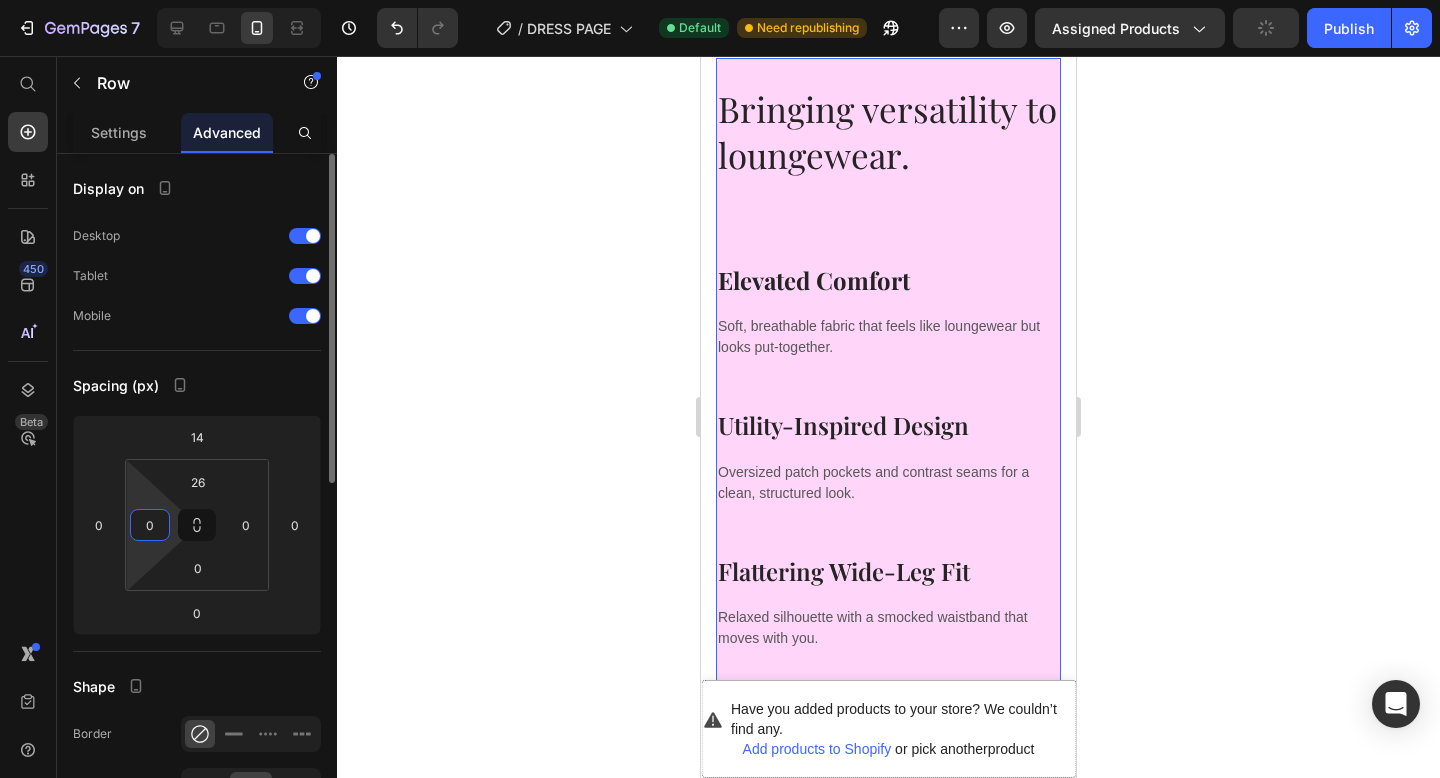 click on "7   /  DRESS PAGE Default Need republishing Preview Assigned Products  Publish  450 Beta Start with Sections Elements Hero Section Product Detail Brands Trusted Badges Guarantee Product Breakdown How to use Testimonials Compare Bundle FAQs Social Proof Brand Story Product List Collection Blog List Contact Sticky Add to Cart Custom Footer Browse Library 450 Layout
Row
Row
Row
Row Text
Heading
Text Block Button
Button
Button
Sticky Back to top Media
Image" at bounding box center (720, 0) 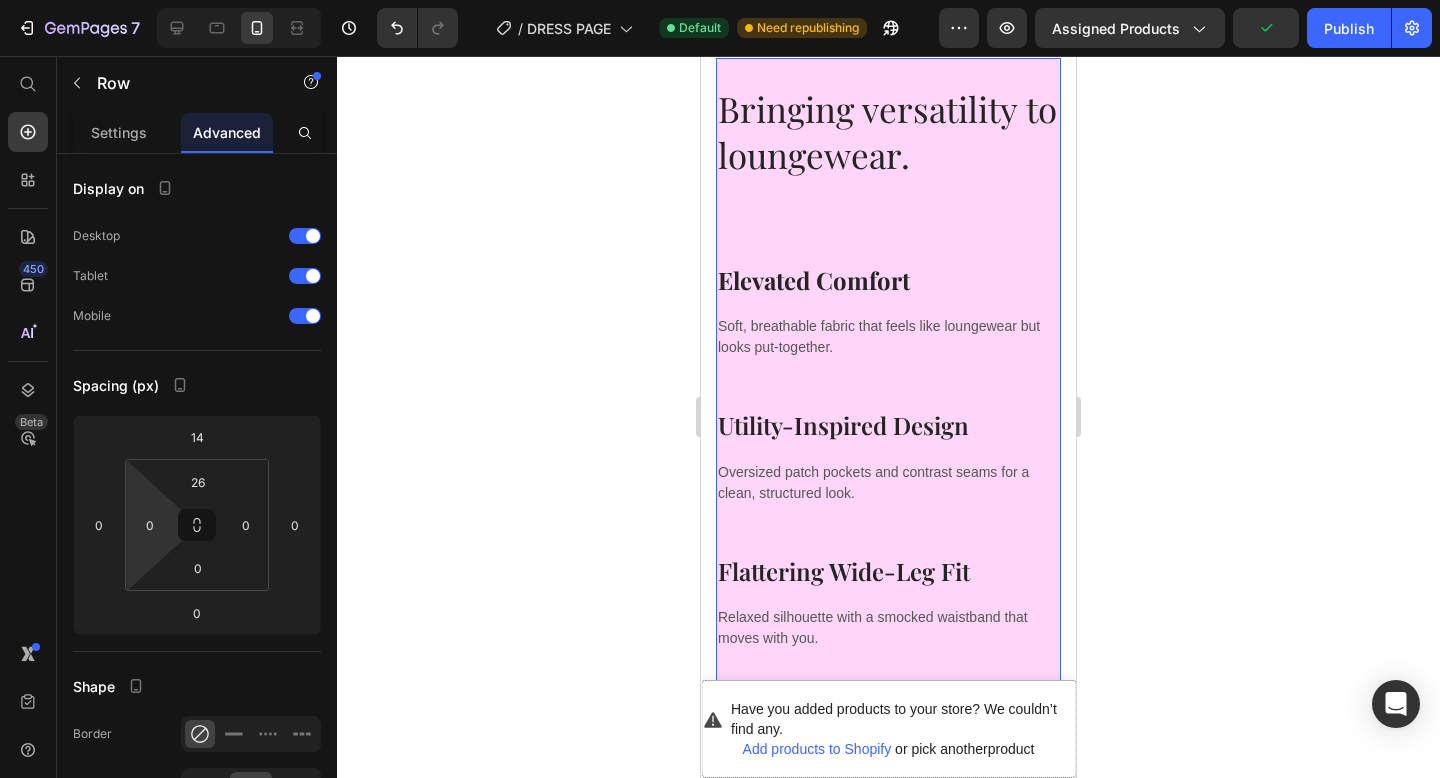 drag, startPoint x: 146, startPoint y: 555, endPoint x: 101, endPoint y: 558, distance: 45.099888 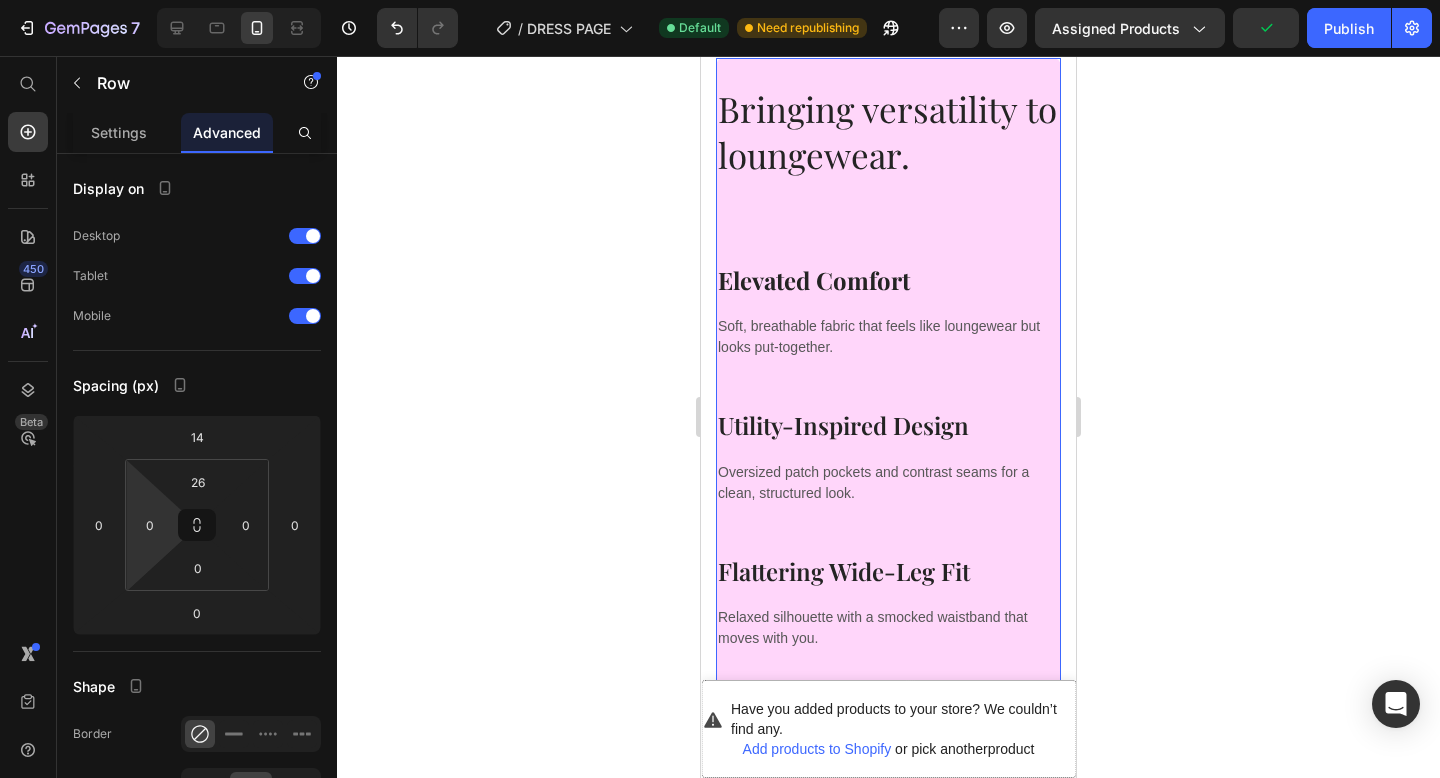 click on "7   /  DRESS PAGE Default Need republishing Preview Assigned Products  Publish  450 Beta Start with Sections Elements Hero Section Product Detail Brands Trusted Badges Guarantee Product Breakdown How to use Testimonials Compare Bundle FAQs Social Proof Brand Story Product List Collection Blog List Contact Sticky Add to Cart Custom Footer Browse Library 450 Layout
Row
Row
Row
Row Text
Heading
Text Block Button
Button
Button
Sticky Back to top Media
Image" at bounding box center (720, 0) 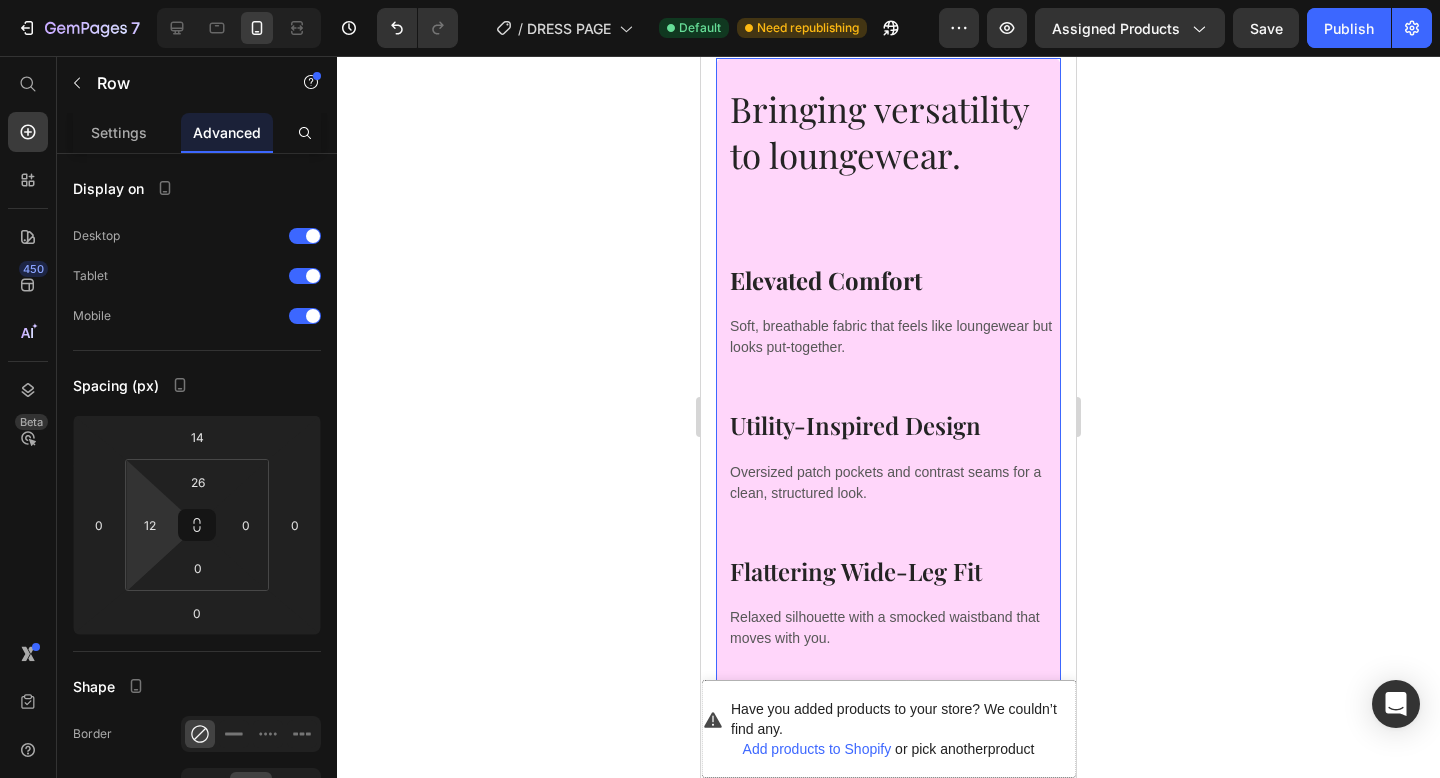 type on "14" 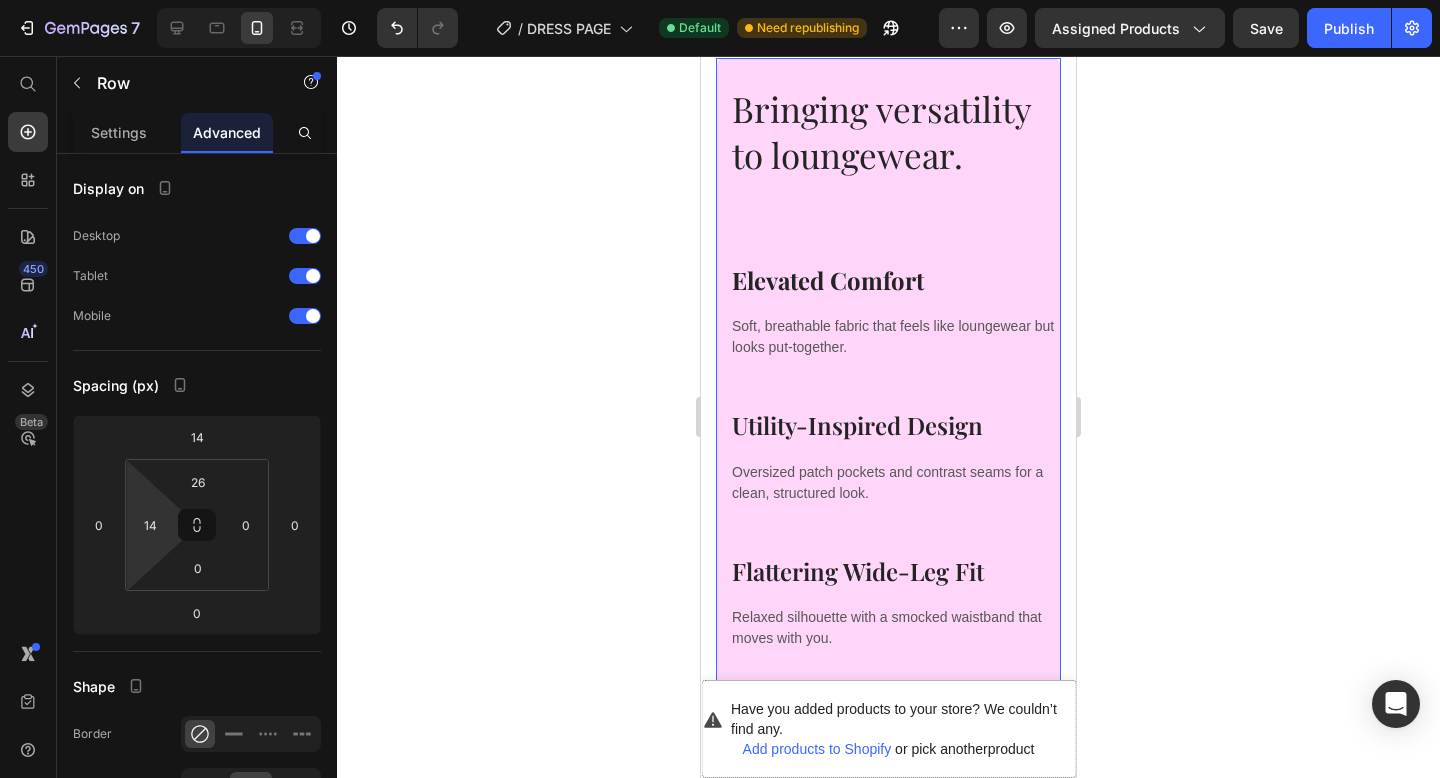 drag, startPoint x: 157, startPoint y: 551, endPoint x: 156, endPoint y: 538, distance: 13.038404 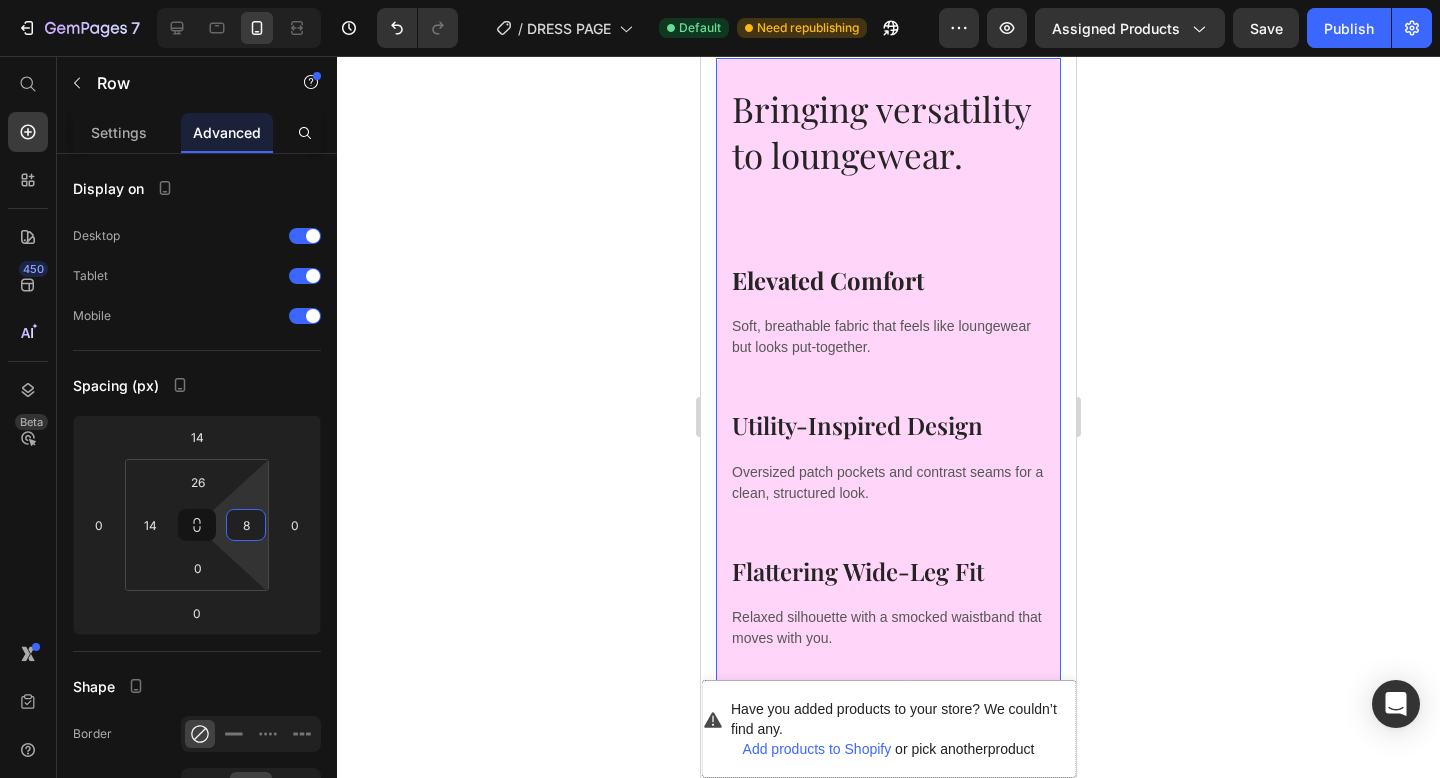 type on "14" 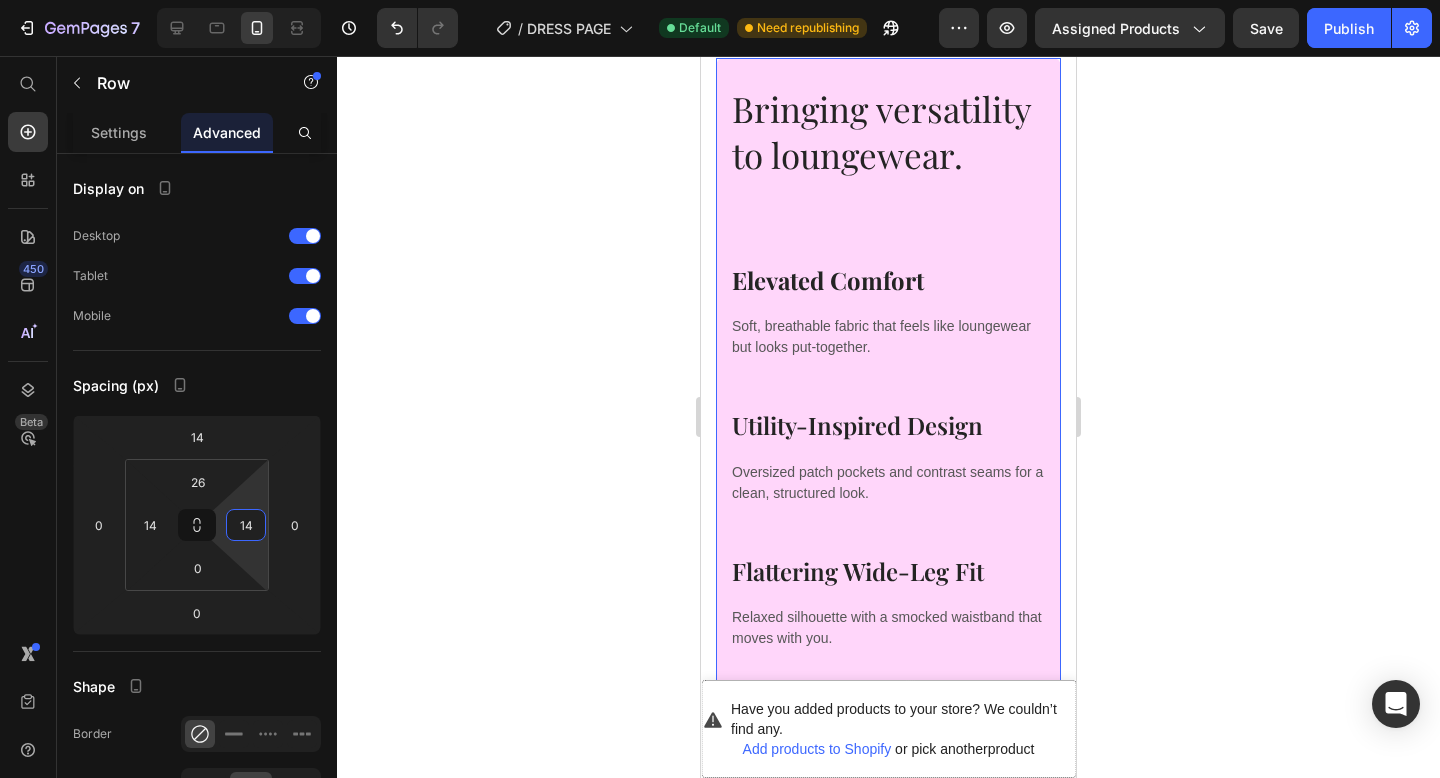 click on "7   /  DRESS PAGE Default Need republishing Preview Assigned Products  Save   Publish  450 Beta Start with Sections Elements Hero Section Product Detail Brands Trusted Badges Guarantee Product Breakdown How to use Testimonials Compare Bundle FAQs Social Proof Brand Story Product List Collection Blog List Contact Sticky Add to Cart Custom Footer Browse Library 450 Layout
Row
Row
Row
Row Text
Heading
Text Block Button
Button
Button
Sticky Back to top Media
Image" at bounding box center (720, 0) 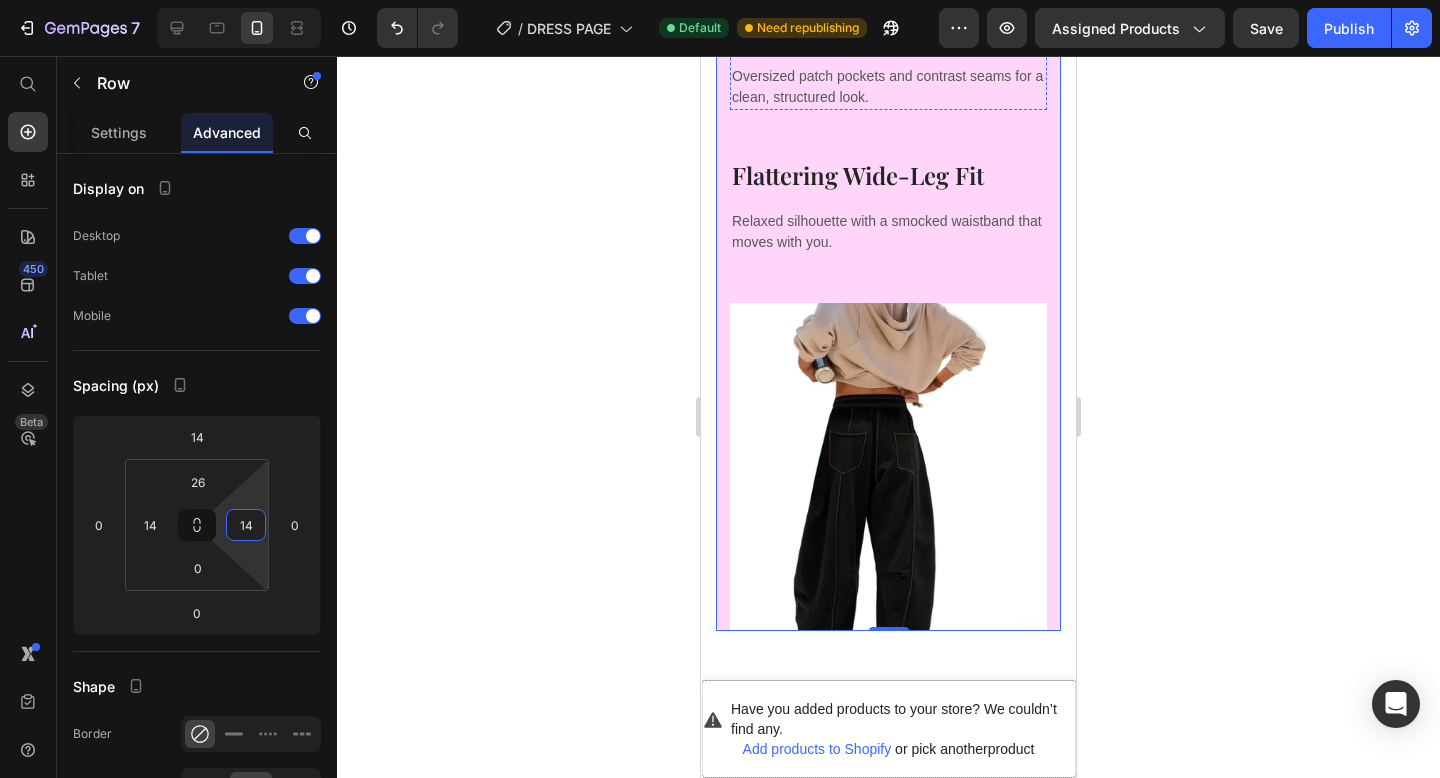 scroll, scrollTop: 1880, scrollLeft: 0, axis: vertical 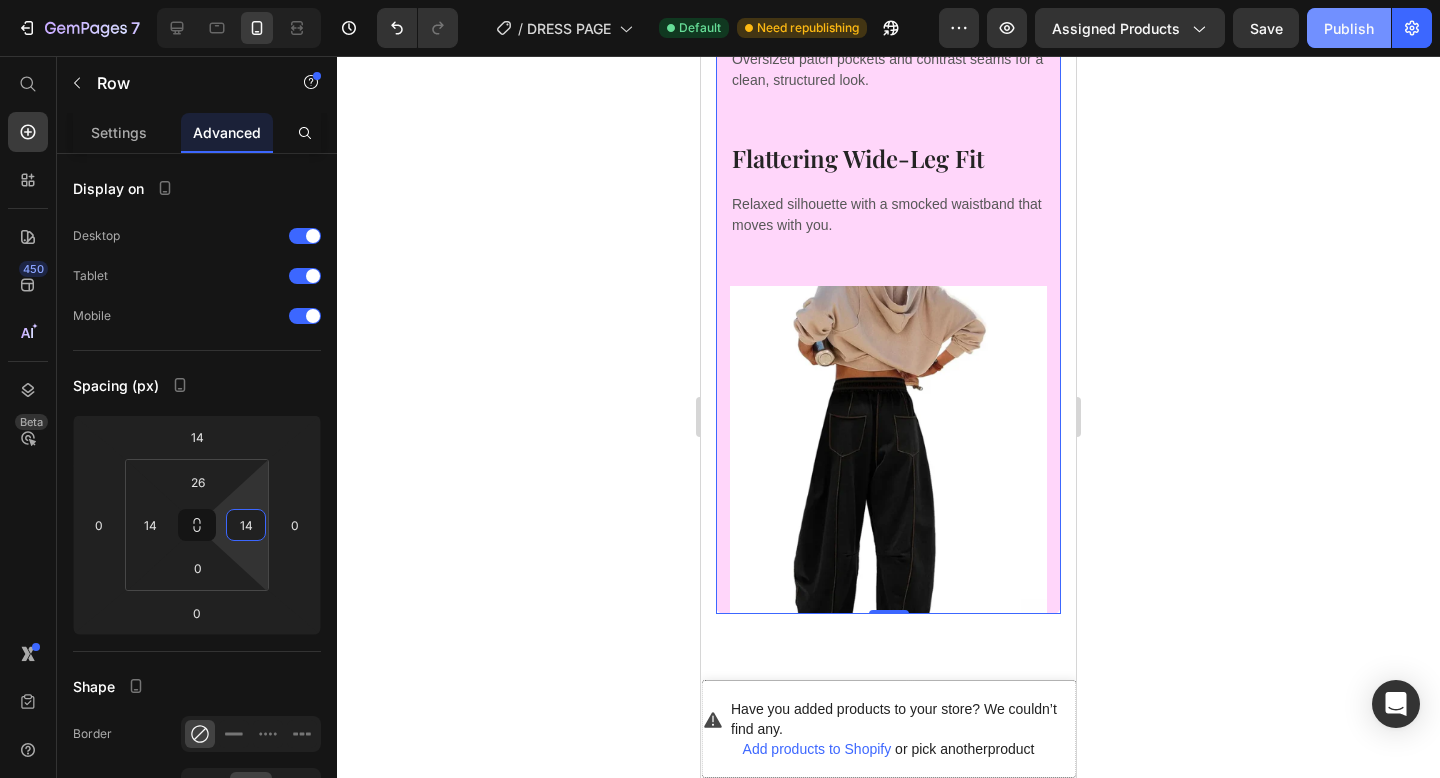 click on "Publish" 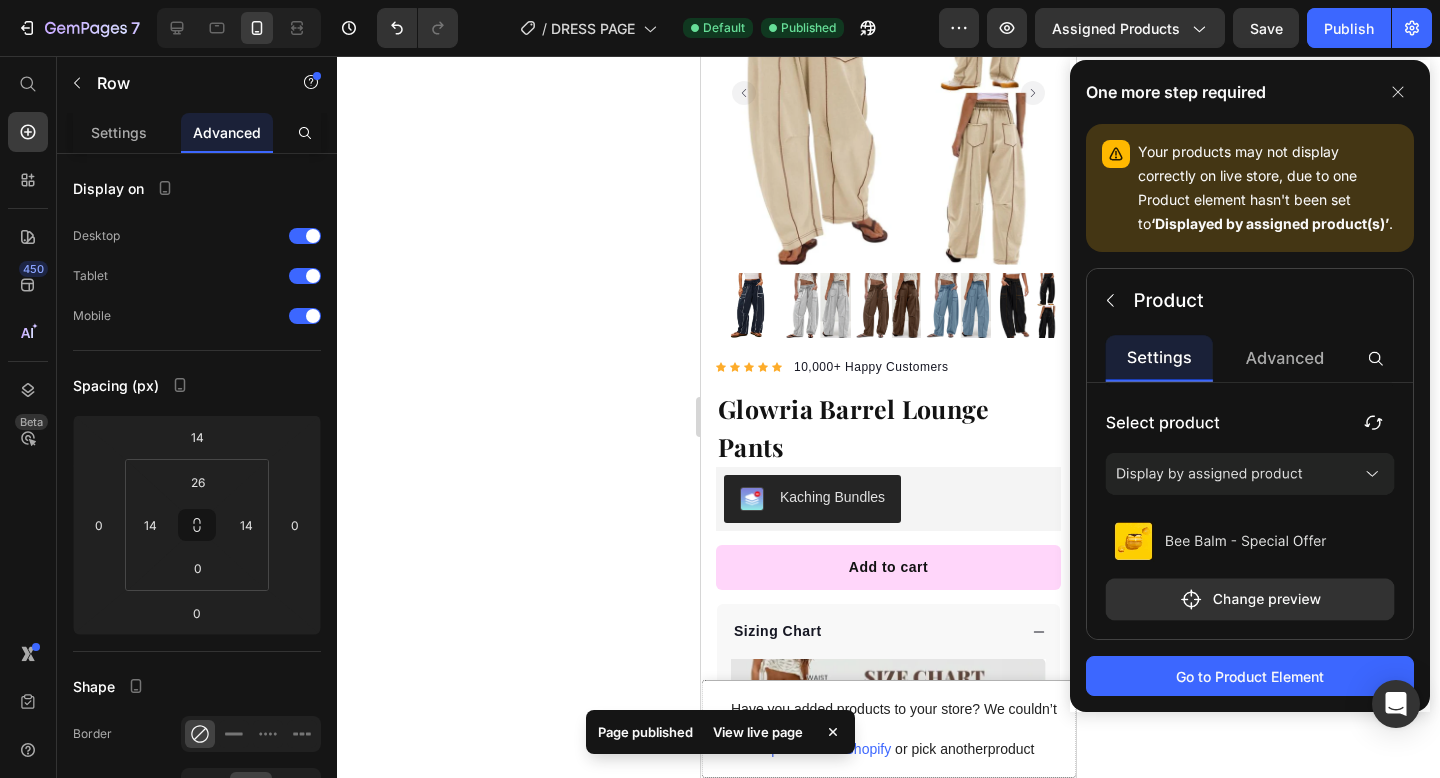 scroll, scrollTop: 0, scrollLeft: 0, axis: both 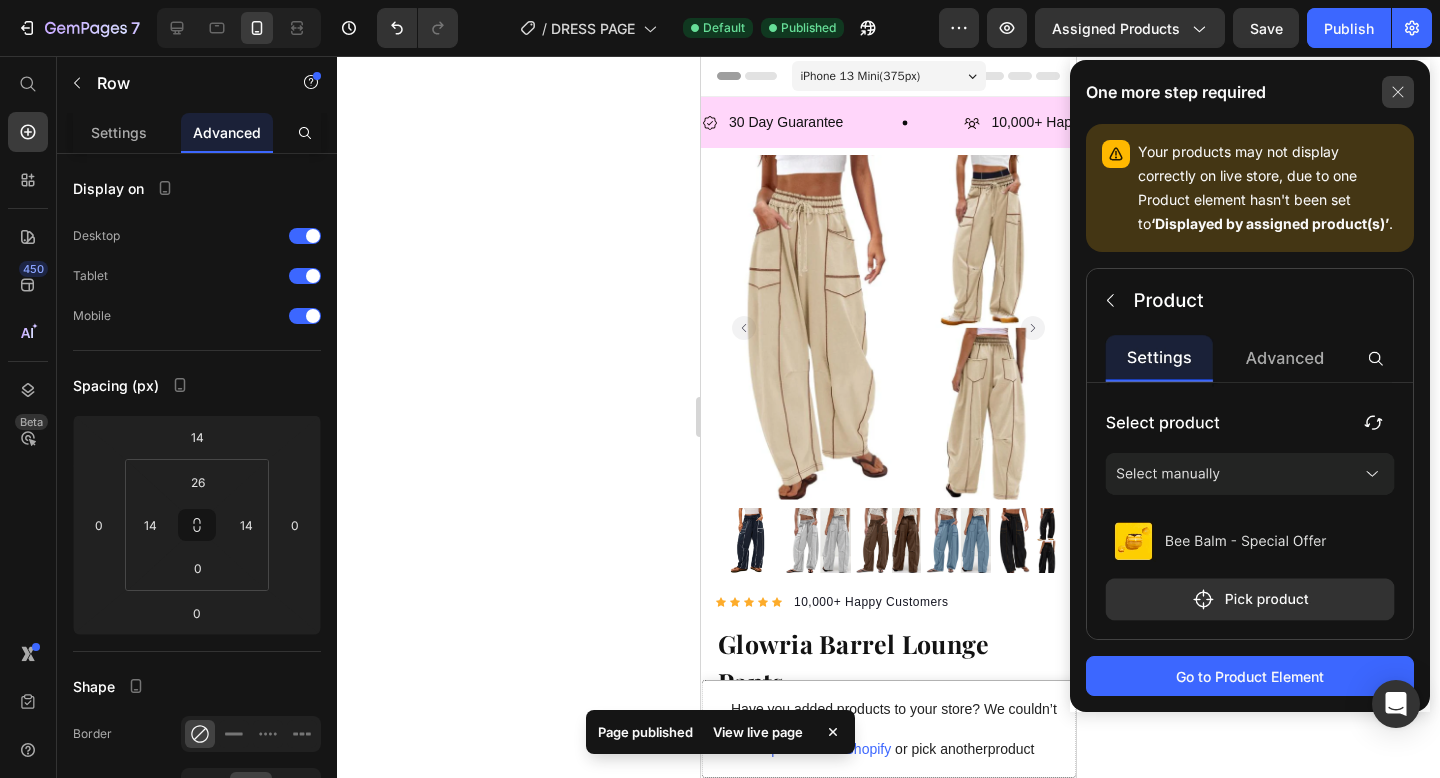 click 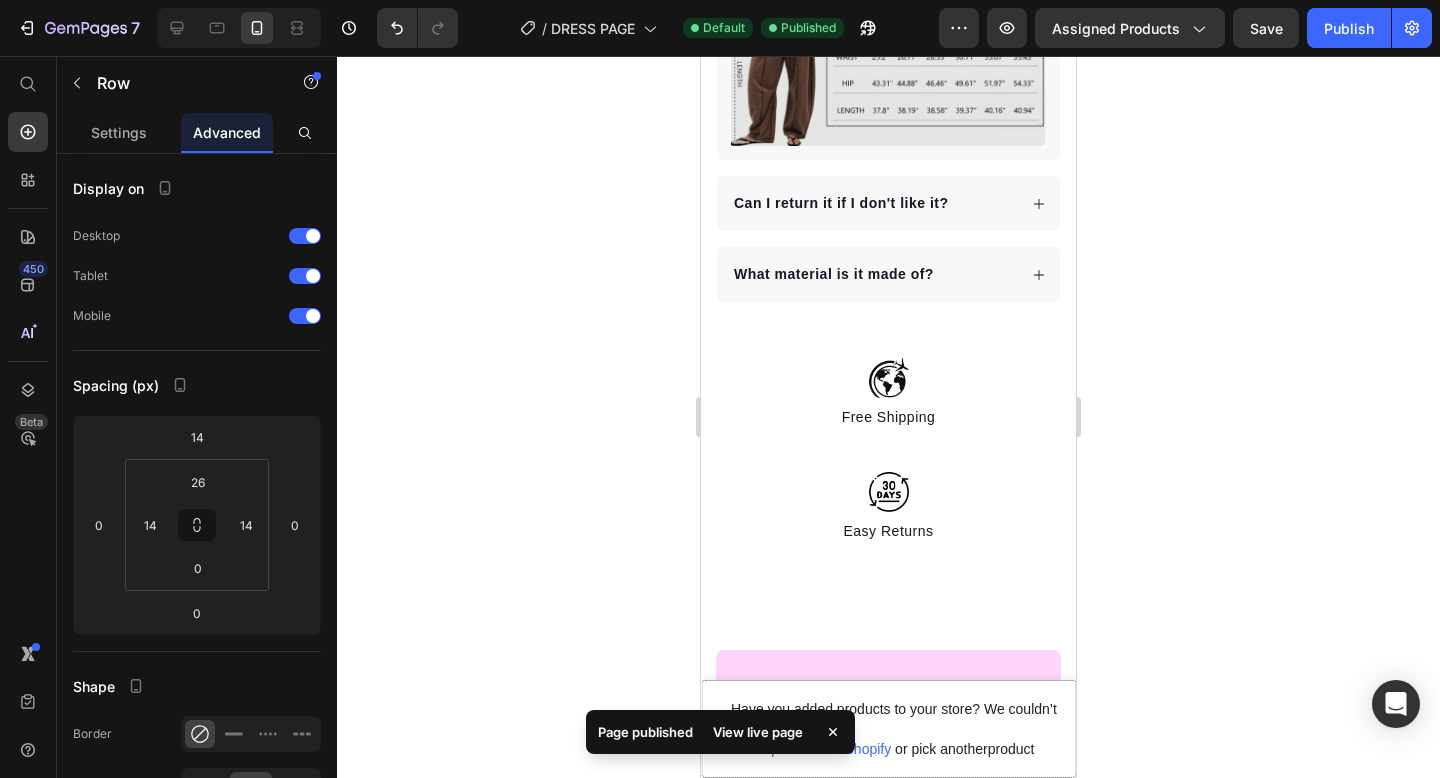 scroll, scrollTop: 1059, scrollLeft: 0, axis: vertical 